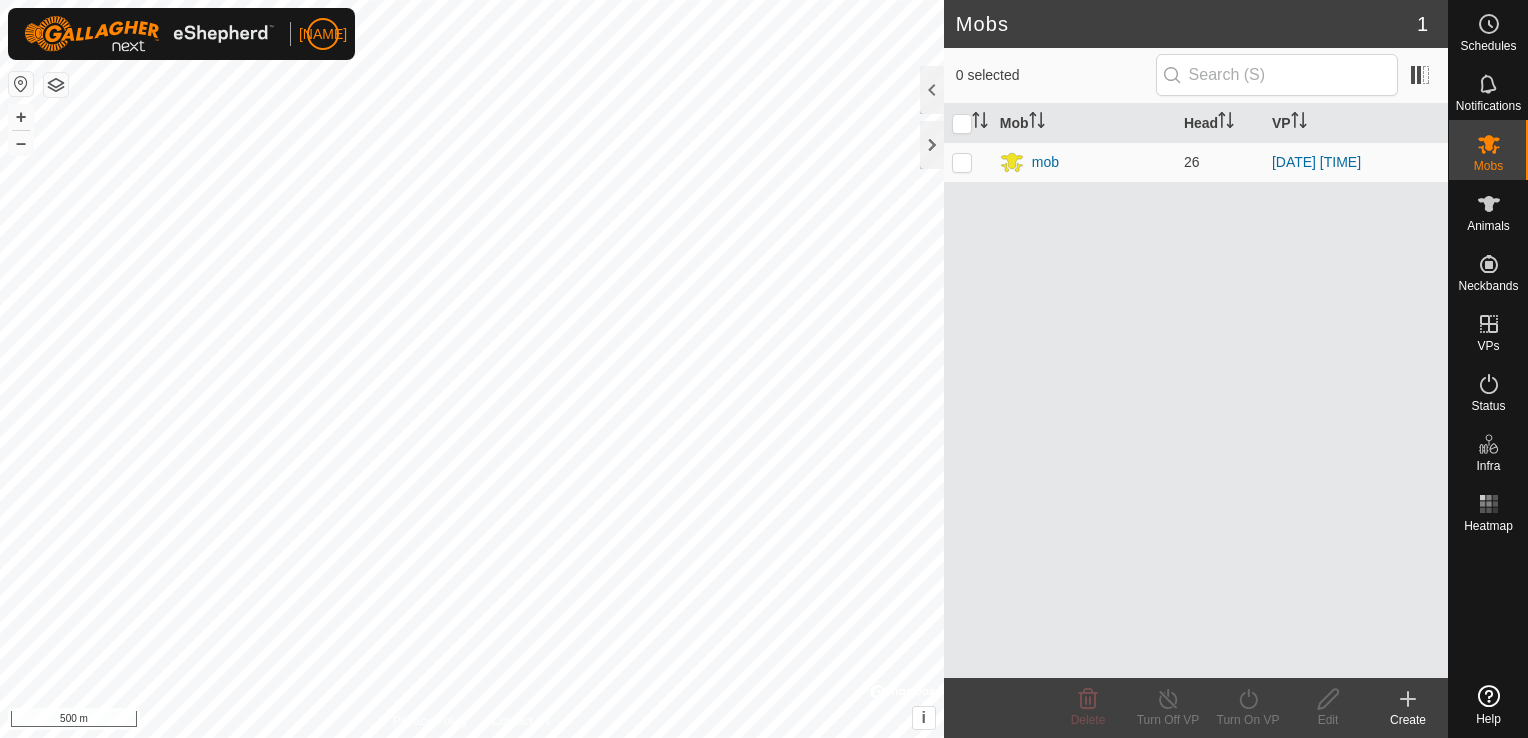 scroll, scrollTop: 0, scrollLeft: 0, axis: both 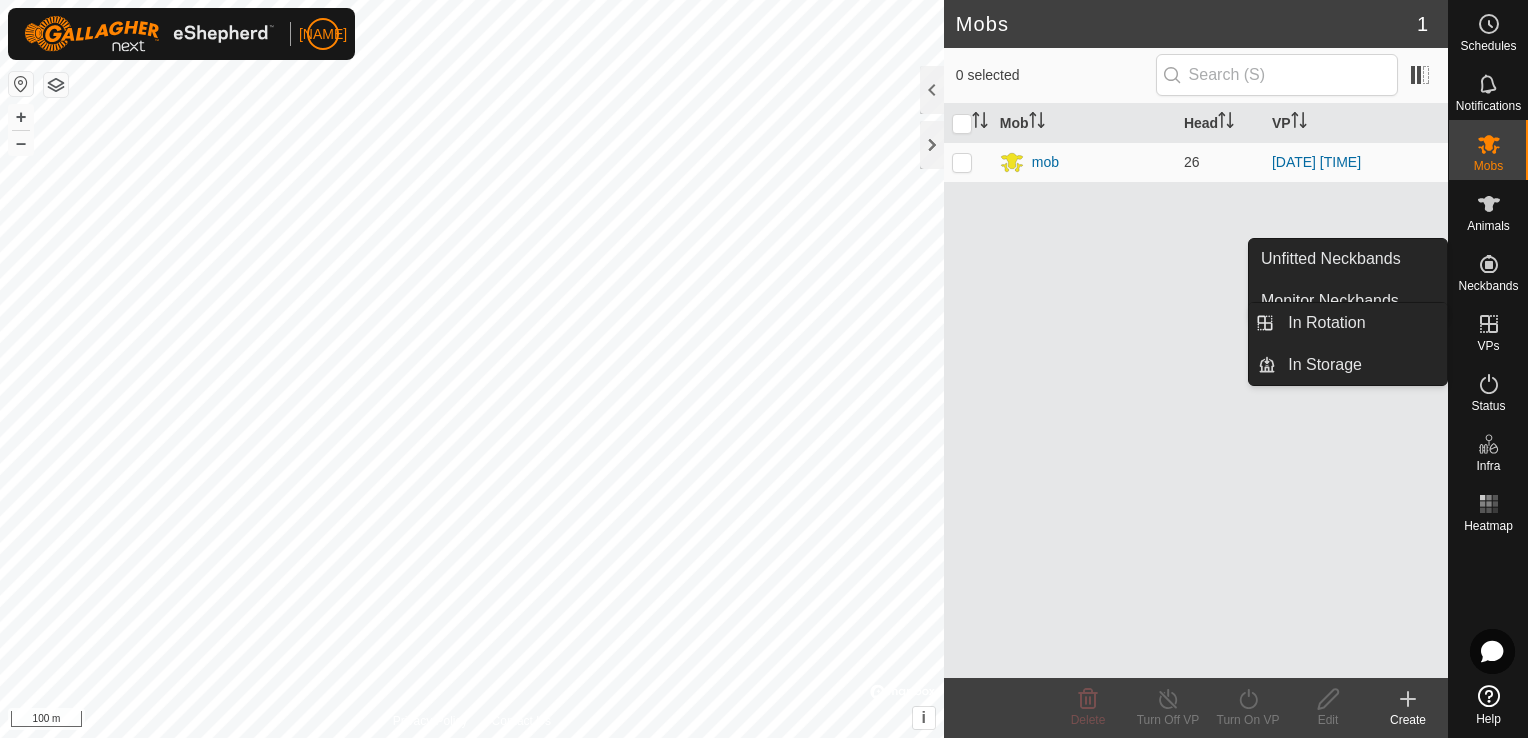 click 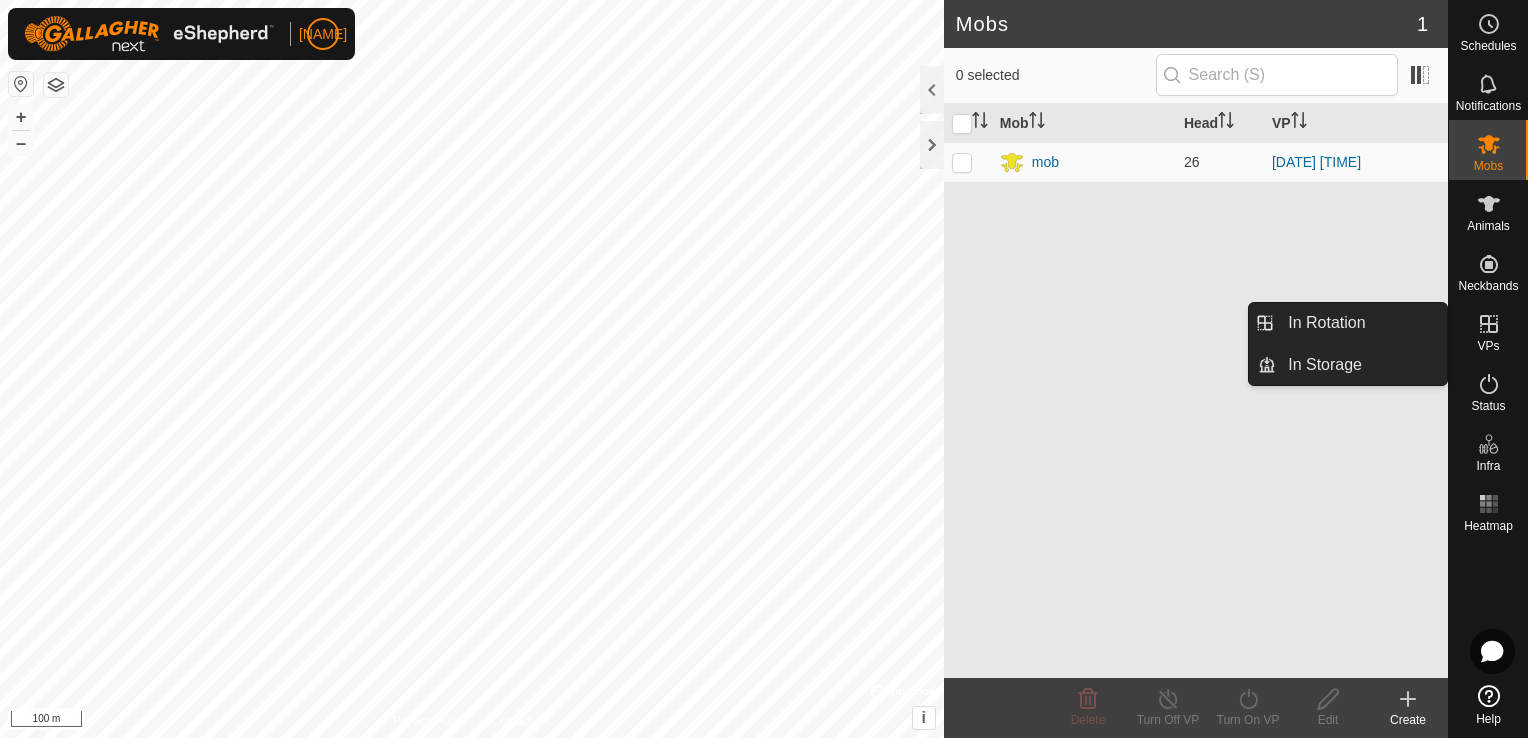 click 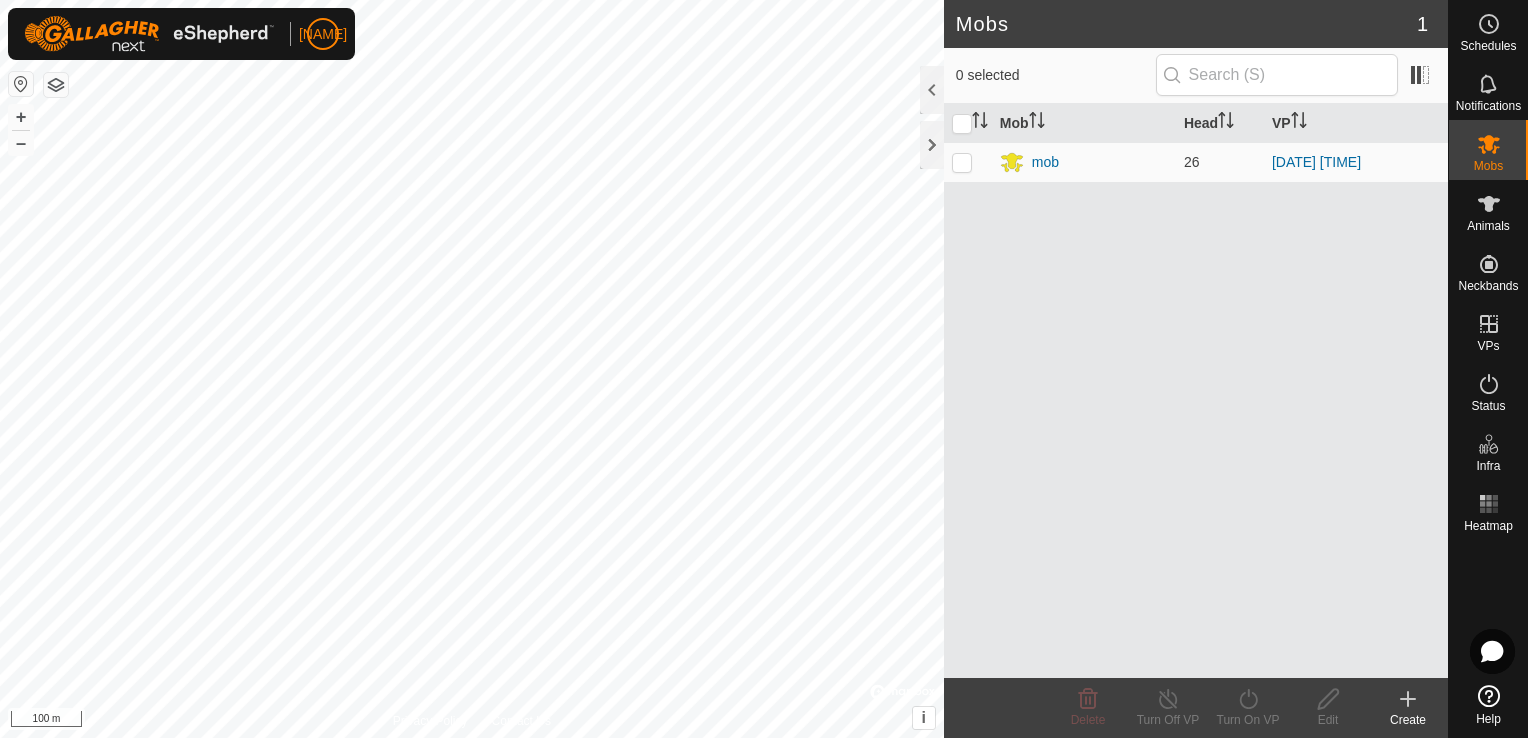 click 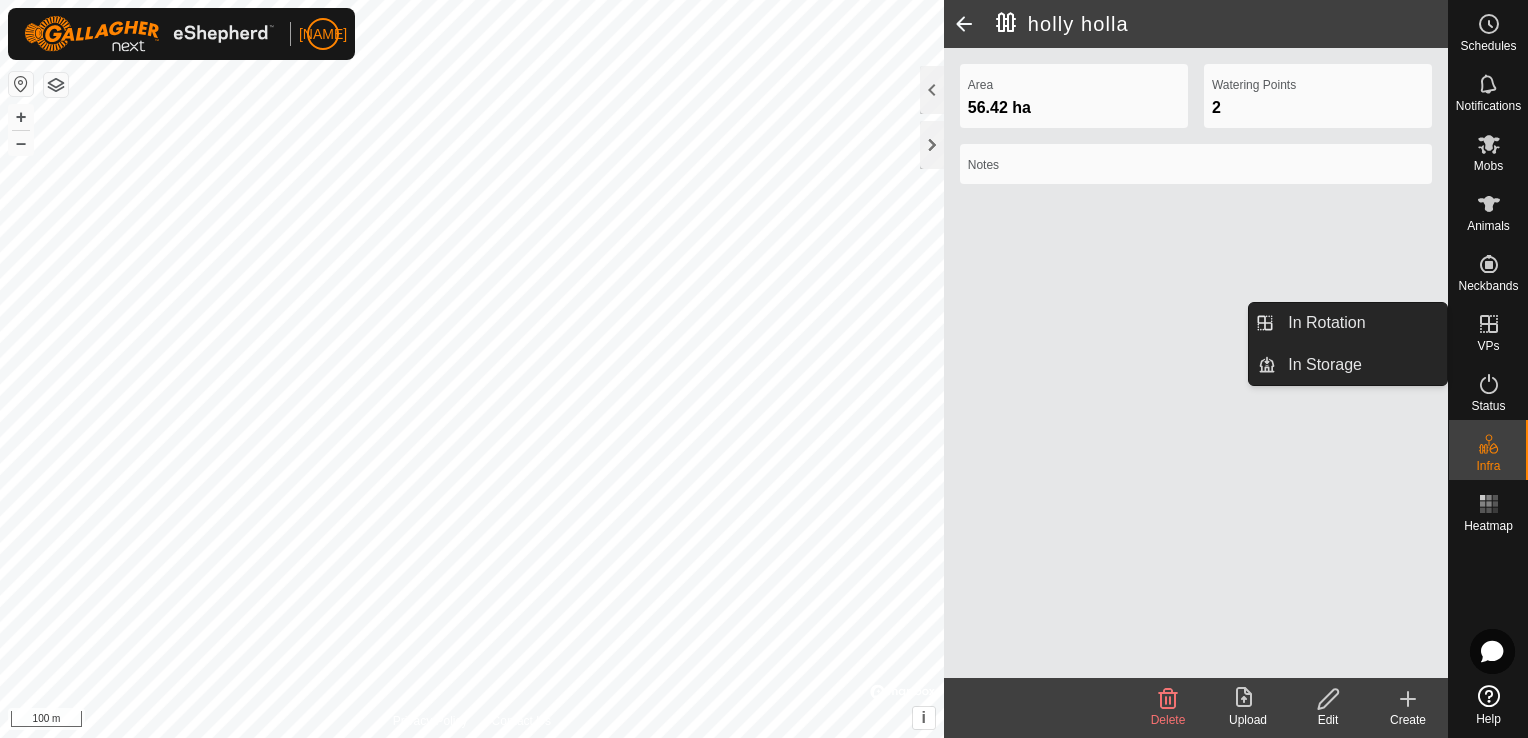 click 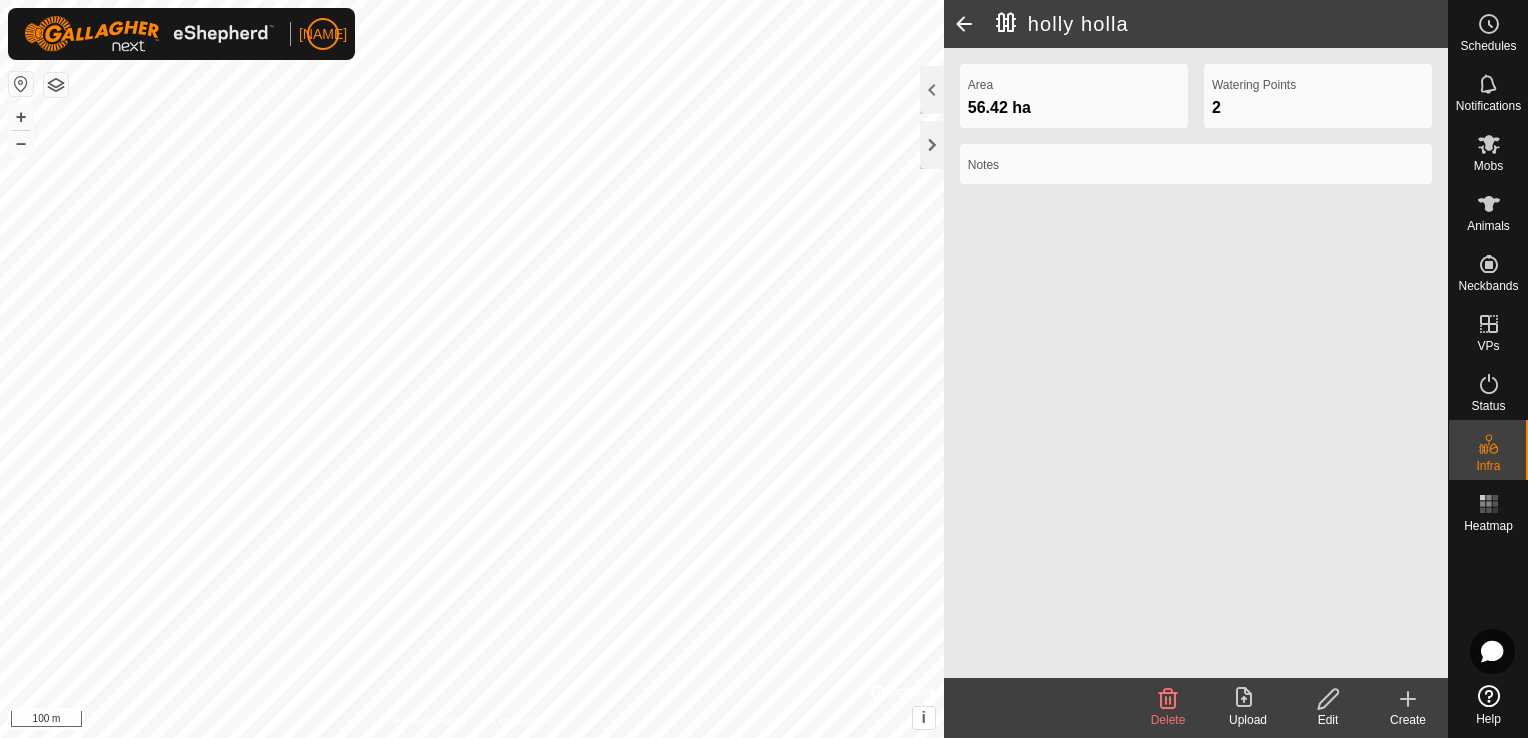 click 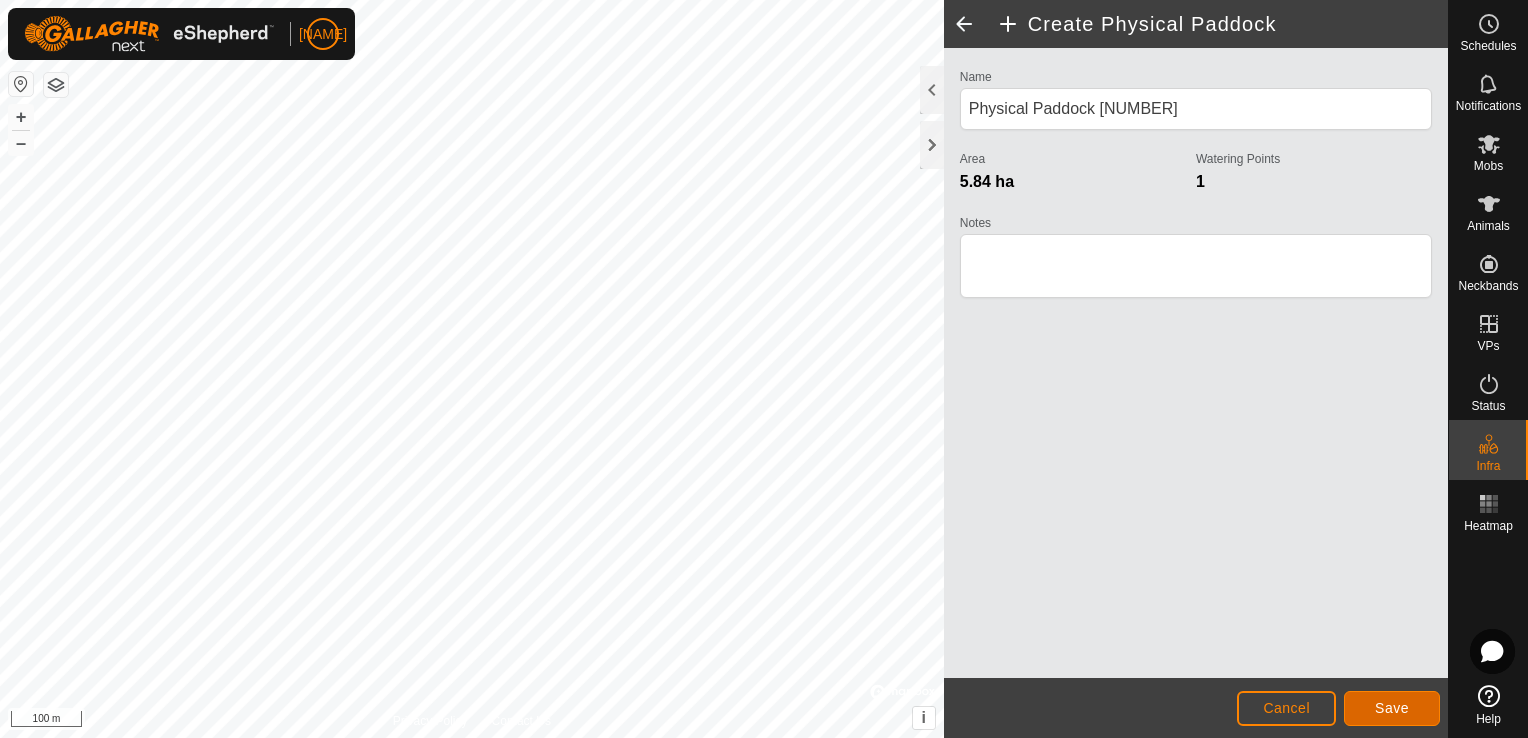 click on "Save" 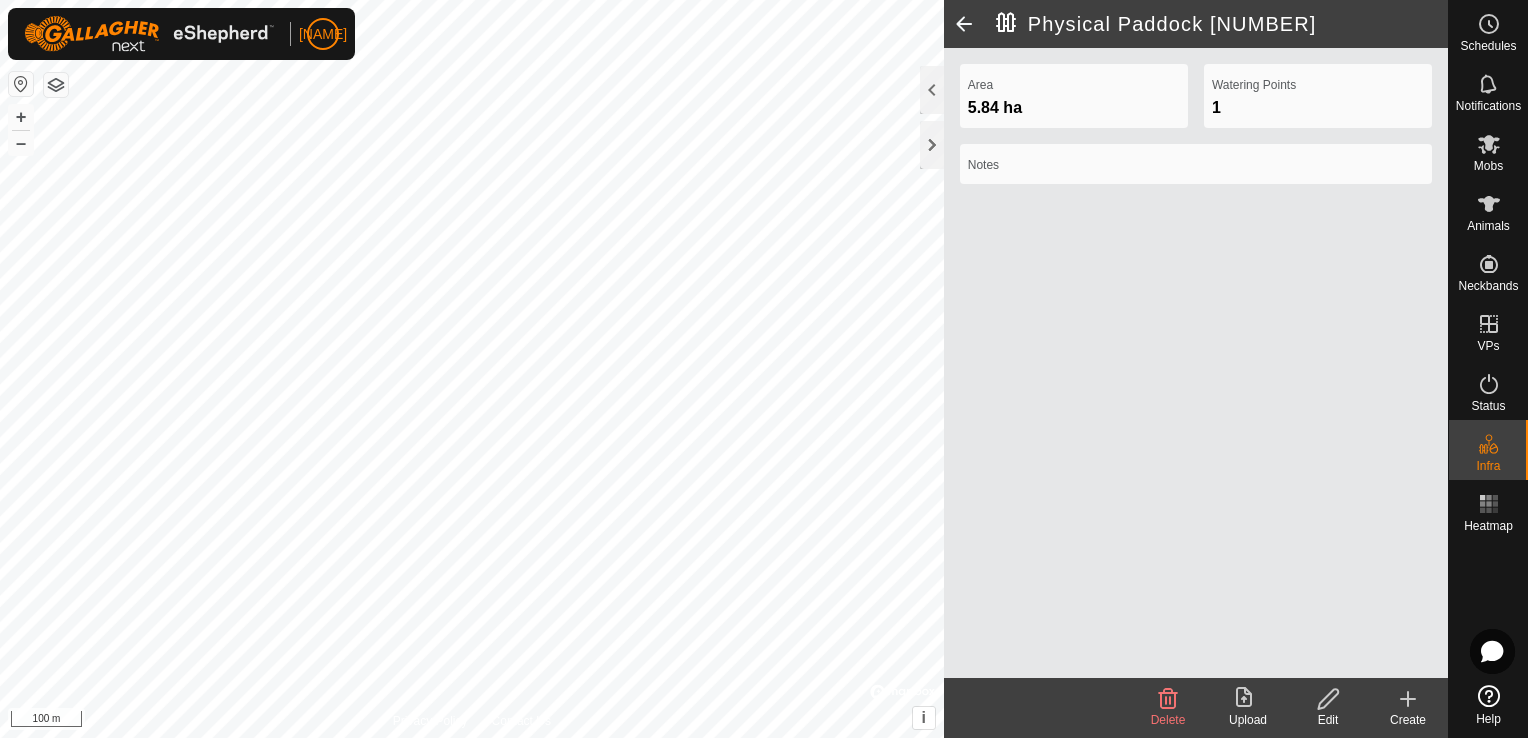 click 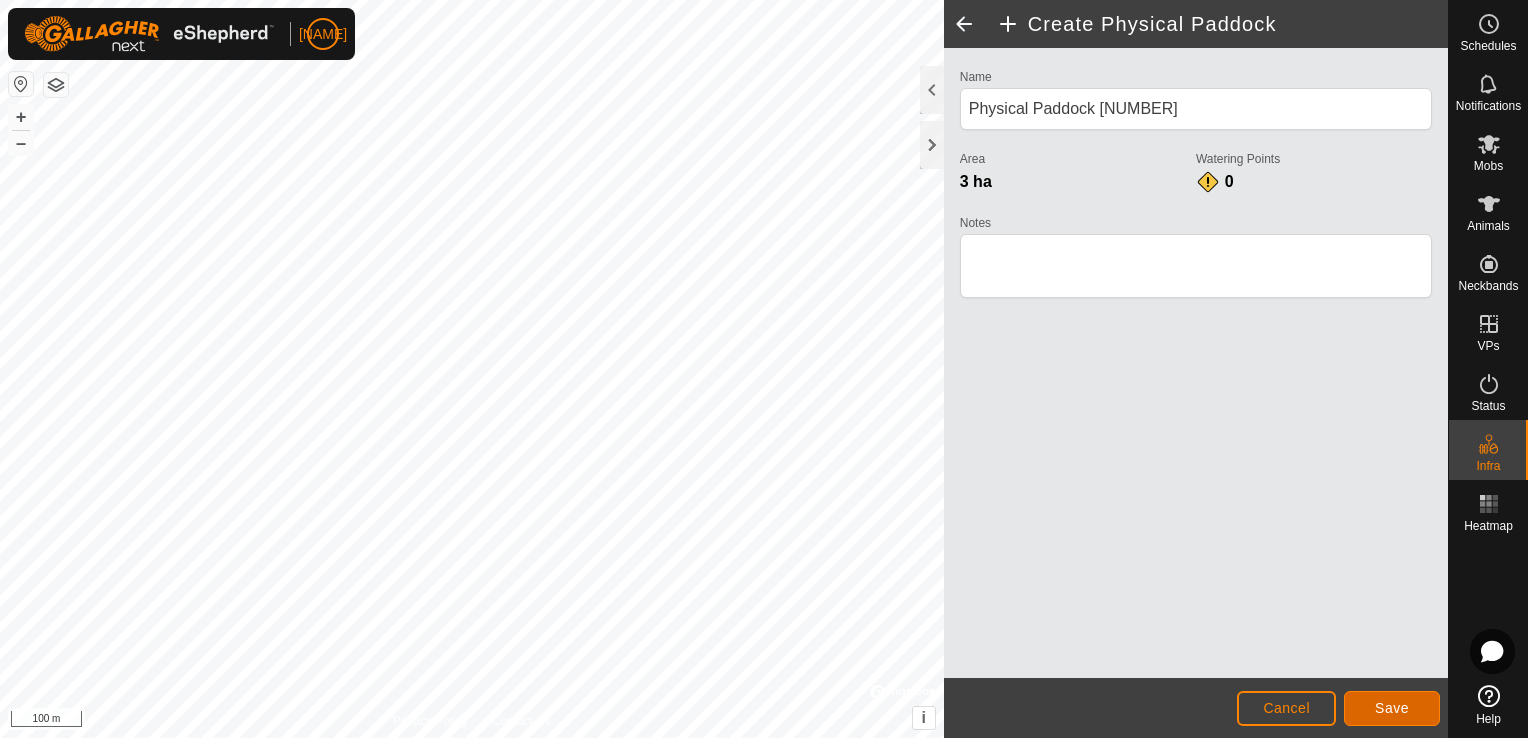 click on "Save" 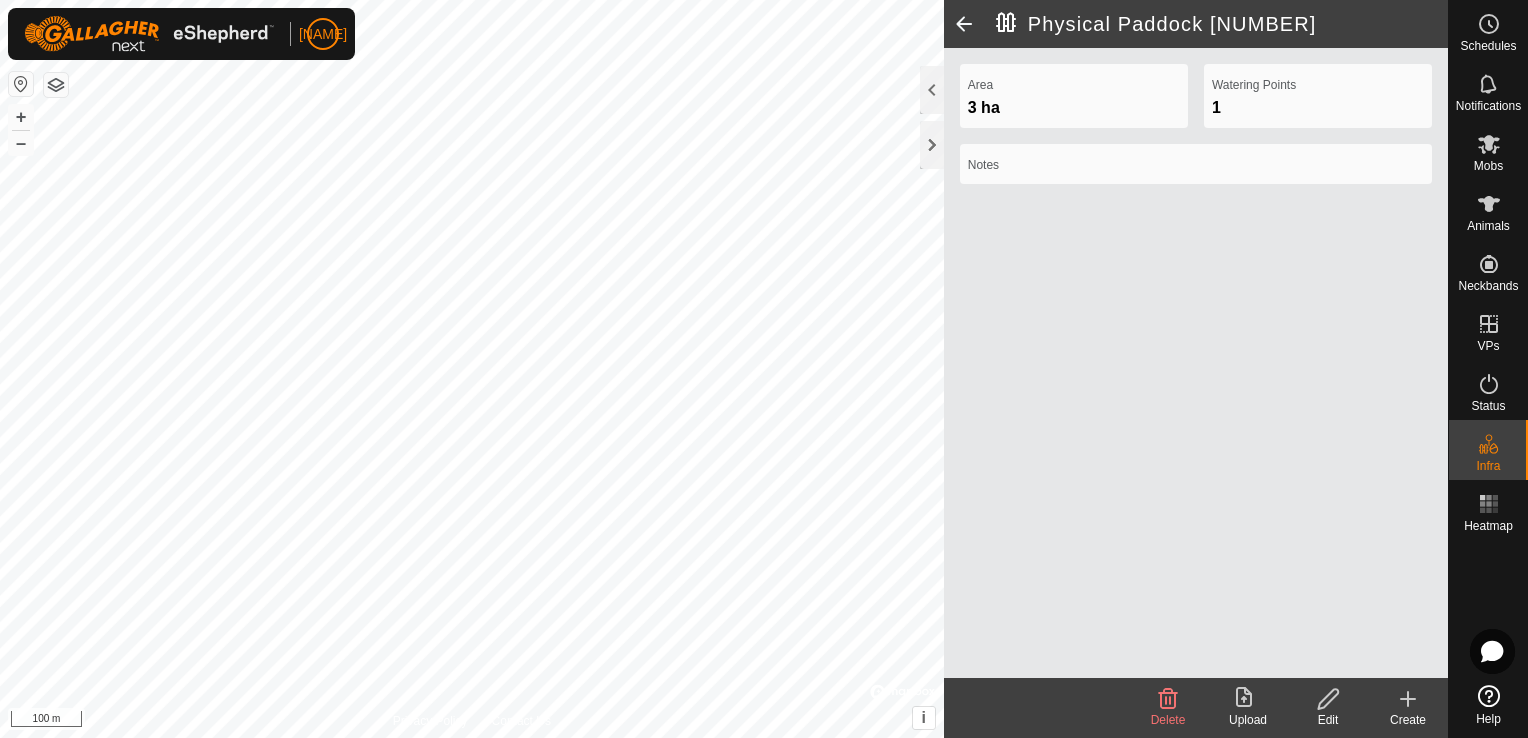 click 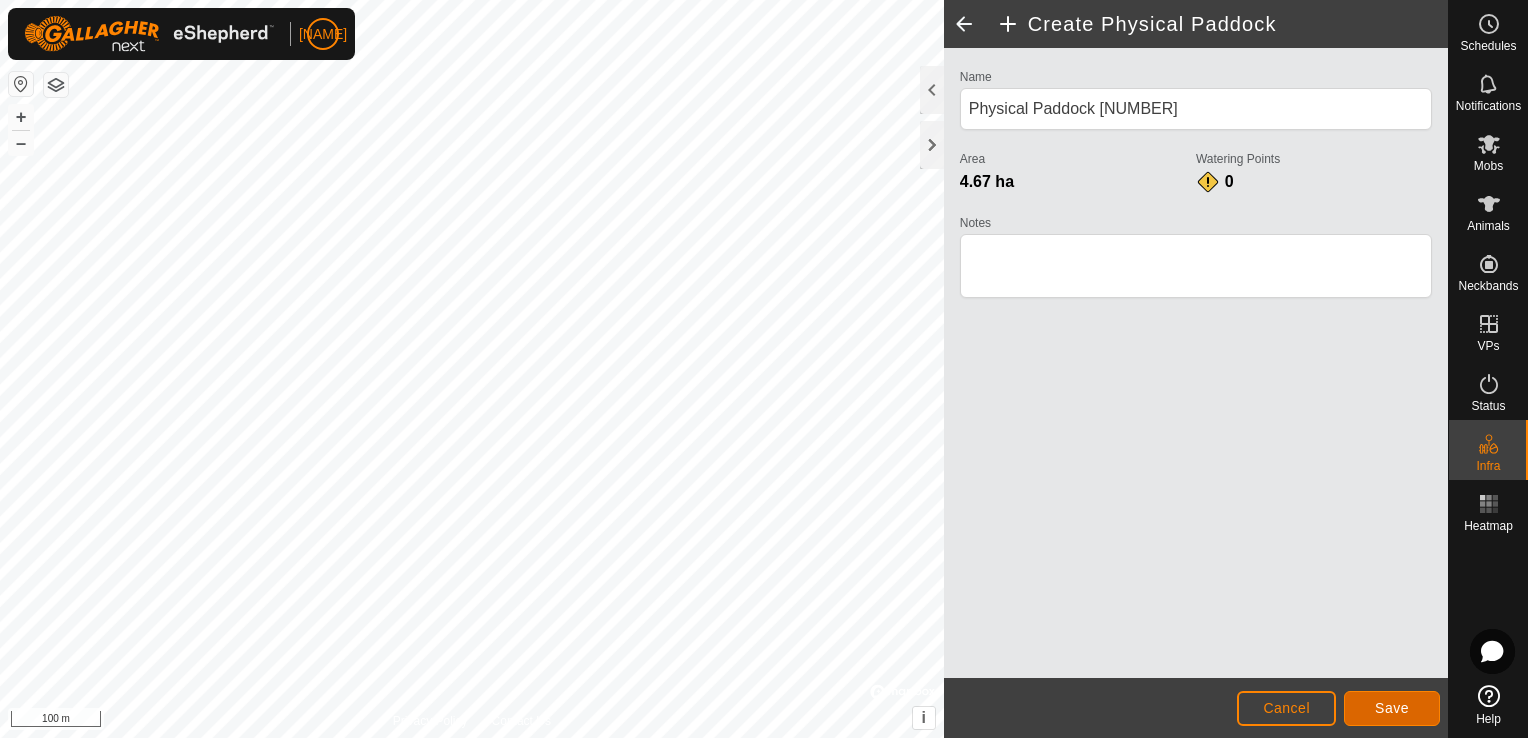 click on "Save" 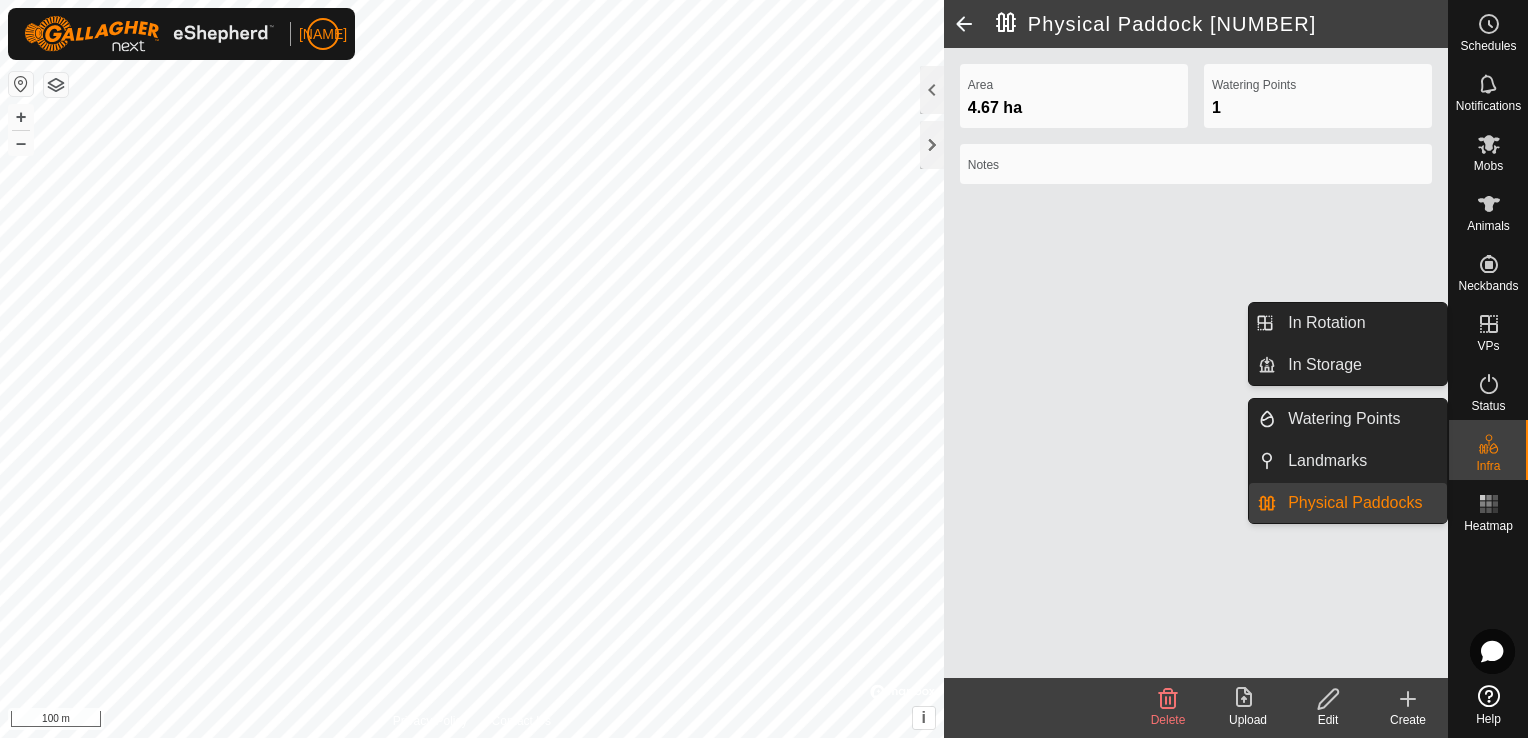 click 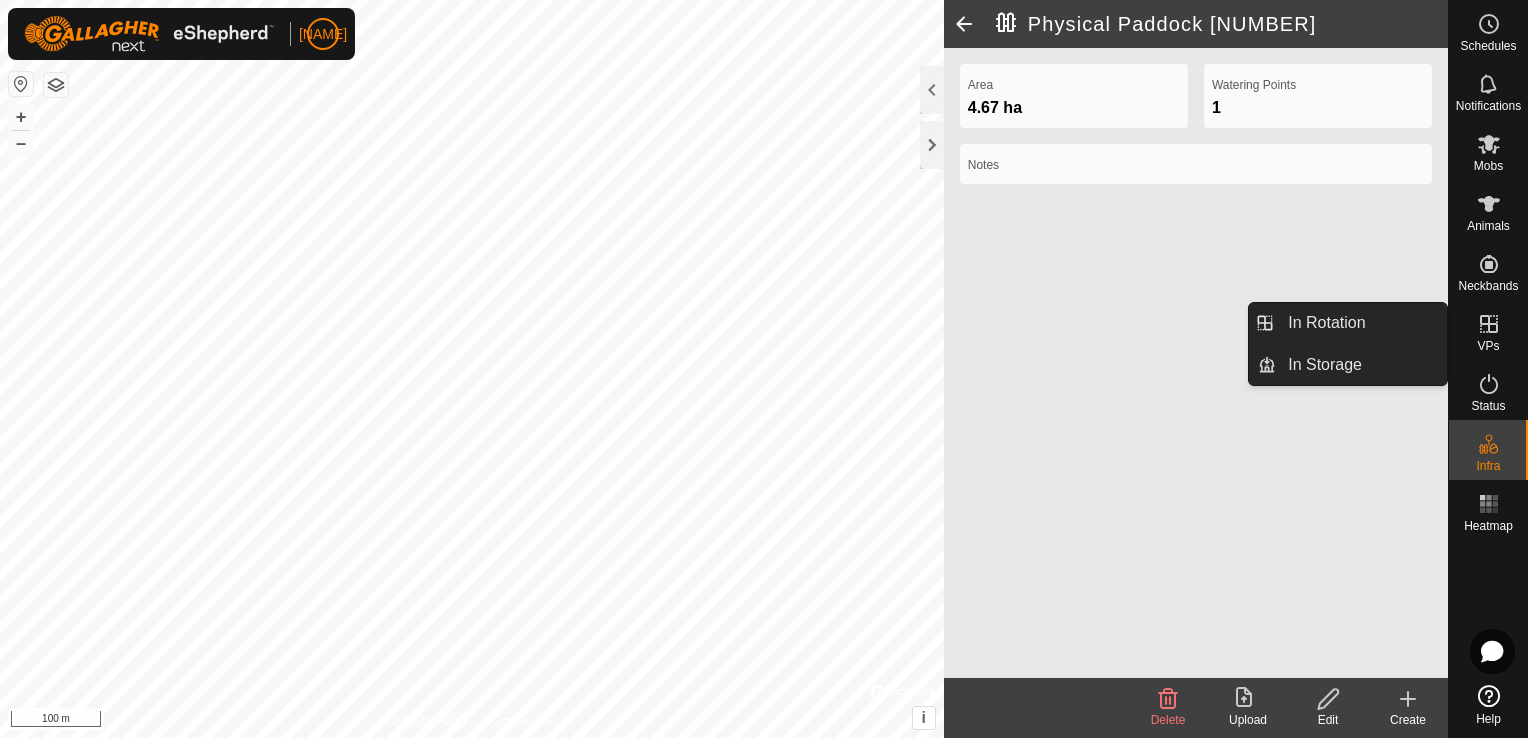 click 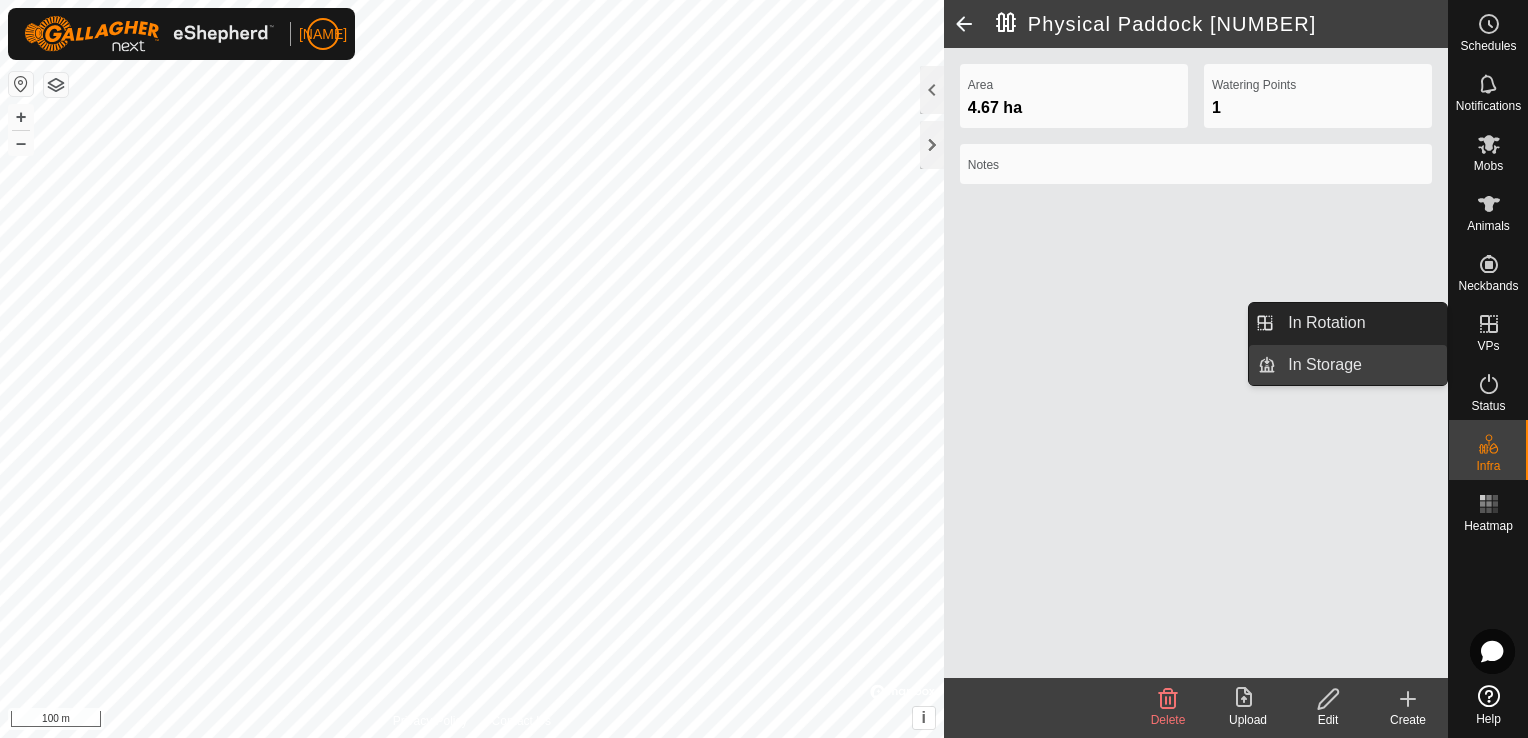 click on "In Storage" at bounding box center (1361, 365) 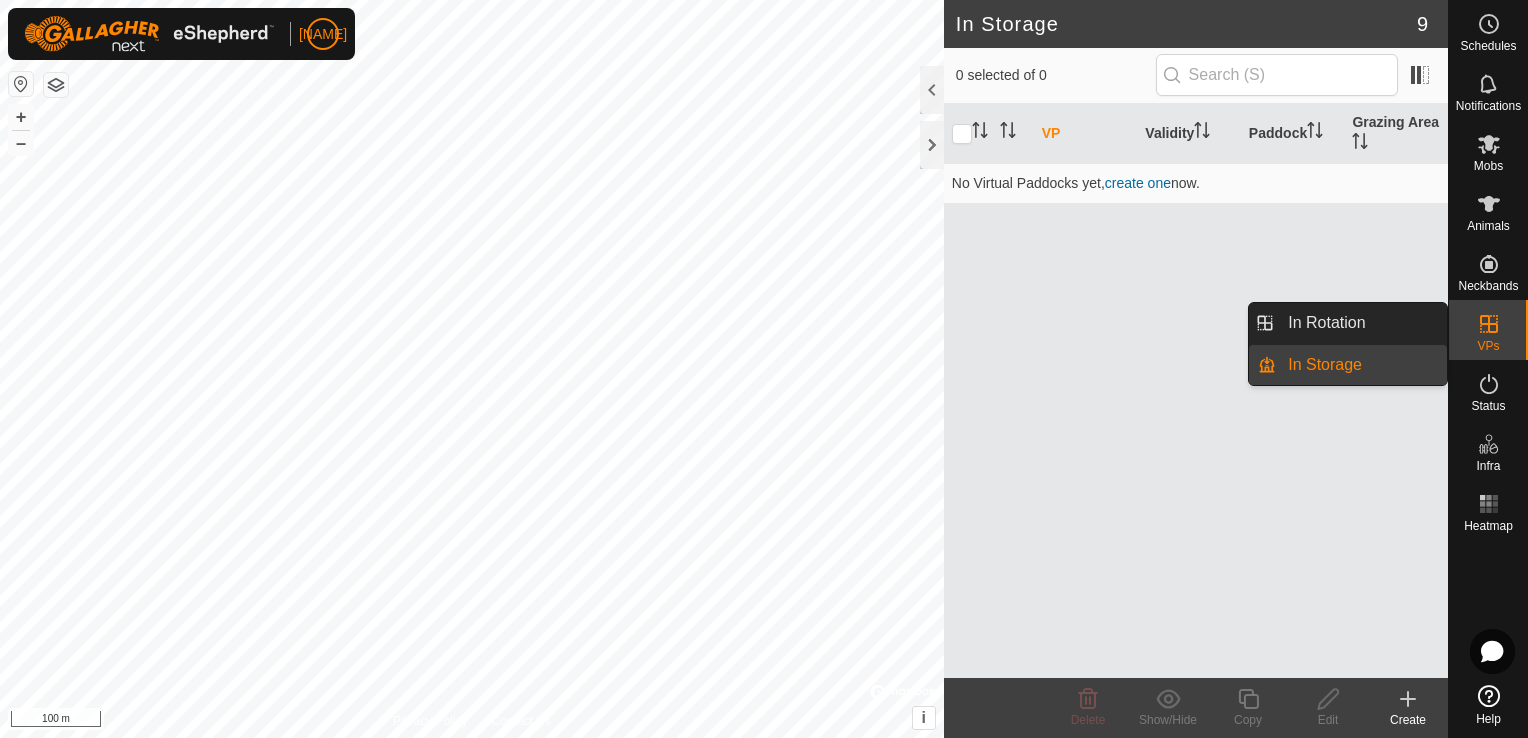 click 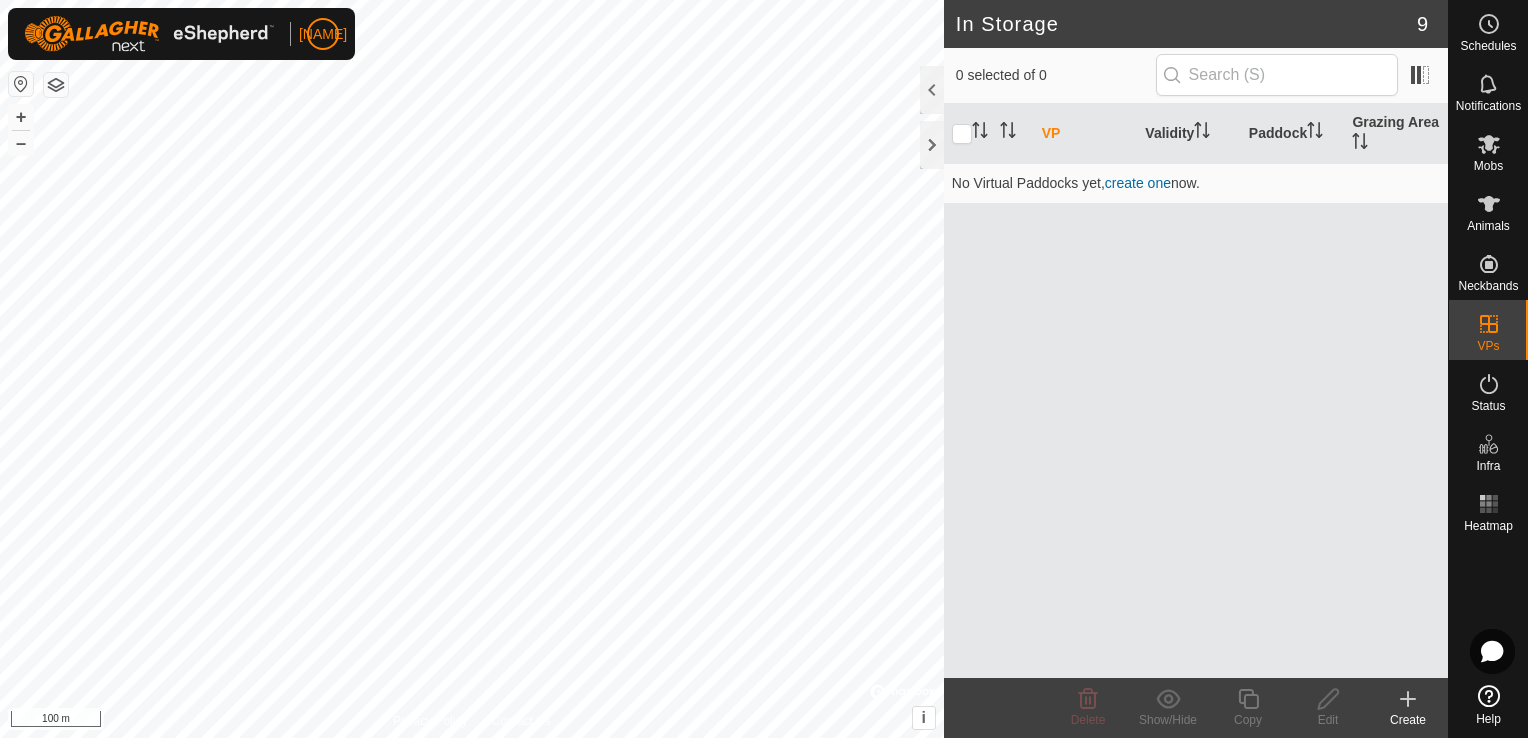 click 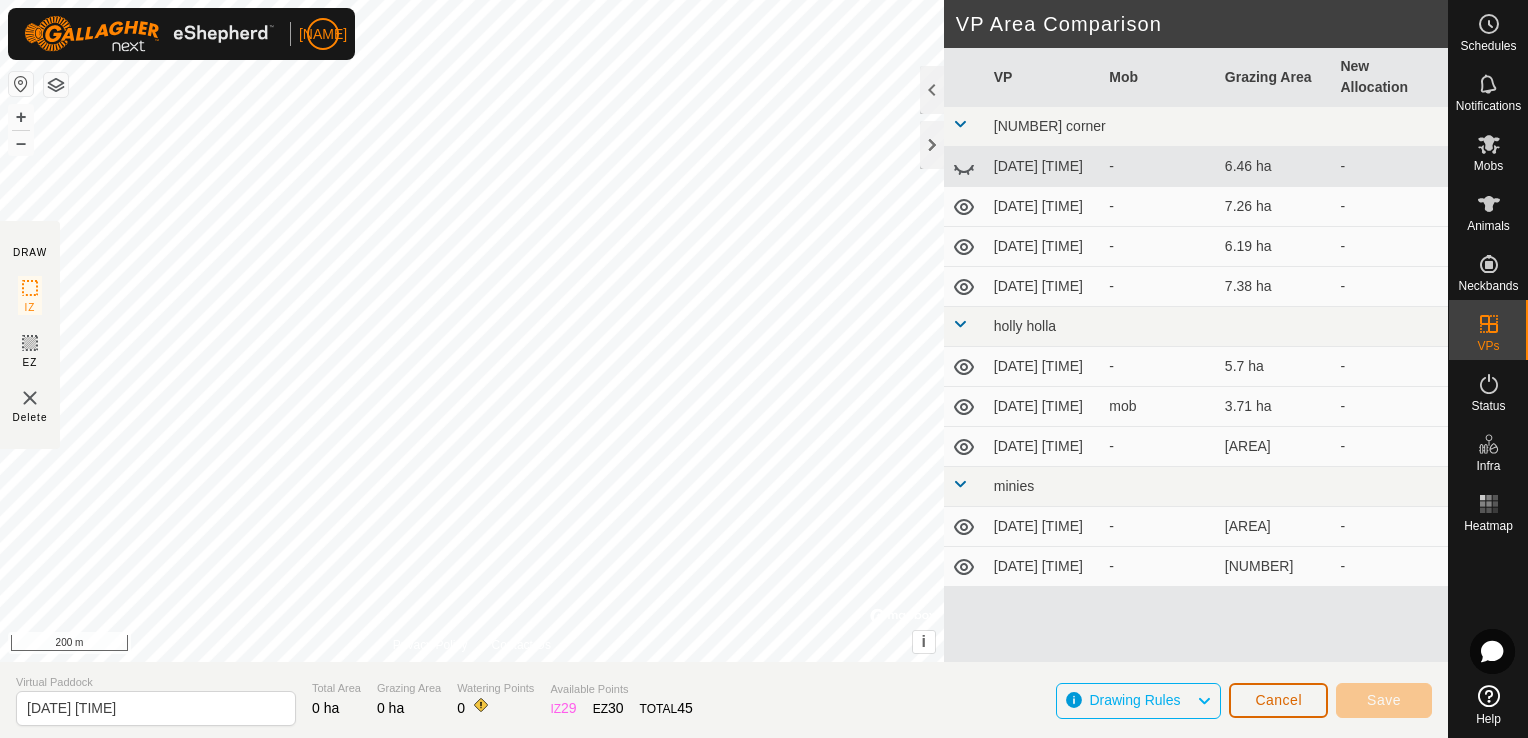 click on "Cancel" 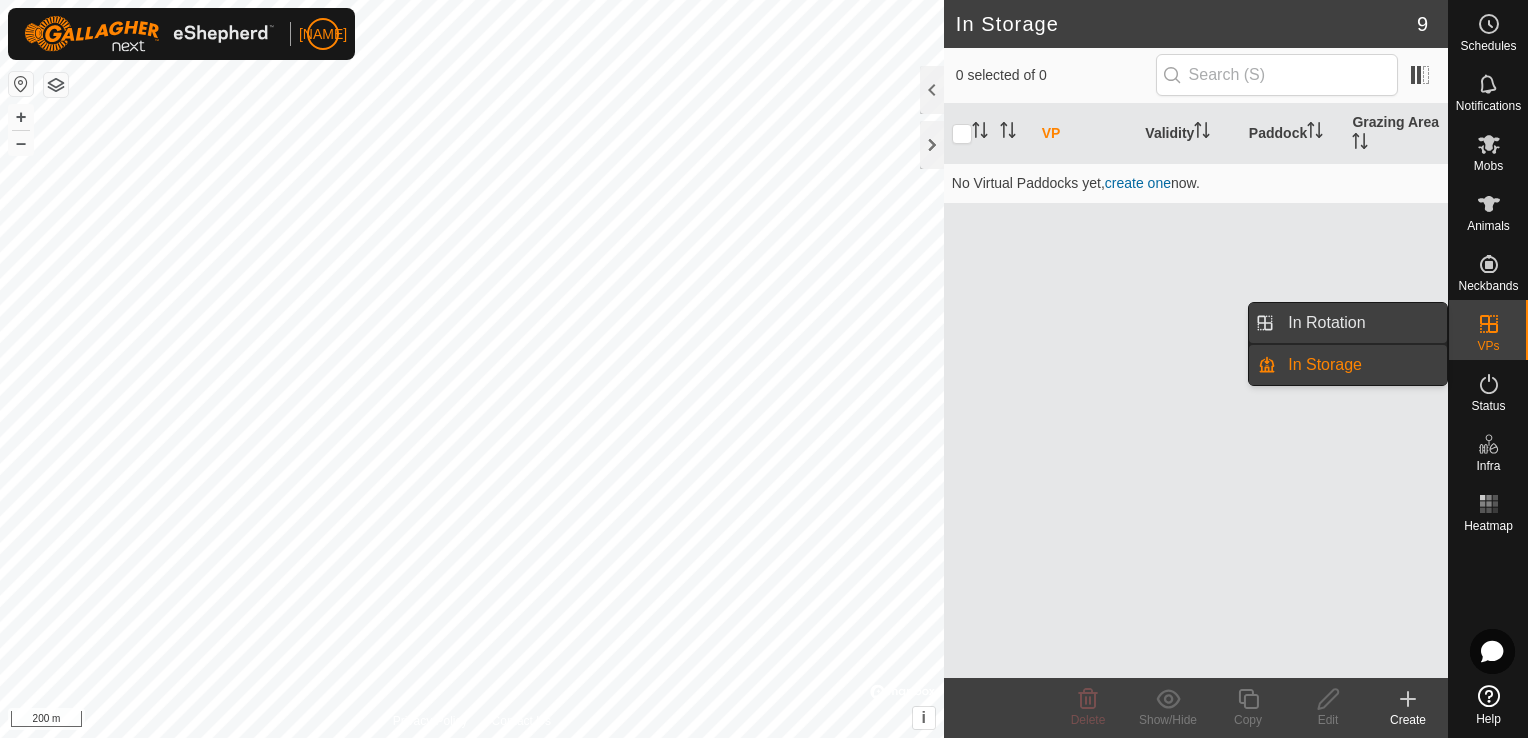 click on "In Rotation" at bounding box center (1361, 323) 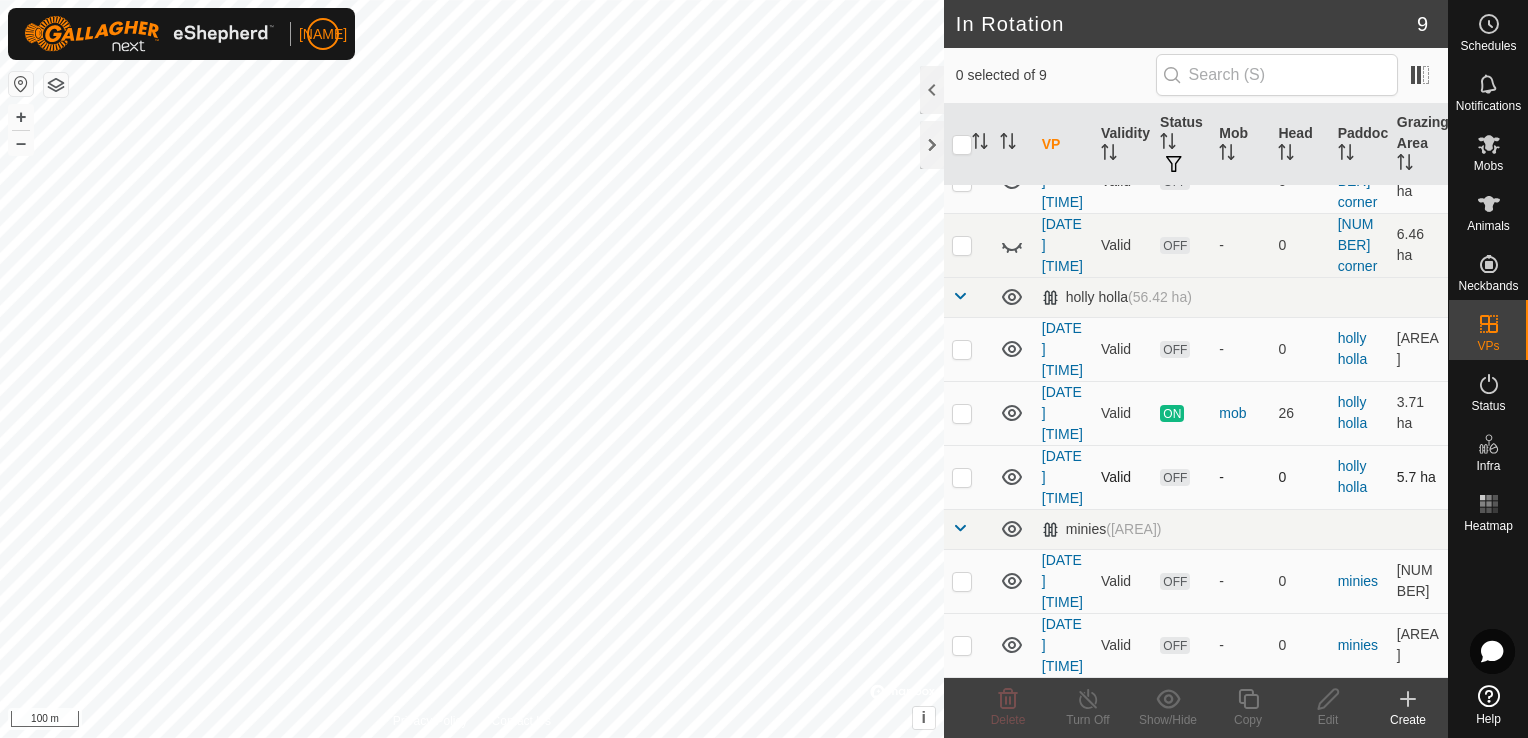 scroll, scrollTop: 389, scrollLeft: 0, axis: vertical 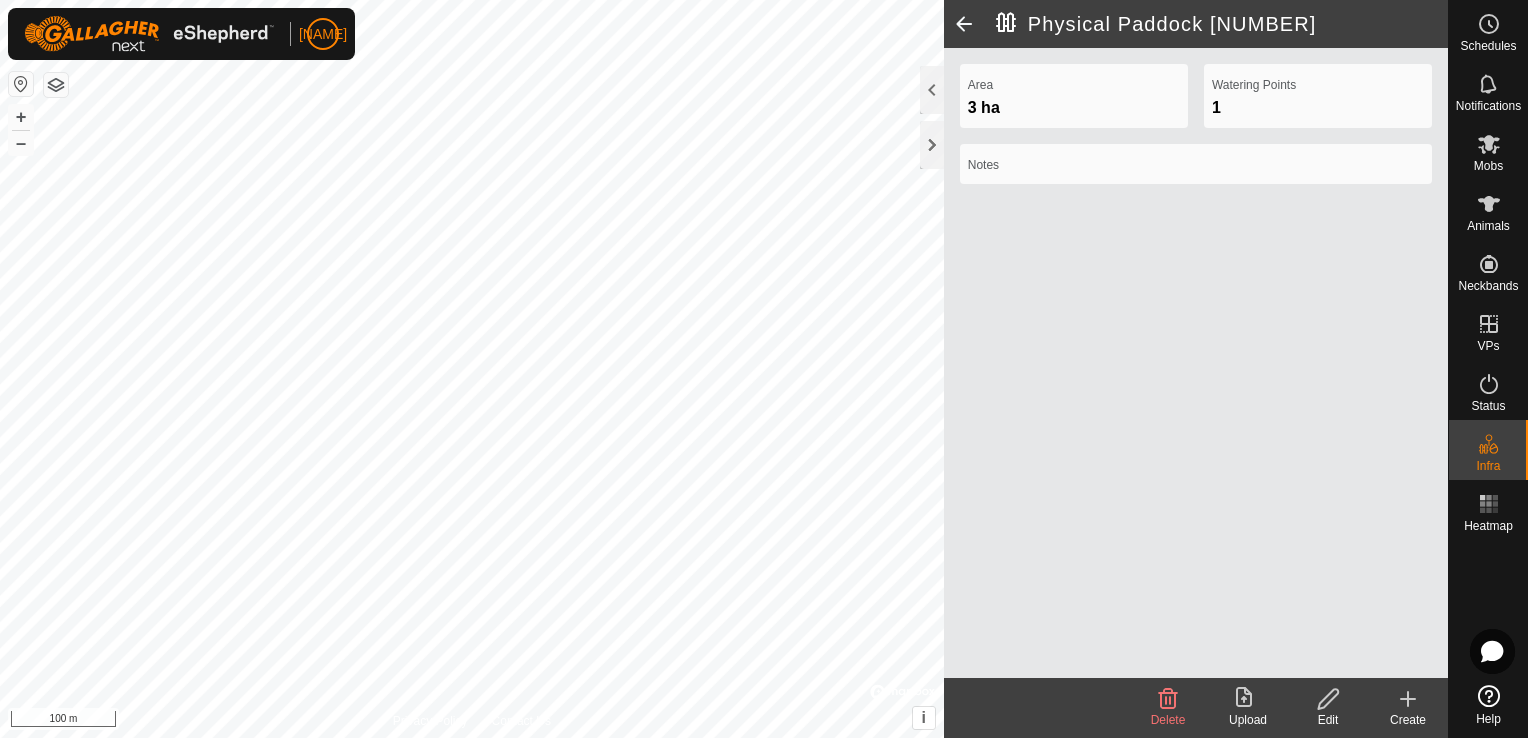 click 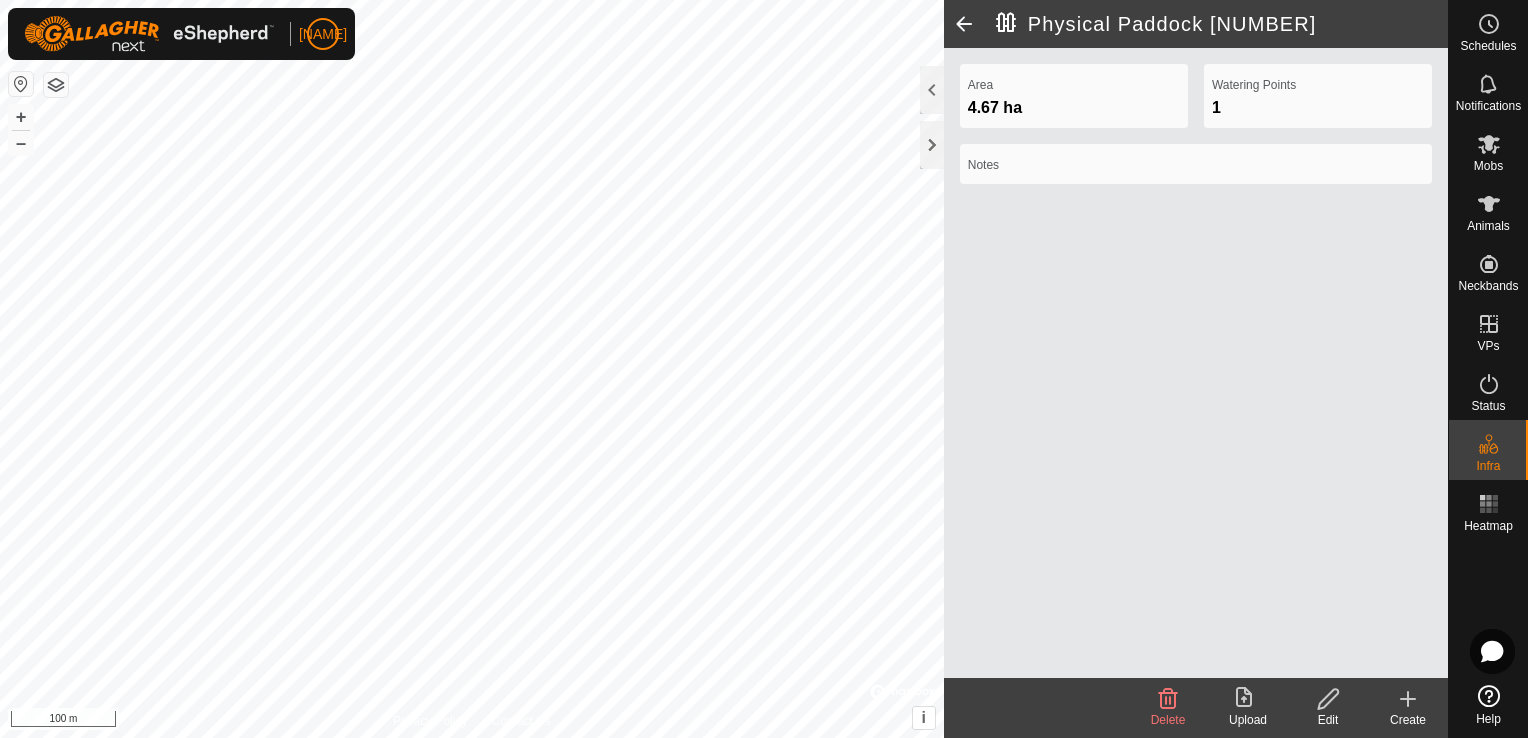 click 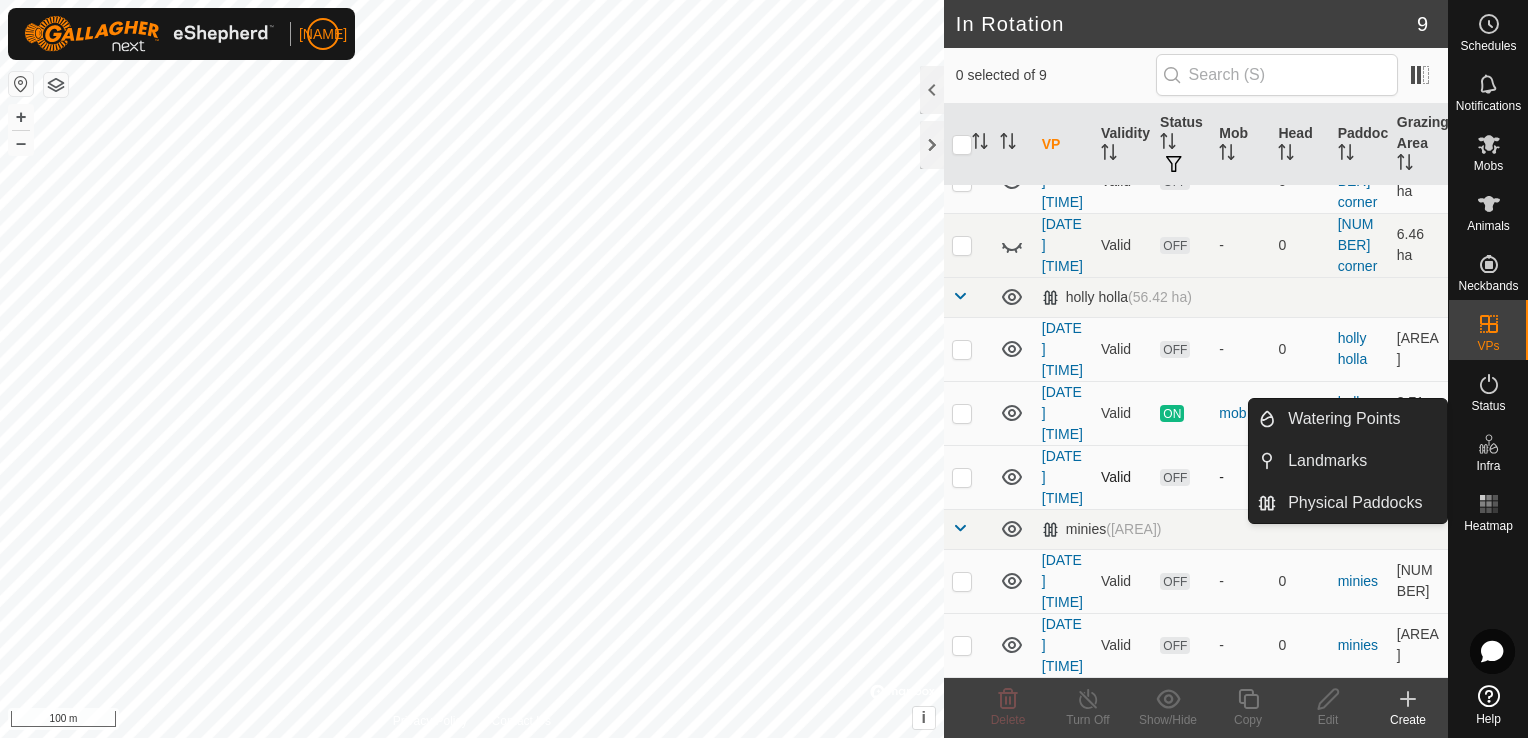scroll, scrollTop: 289, scrollLeft: 0, axis: vertical 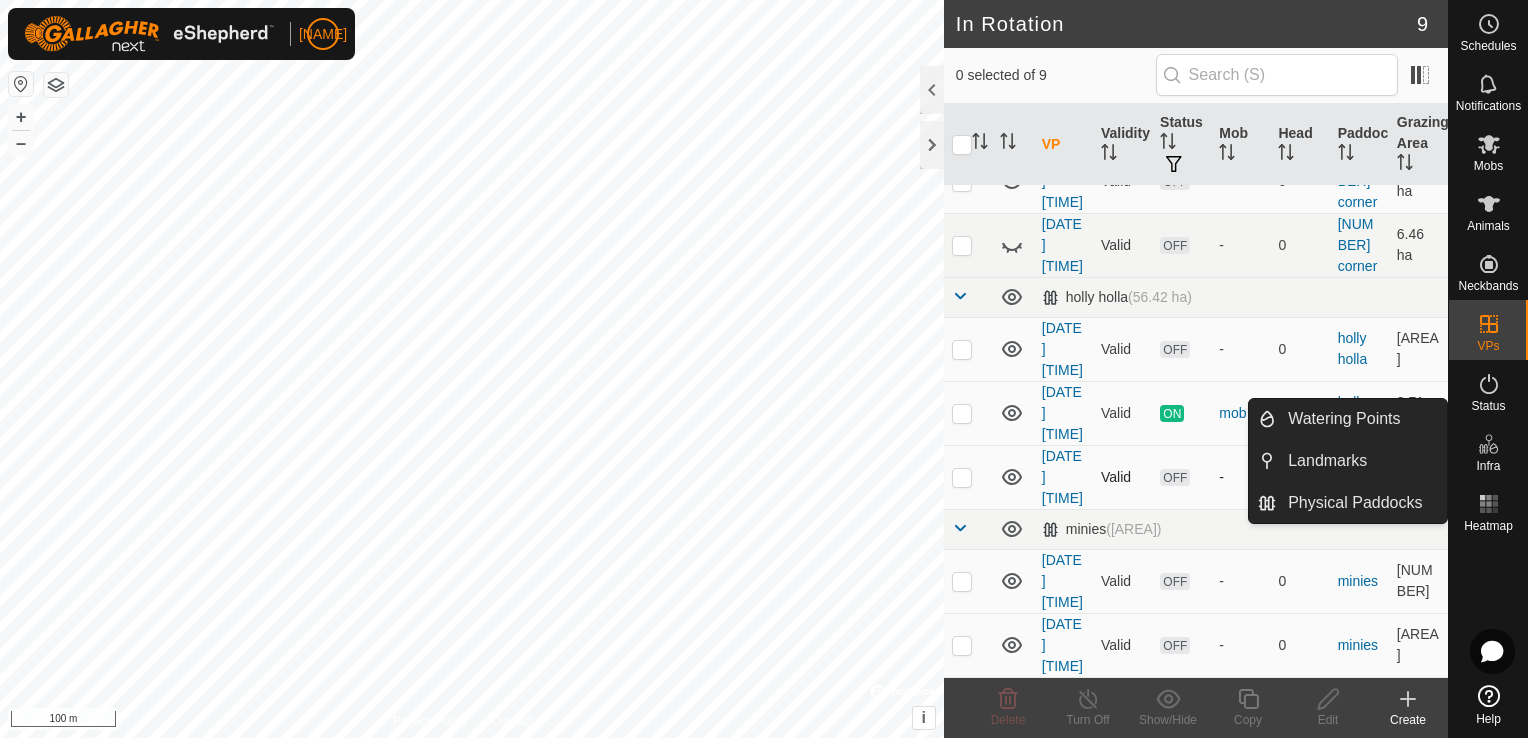 click at bounding box center [962, 477] 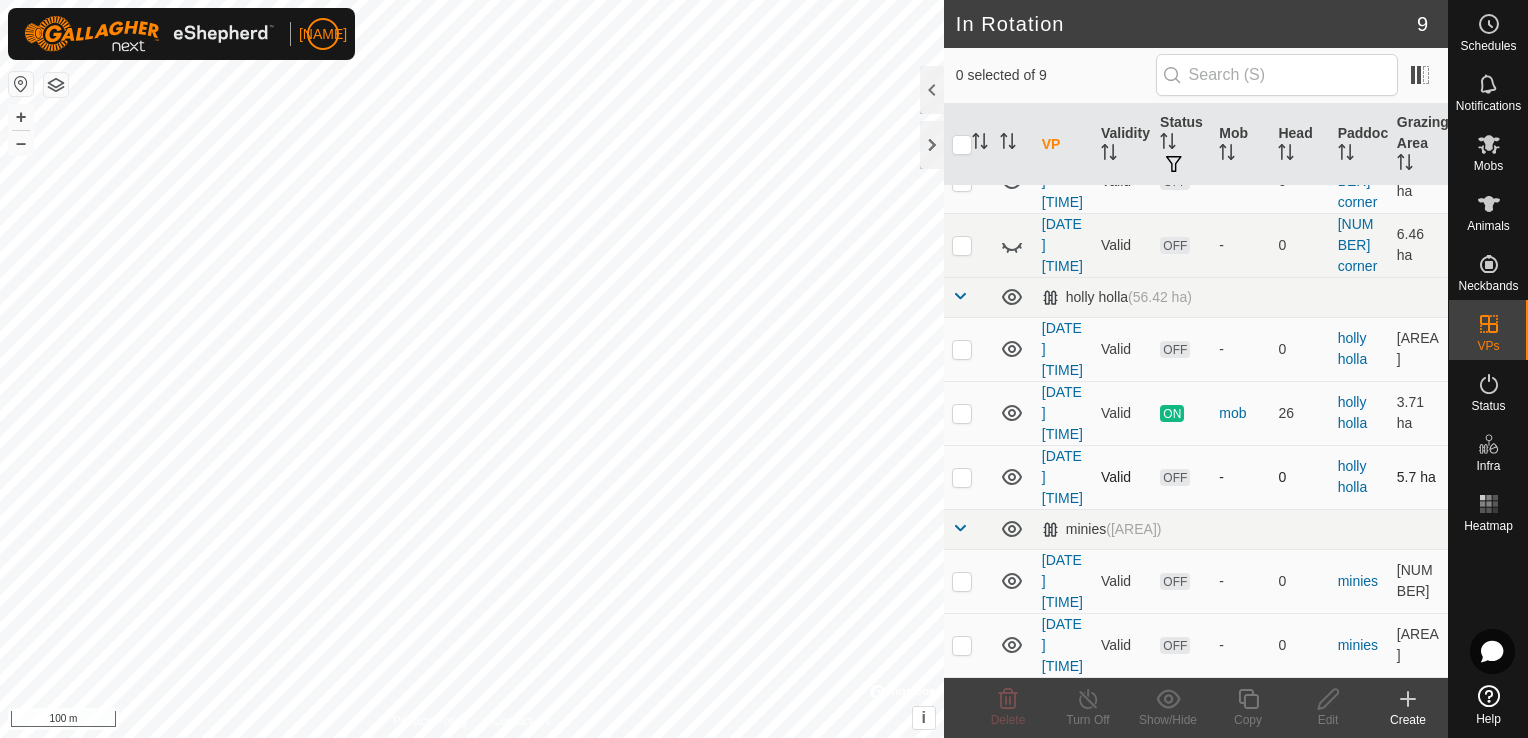 checkbox on "true" 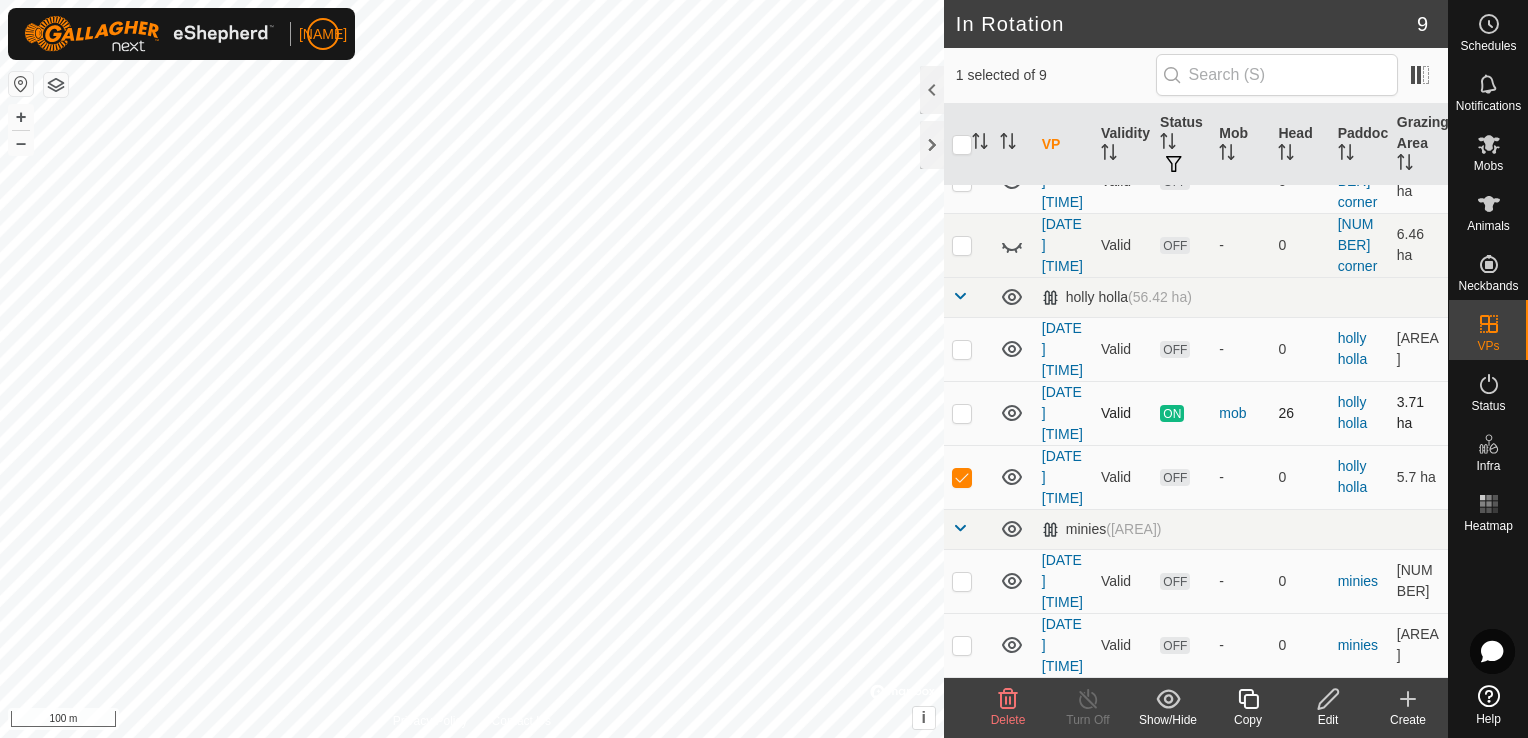 click at bounding box center (962, 413) 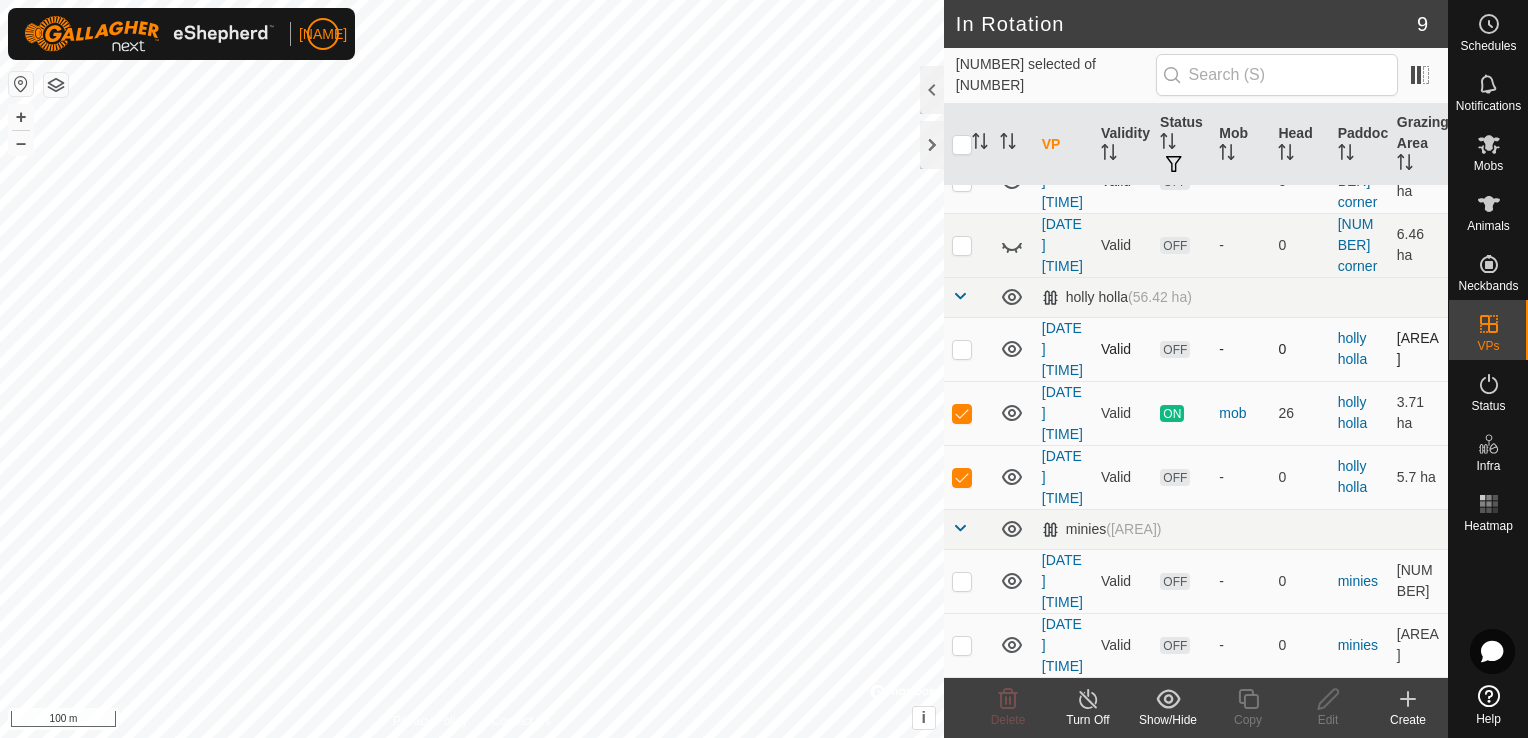 click at bounding box center (968, 349) 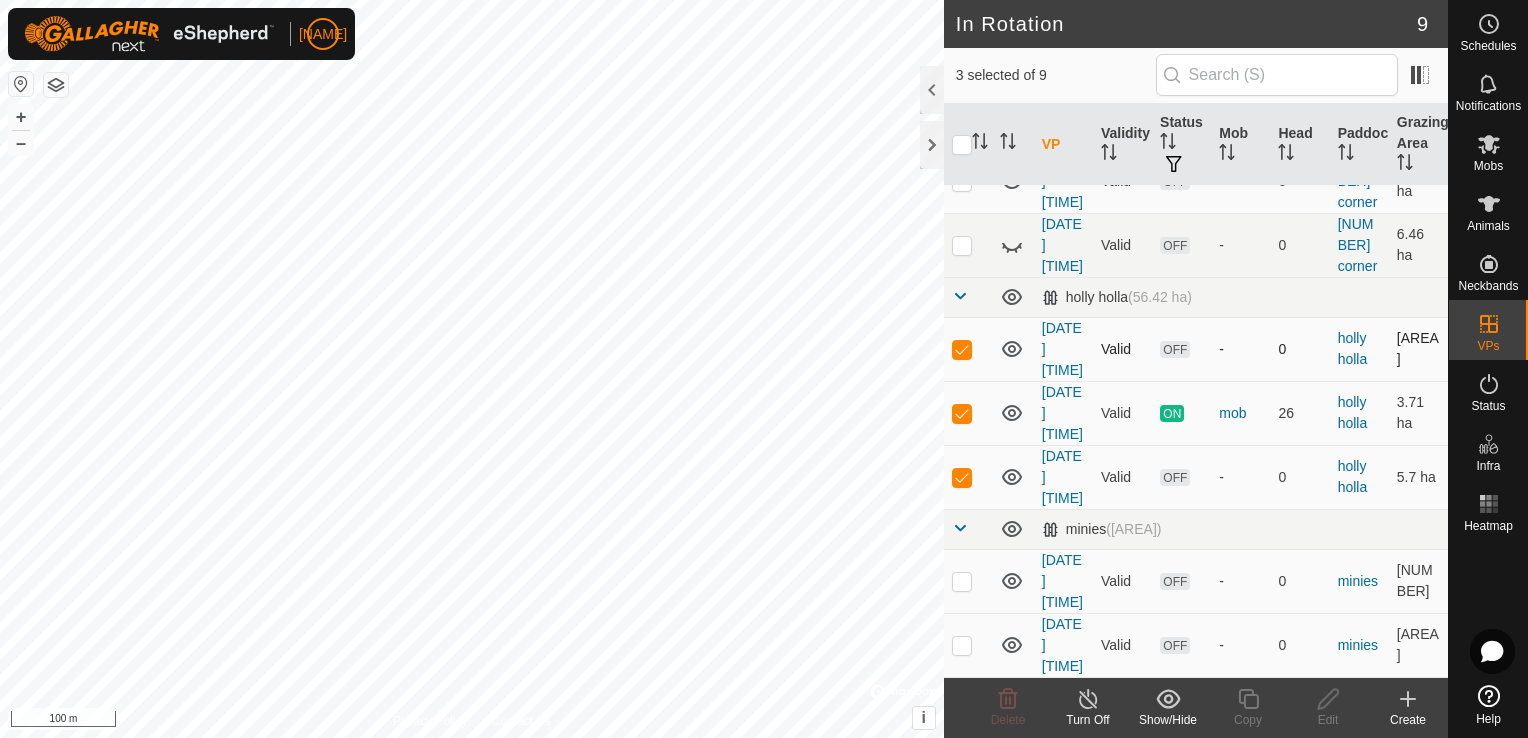 checkbox on "true" 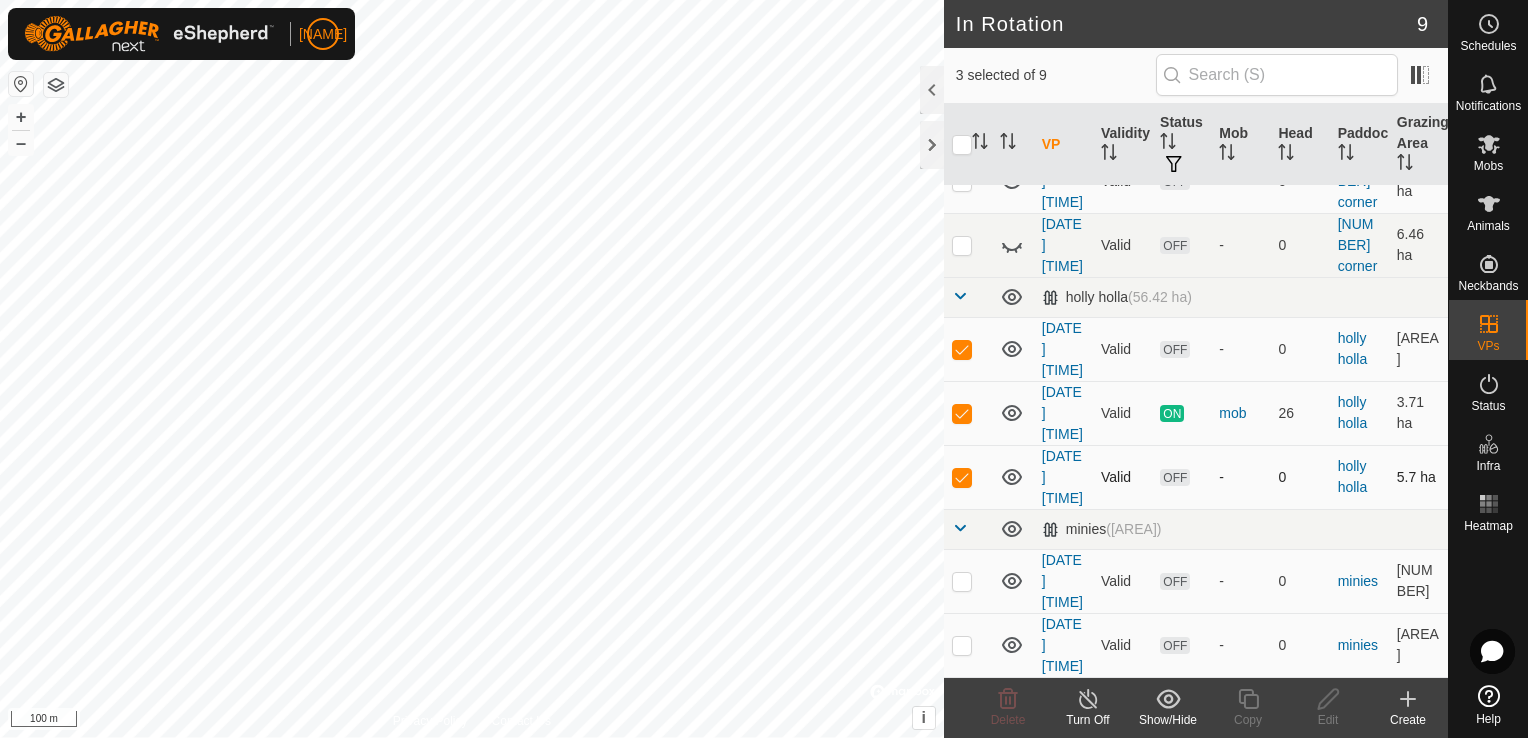 scroll, scrollTop: 389, scrollLeft: 0, axis: vertical 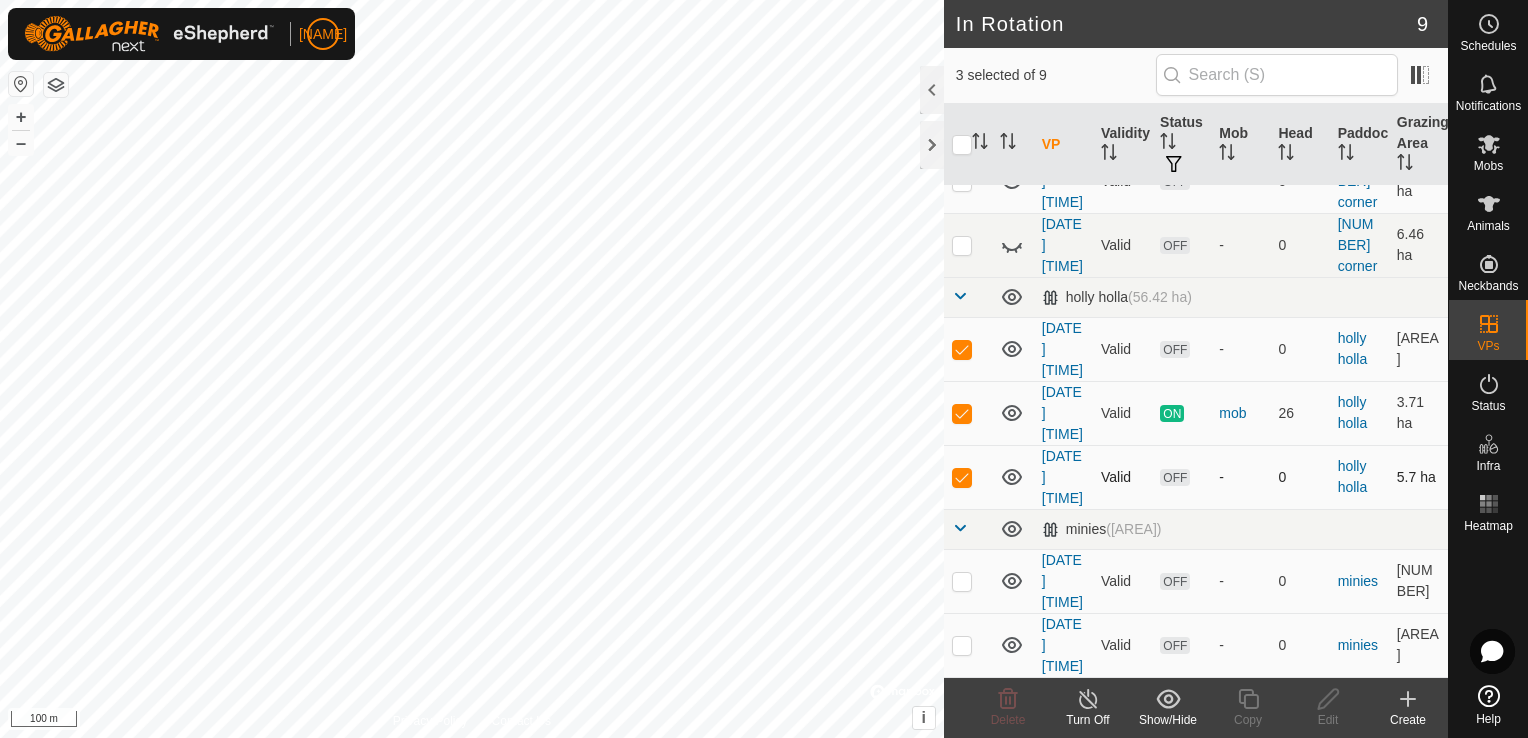 click at bounding box center (962, 477) 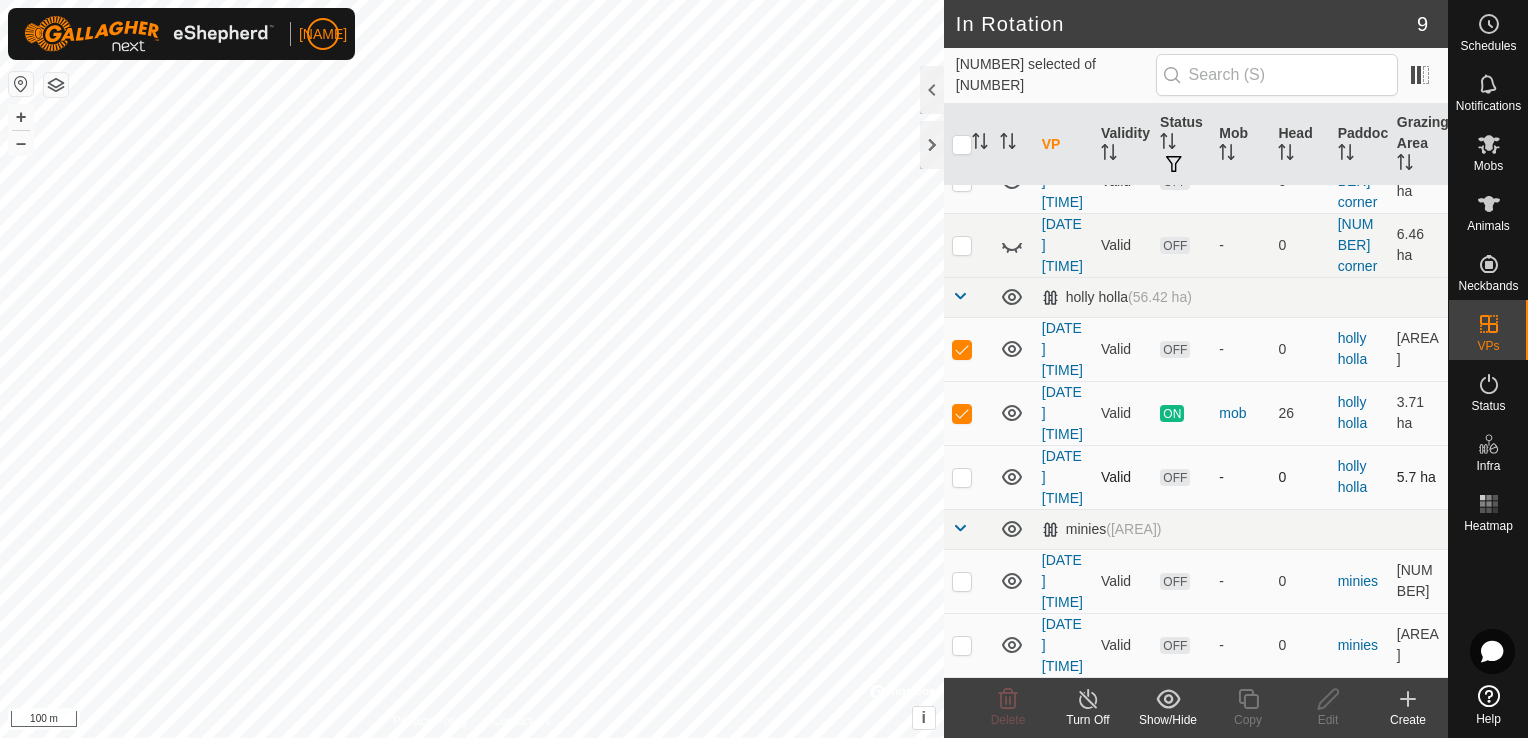 checkbox on "false" 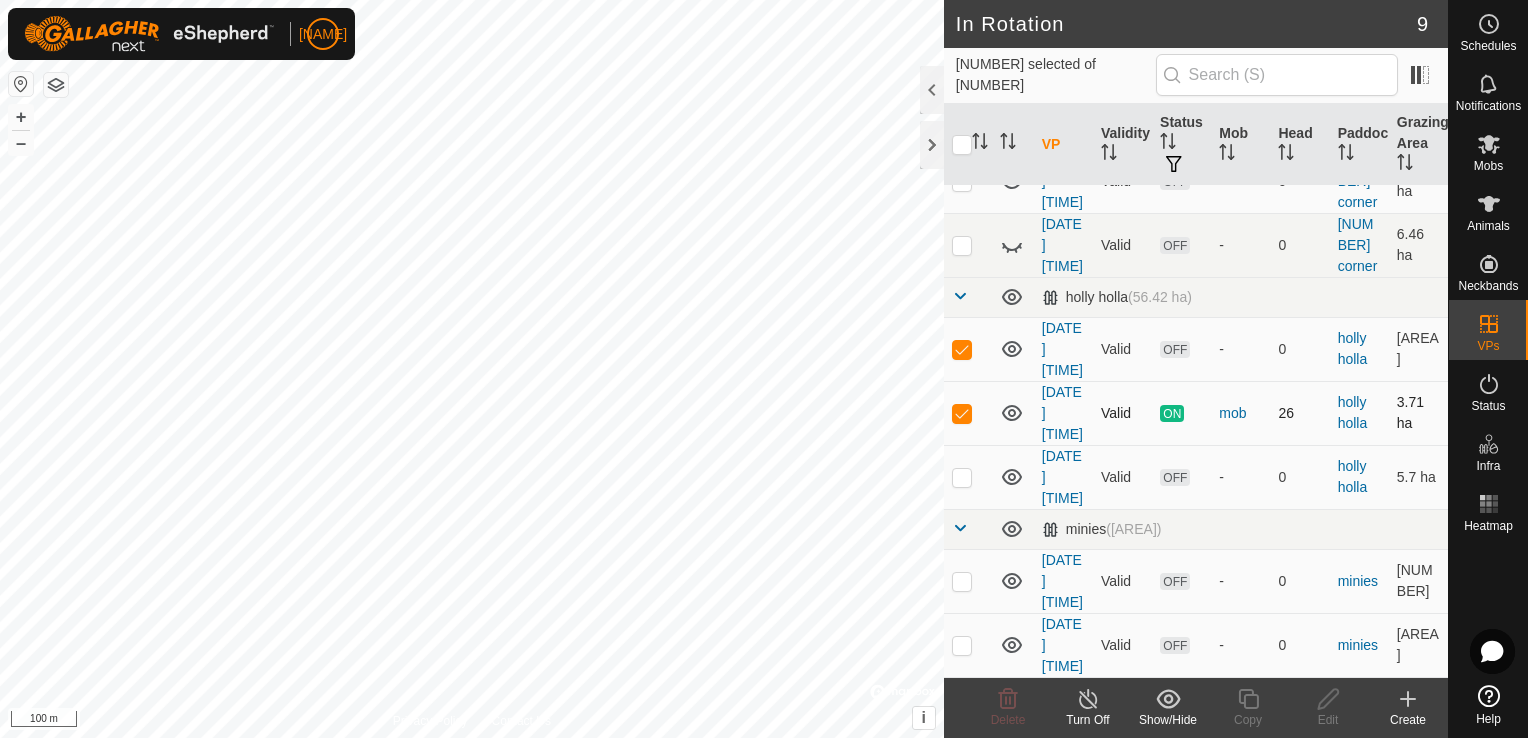 click at bounding box center (962, 413) 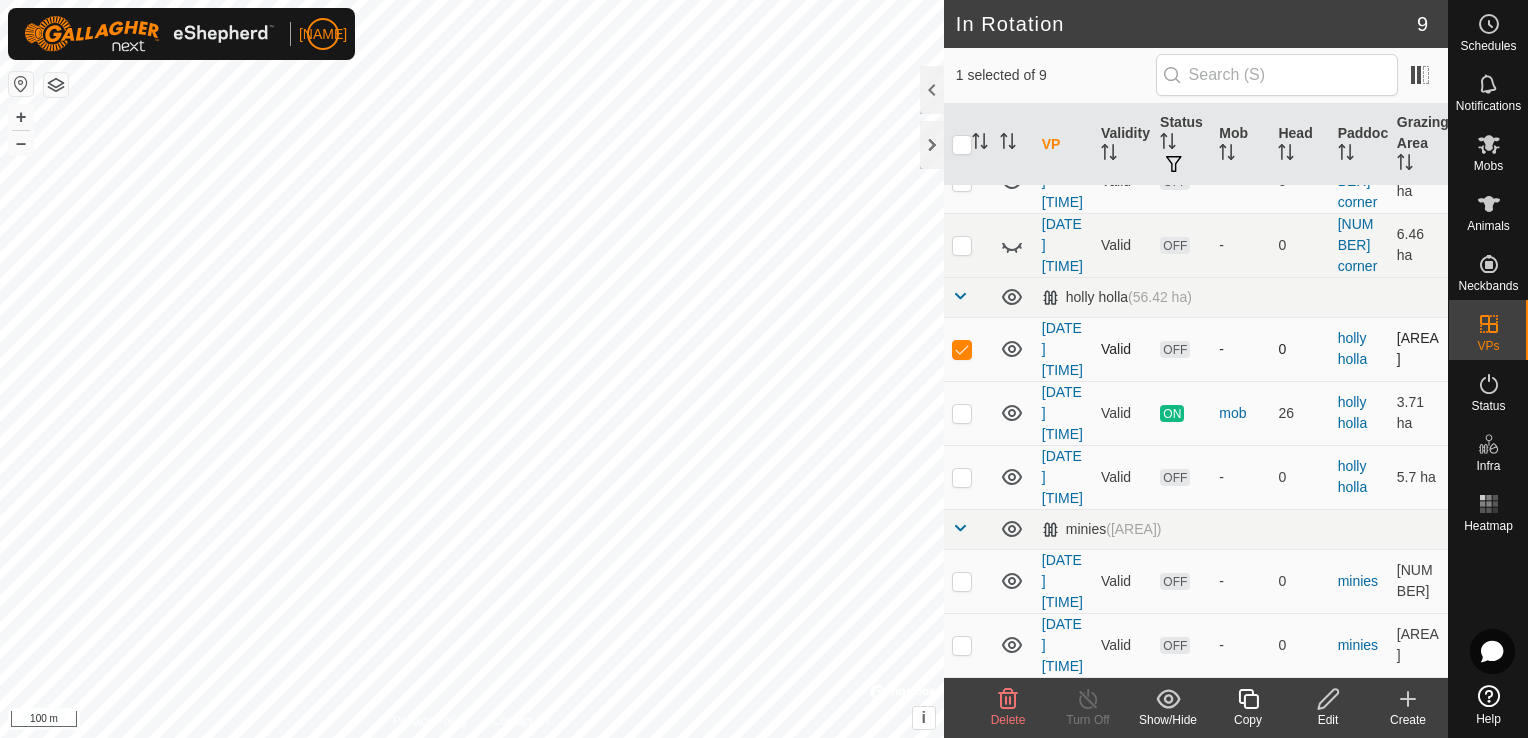 click at bounding box center (962, 349) 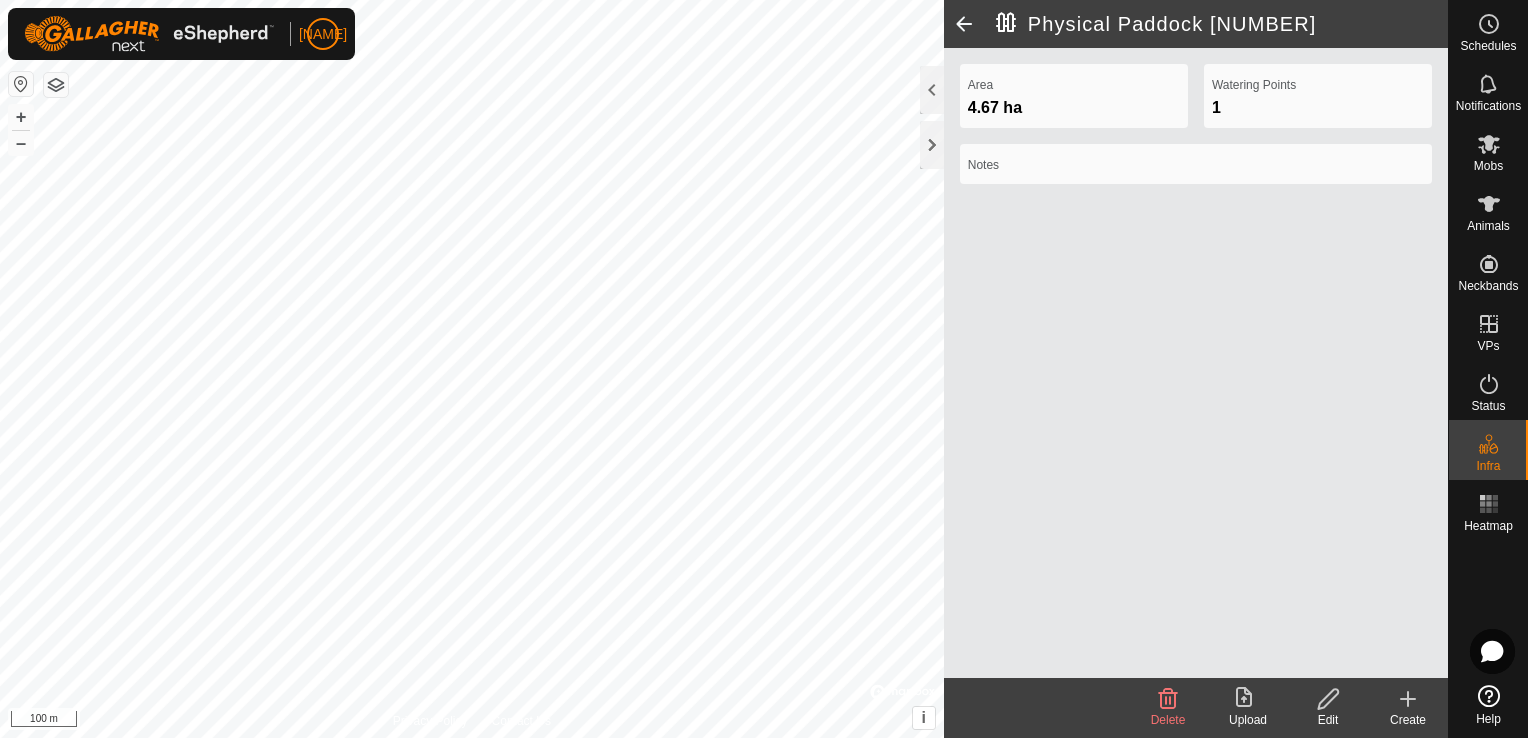 click 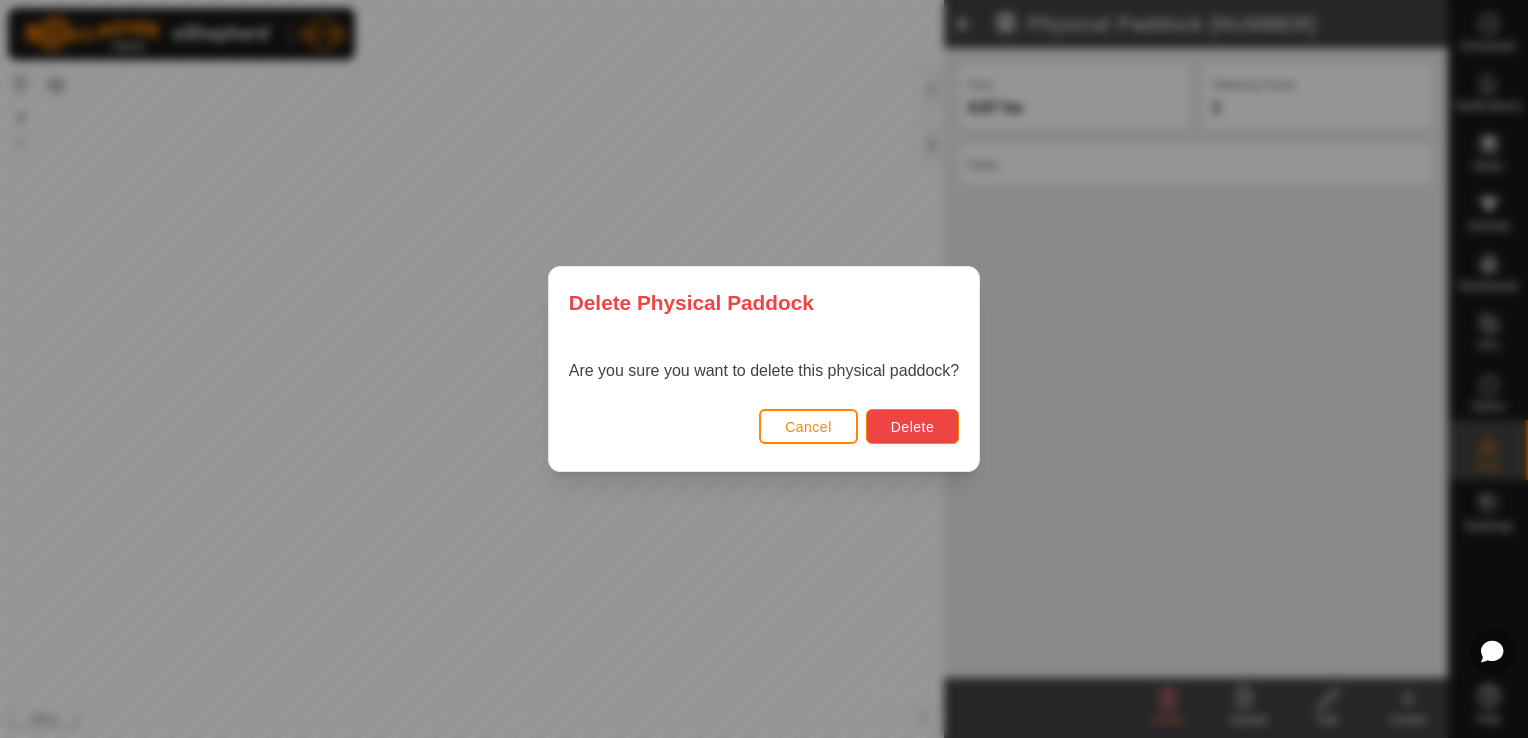 click on "Delete" at bounding box center (912, 426) 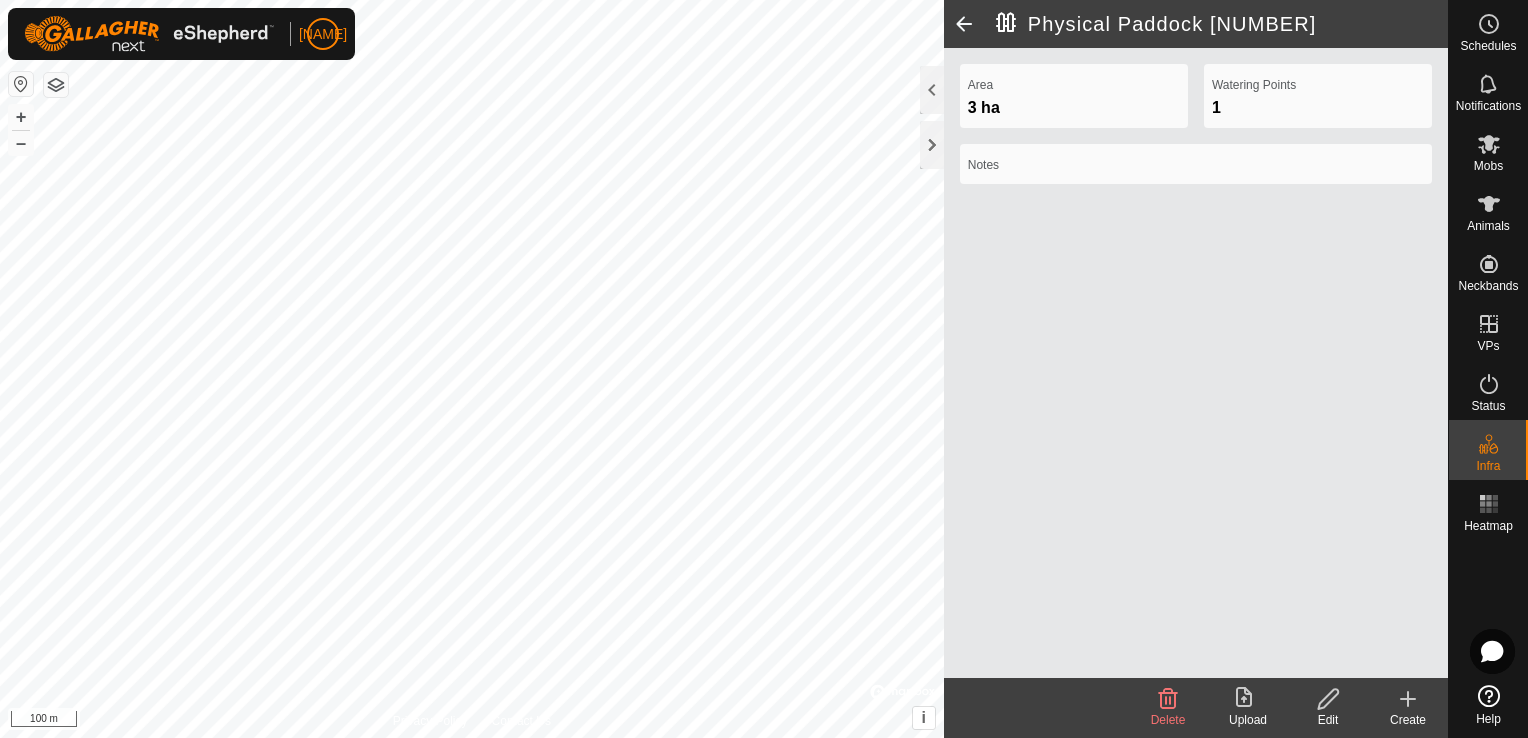 click 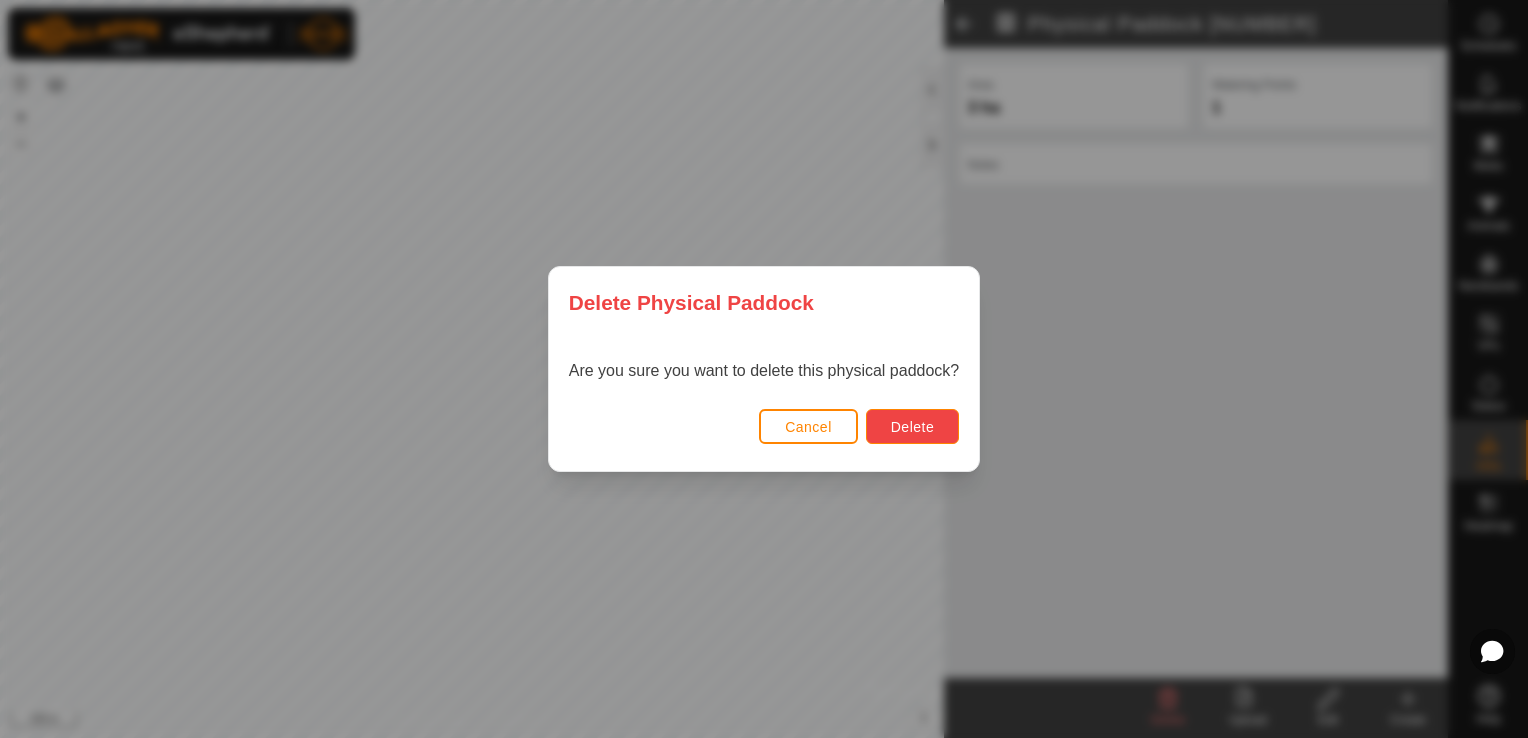 click on "Delete" at bounding box center (912, 427) 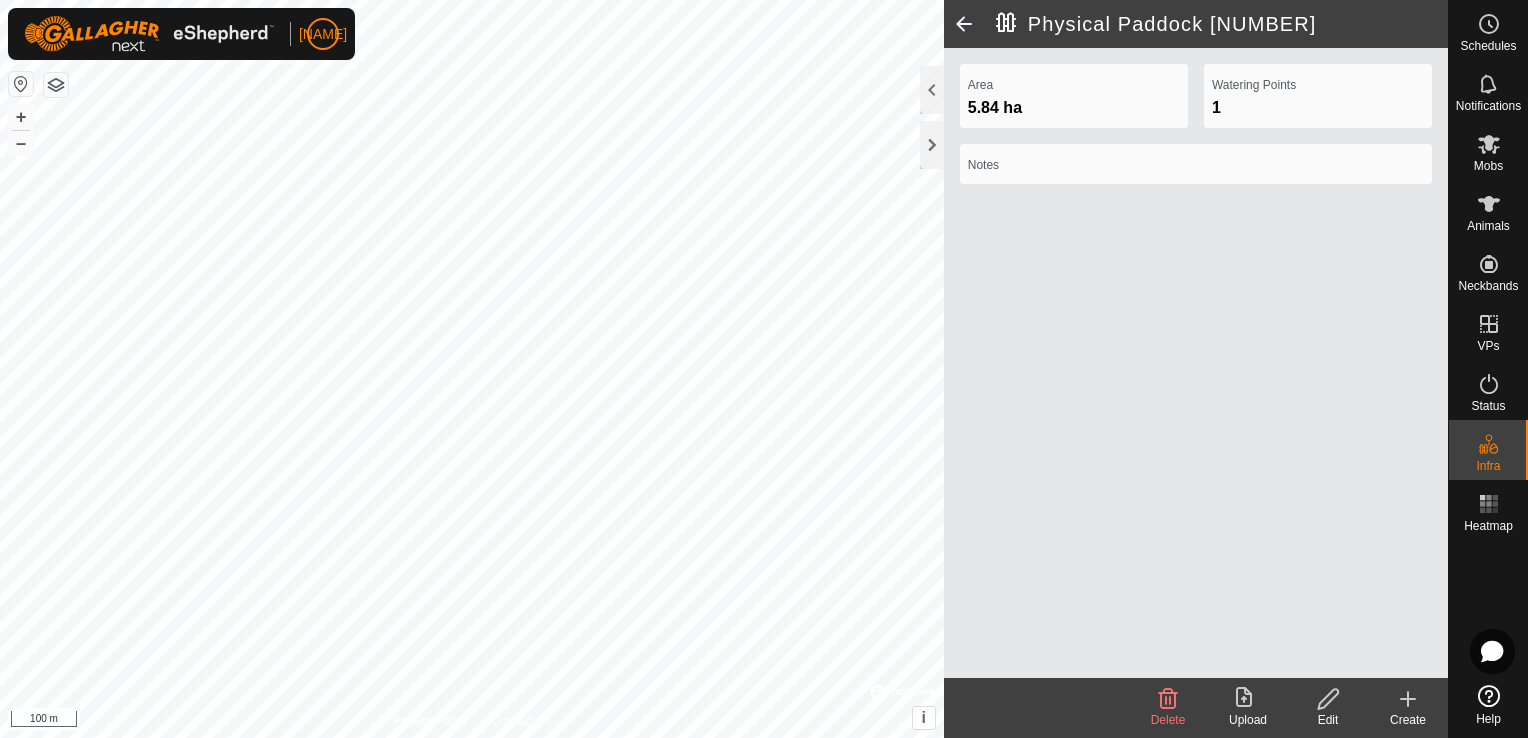 click 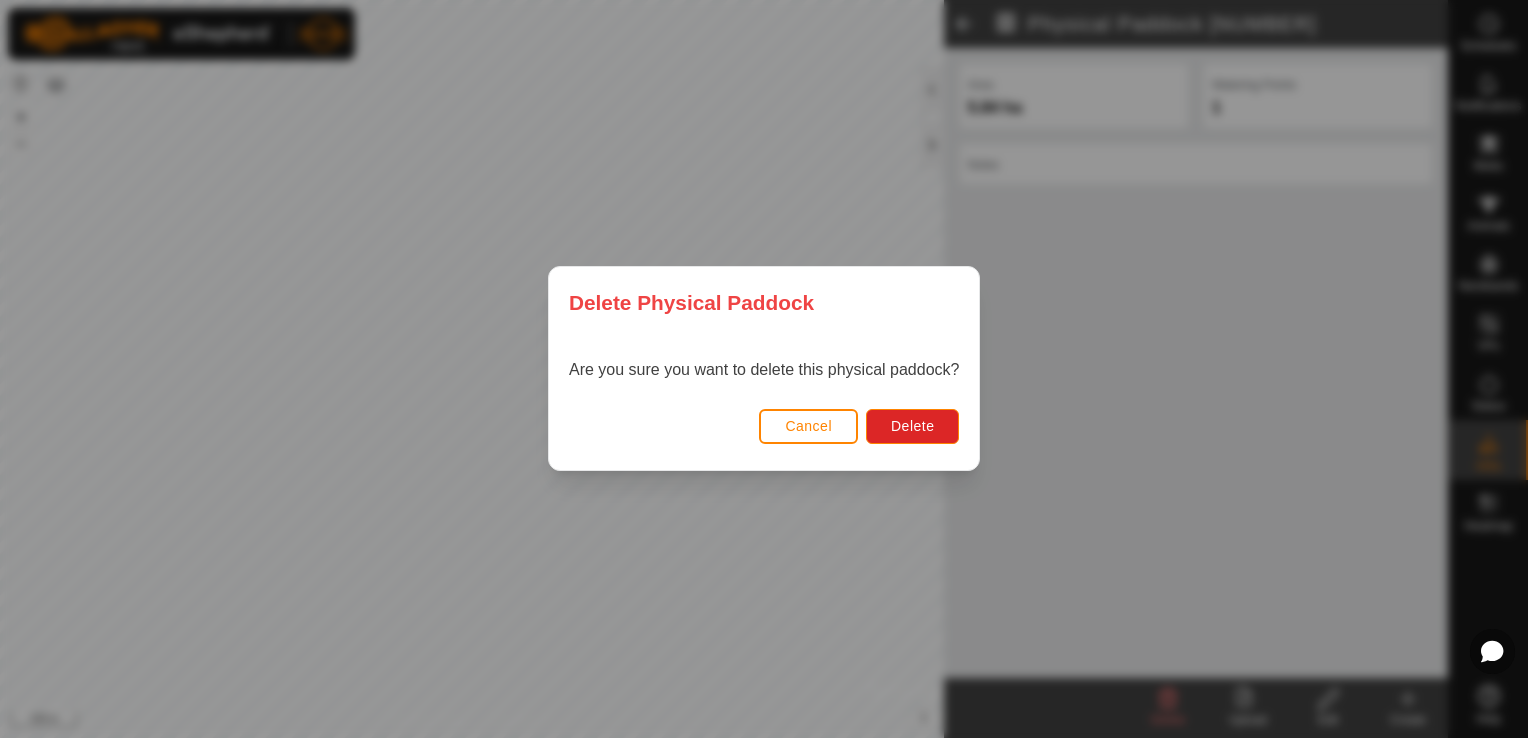 click on "Delete Physical Paddock  Are you sure you want to delete this physical paddock? Cancel Delete" at bounding box center (764, 369) 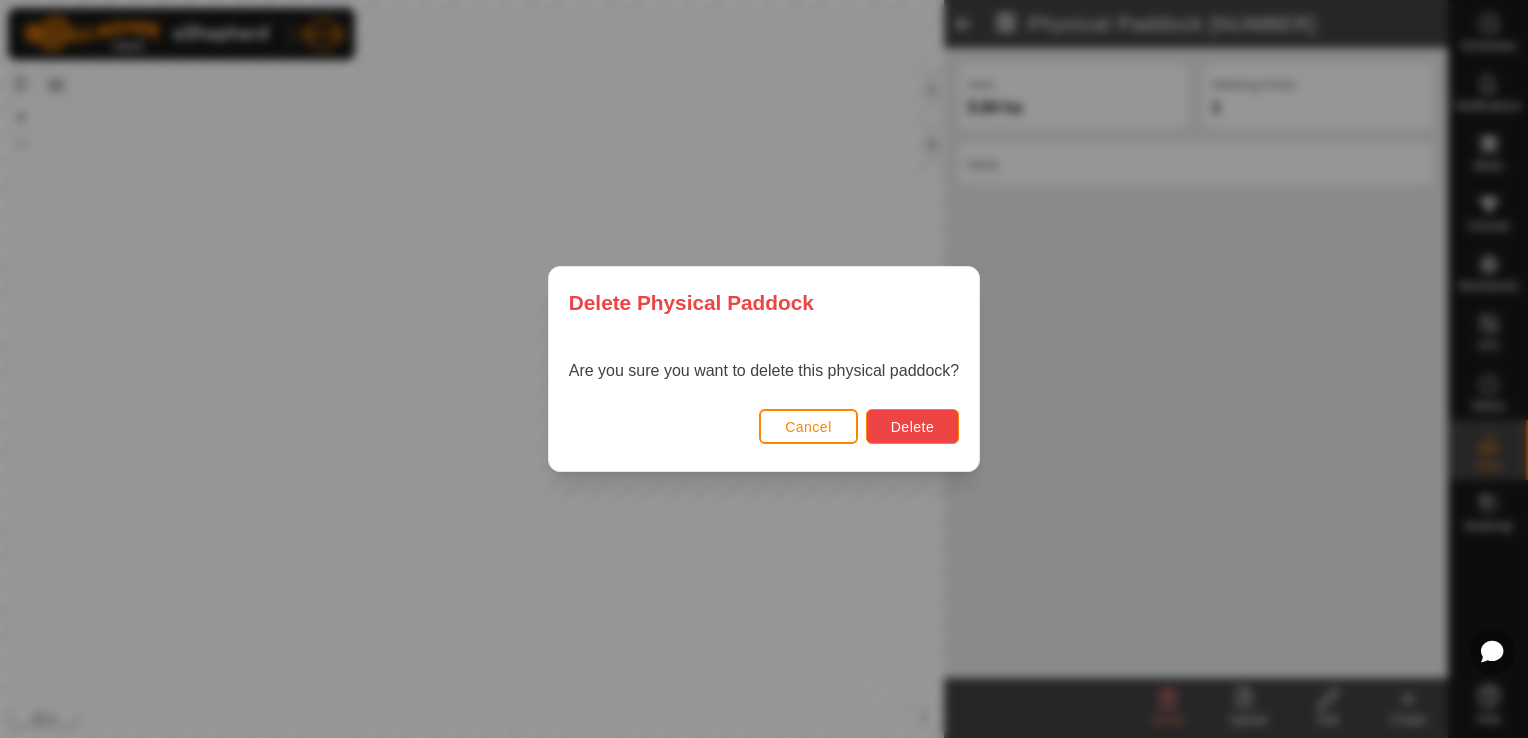 click on "Delete" at bounding box center [912, 427] 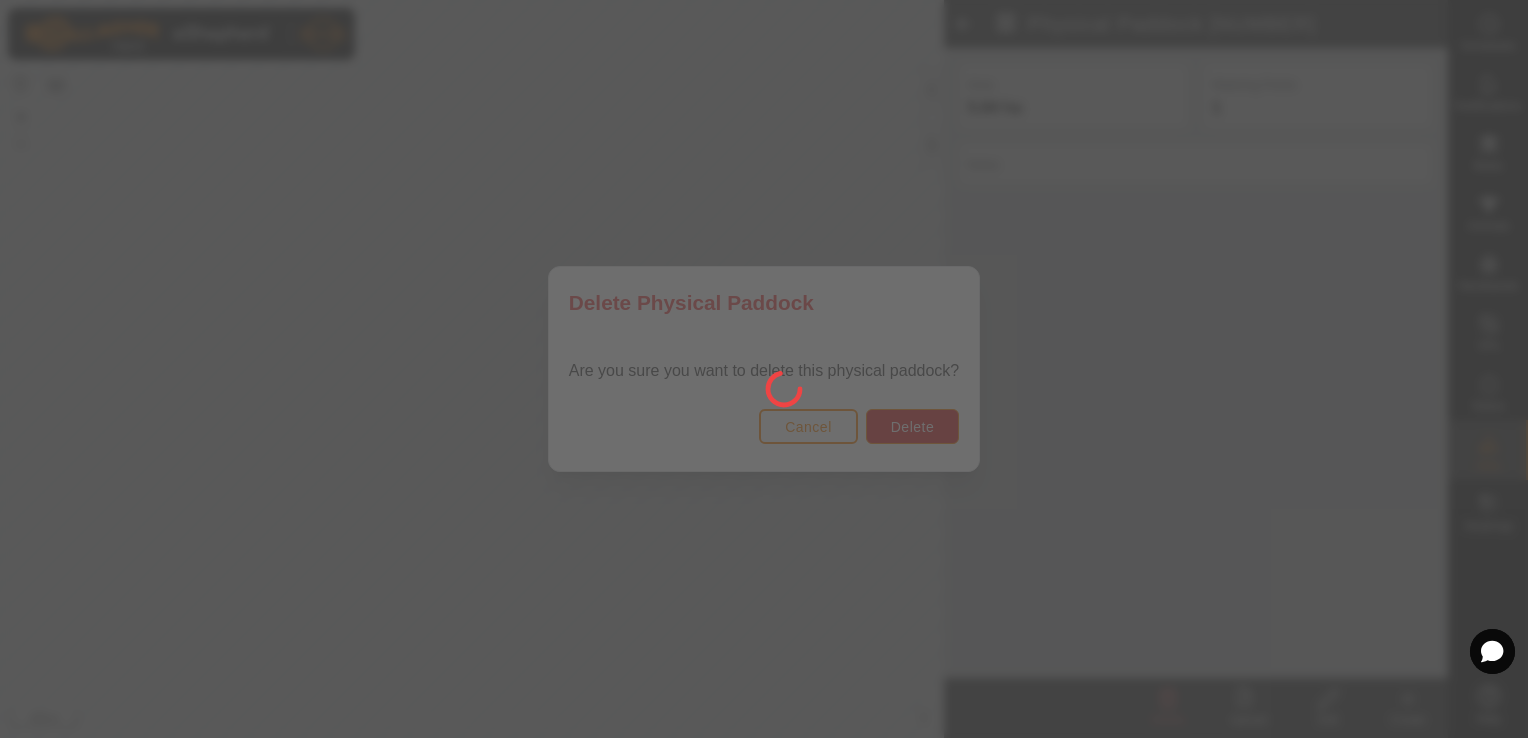 click 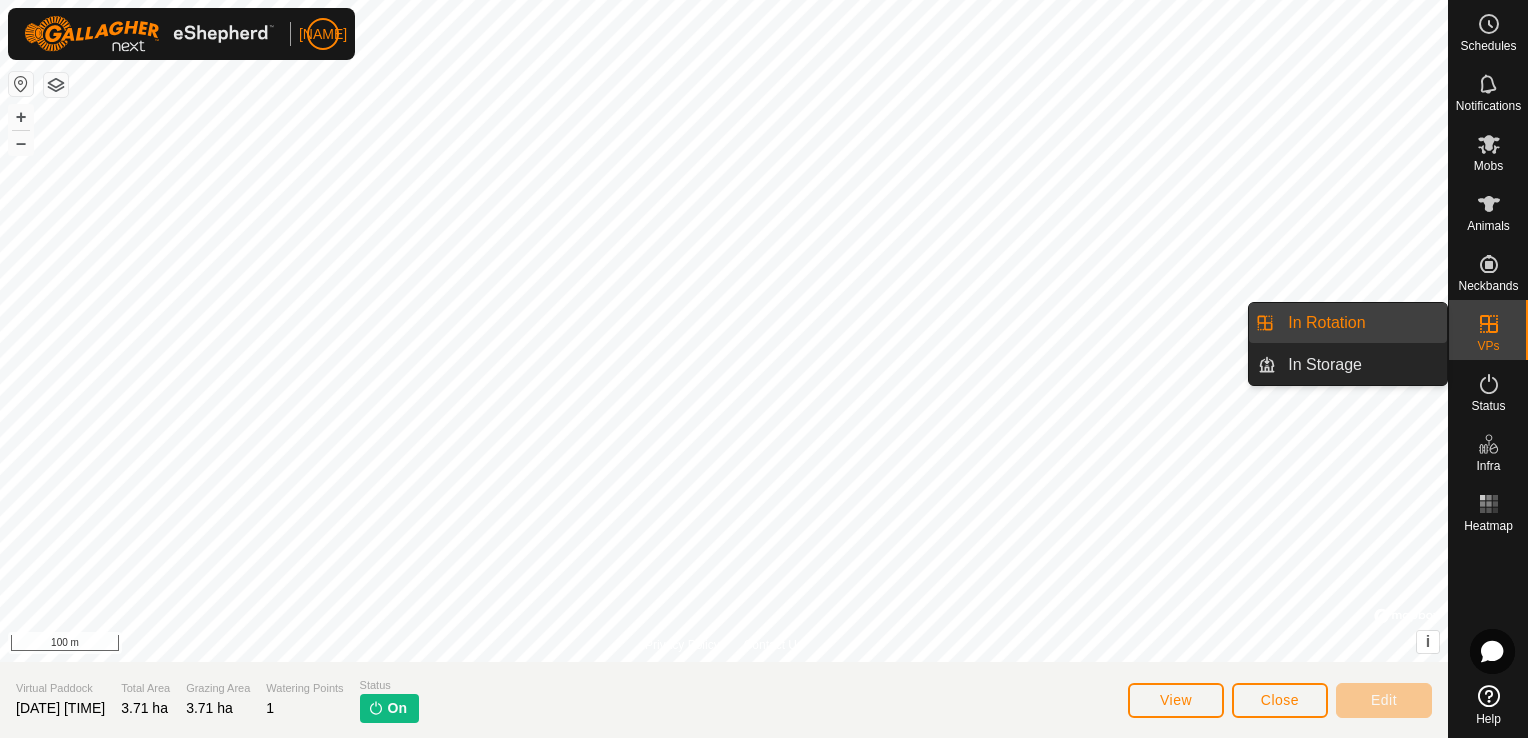 click 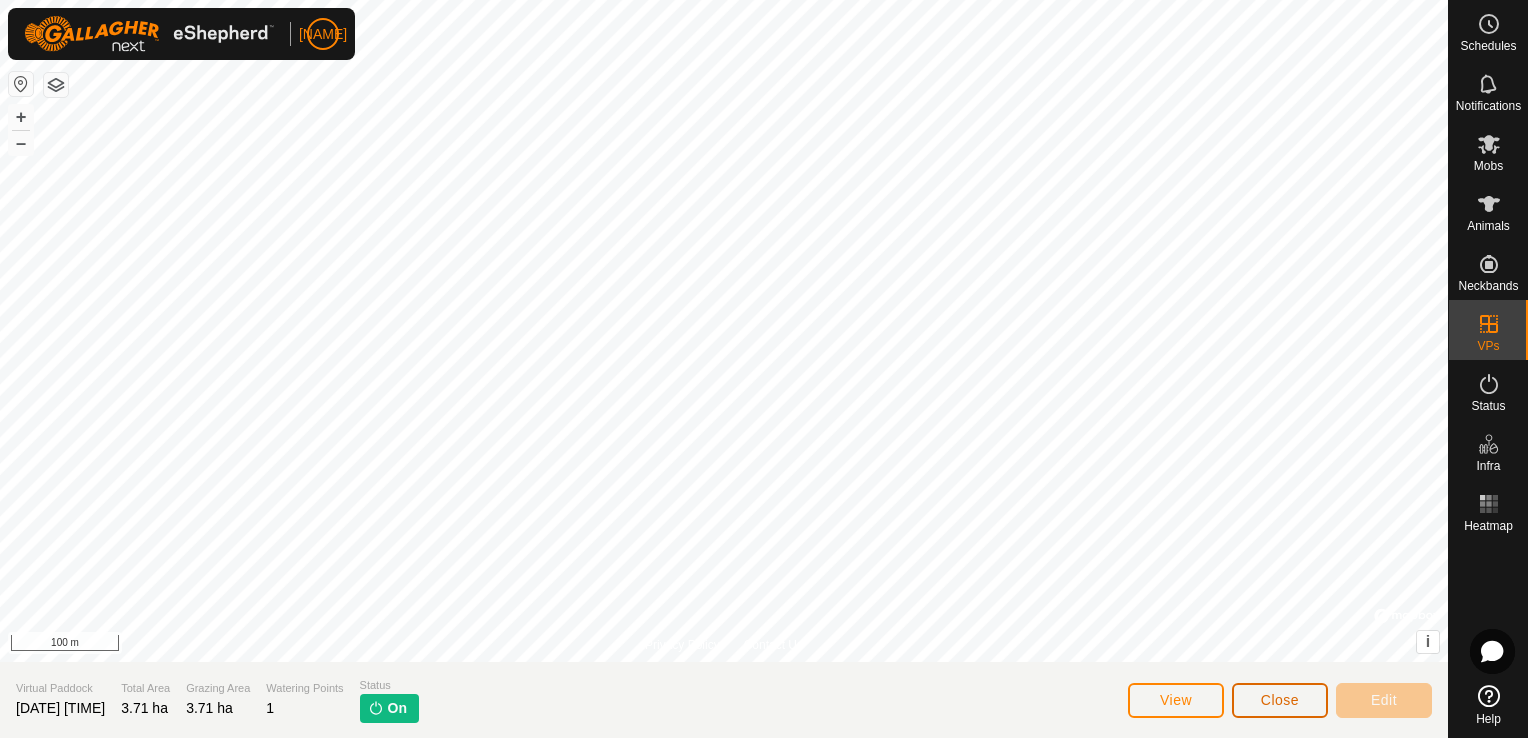 click on "Close" 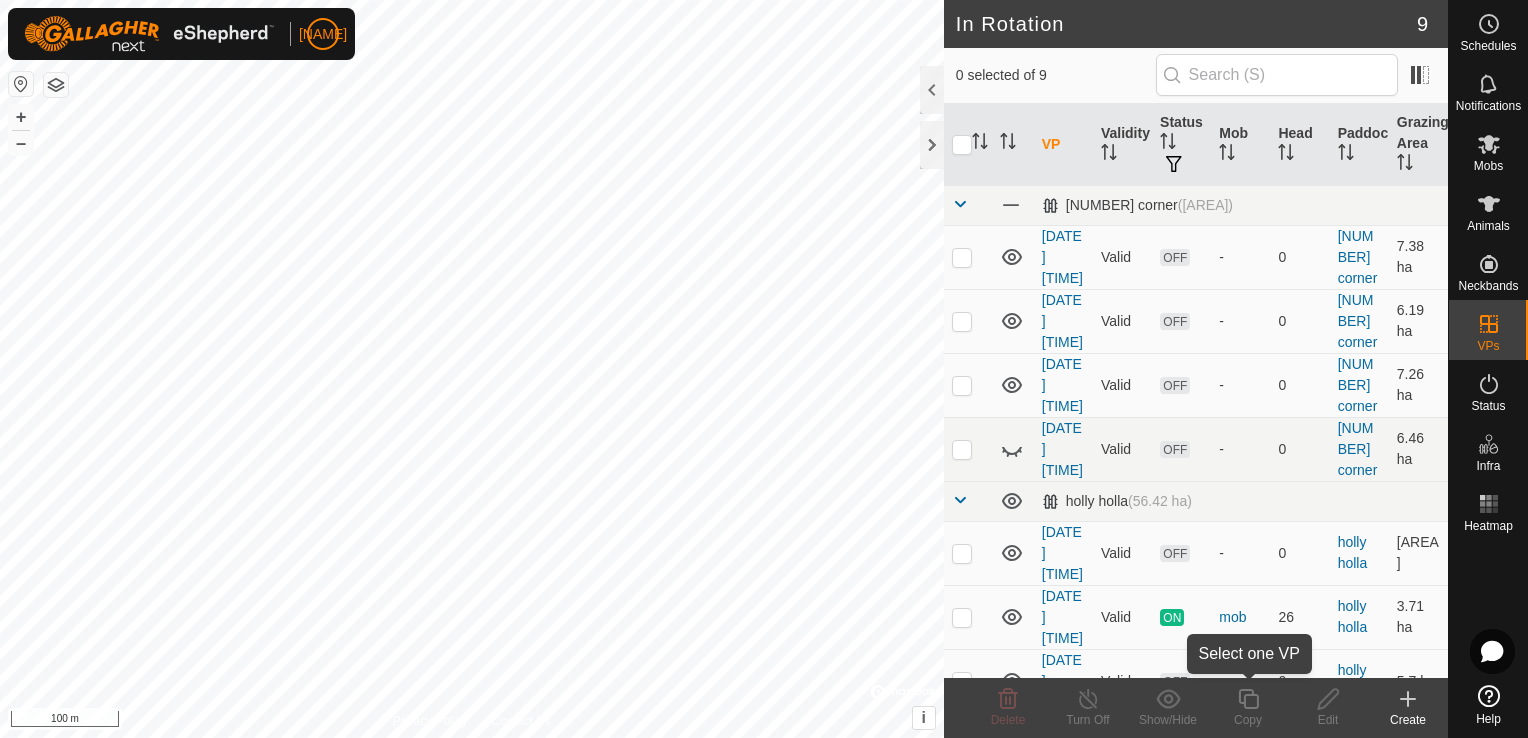 click on "Copy" 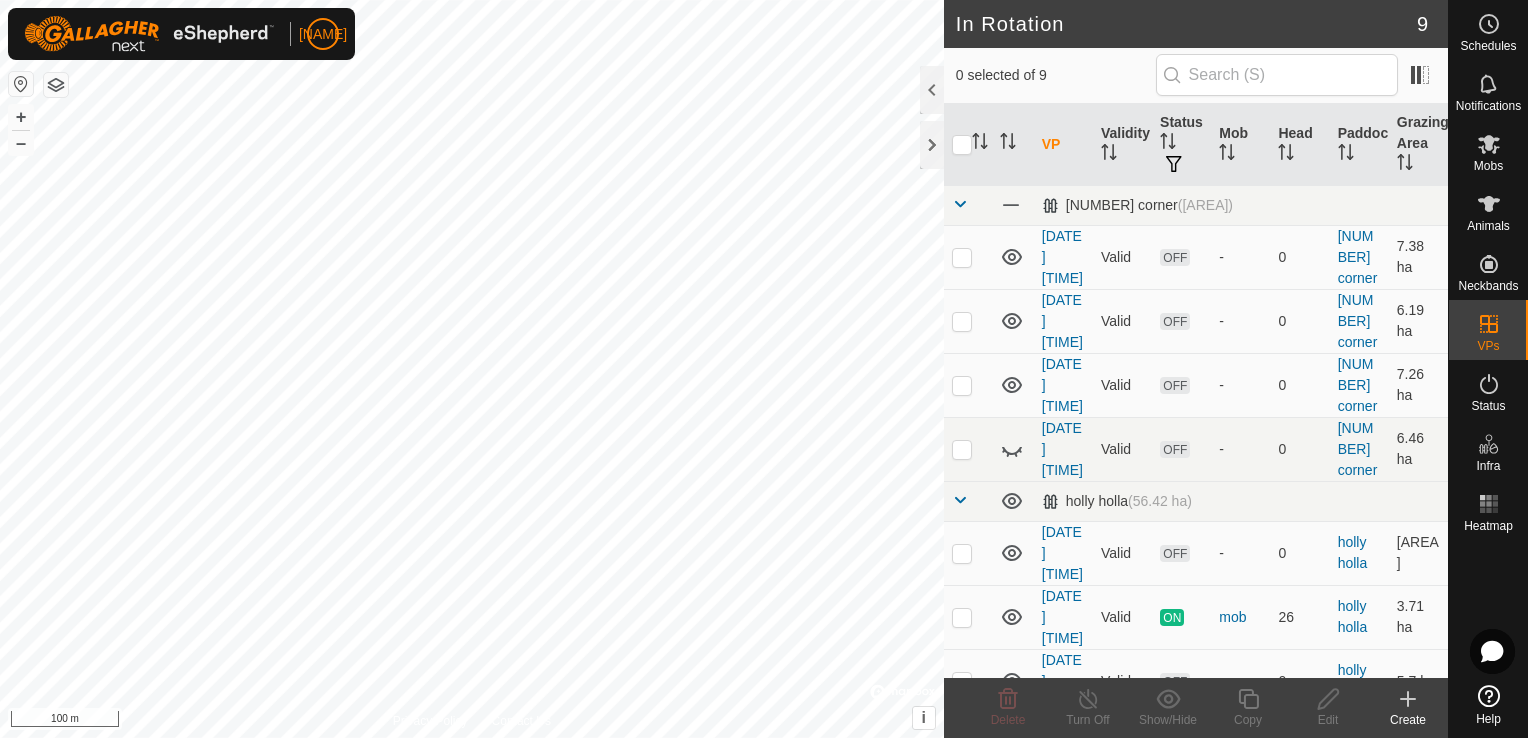 click 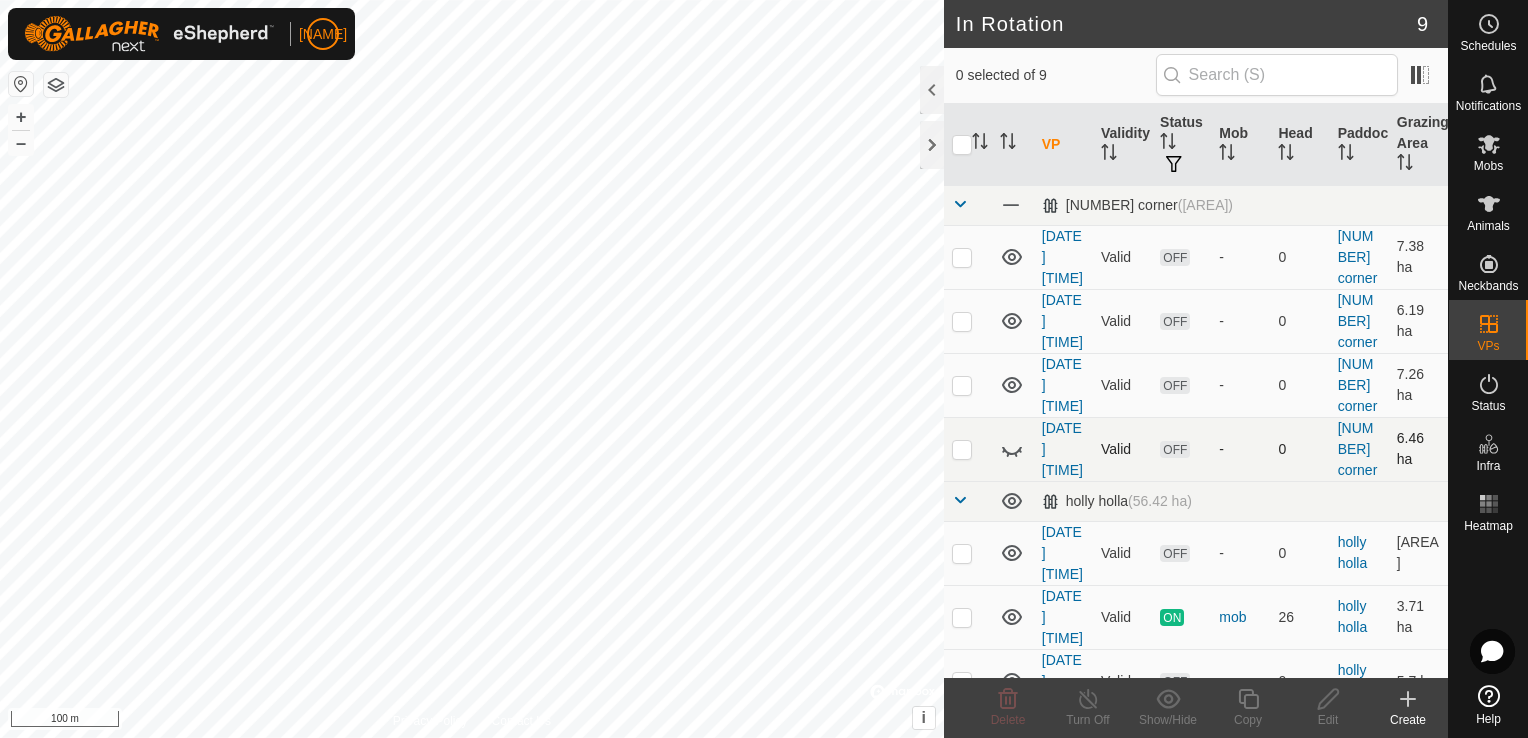 click at bounding box center (962, 449) 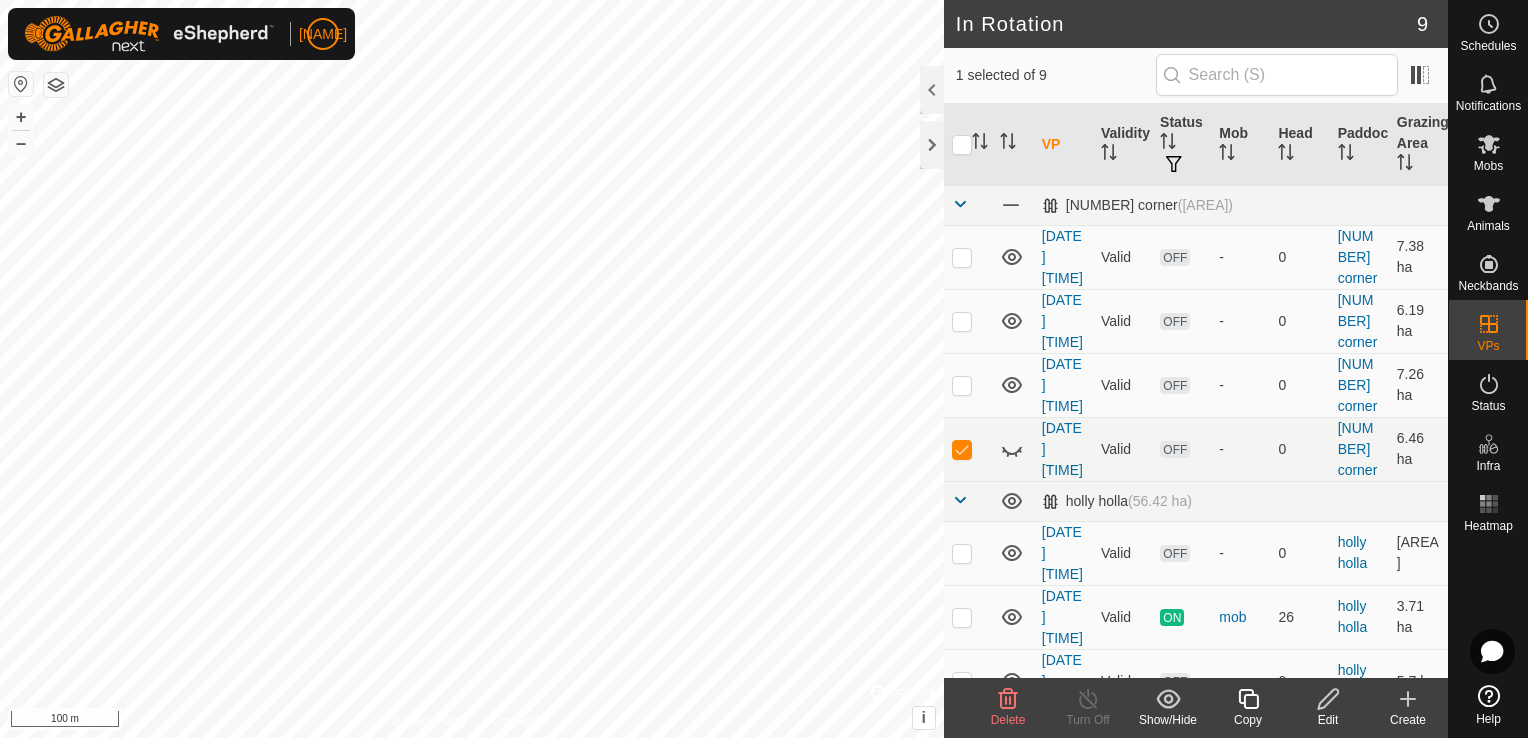 click 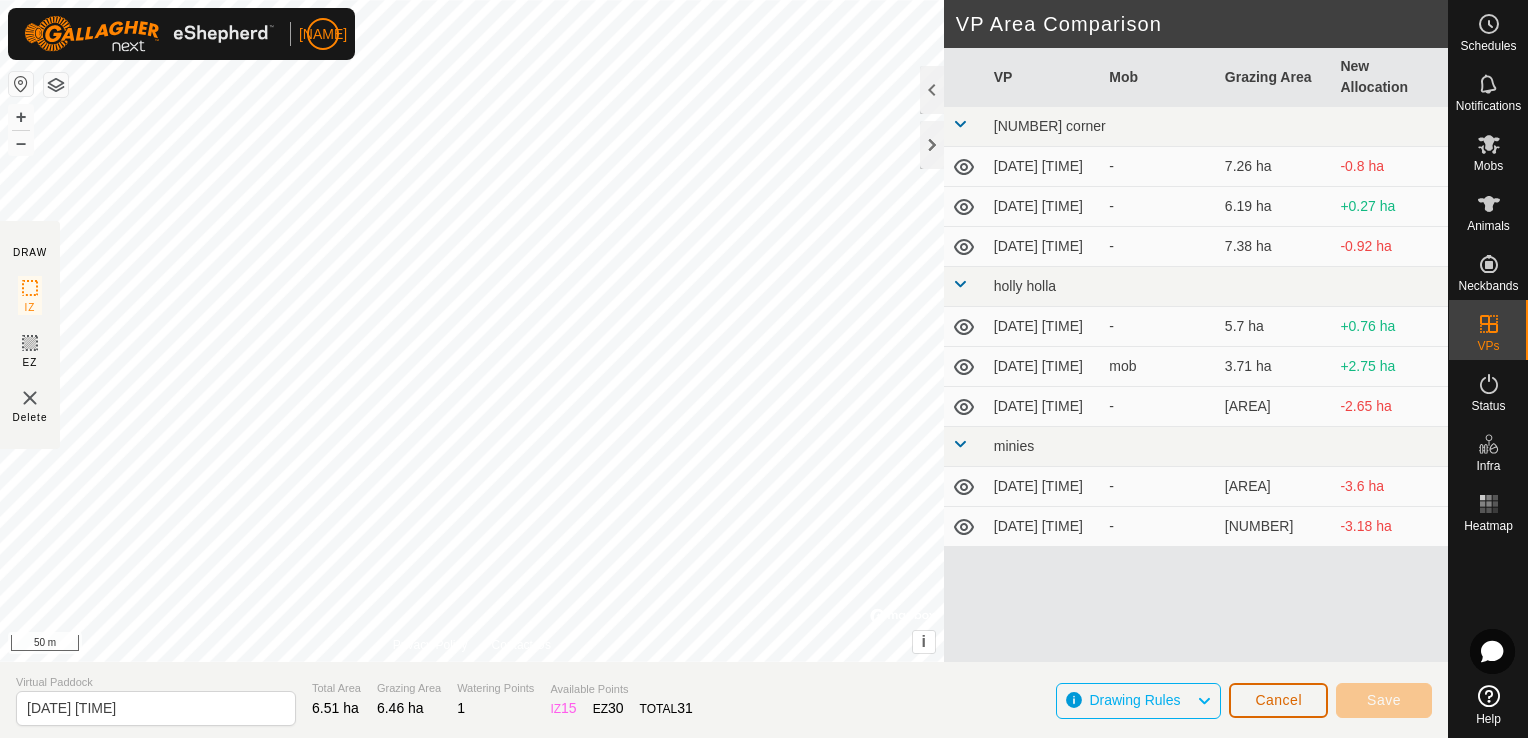 click on "Cancel" 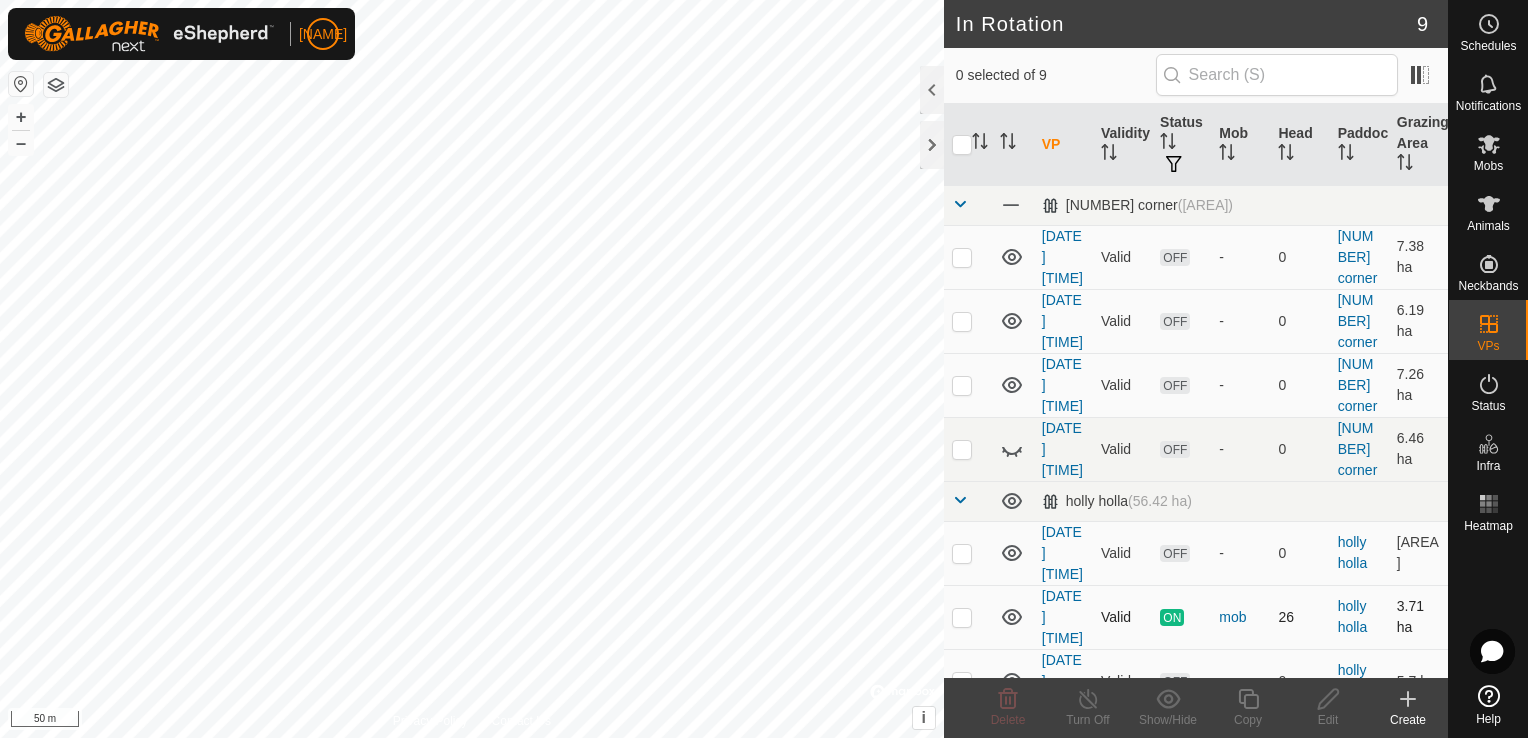scroll, scrollTop: 200, scrollLeft: 0, axis: vertical 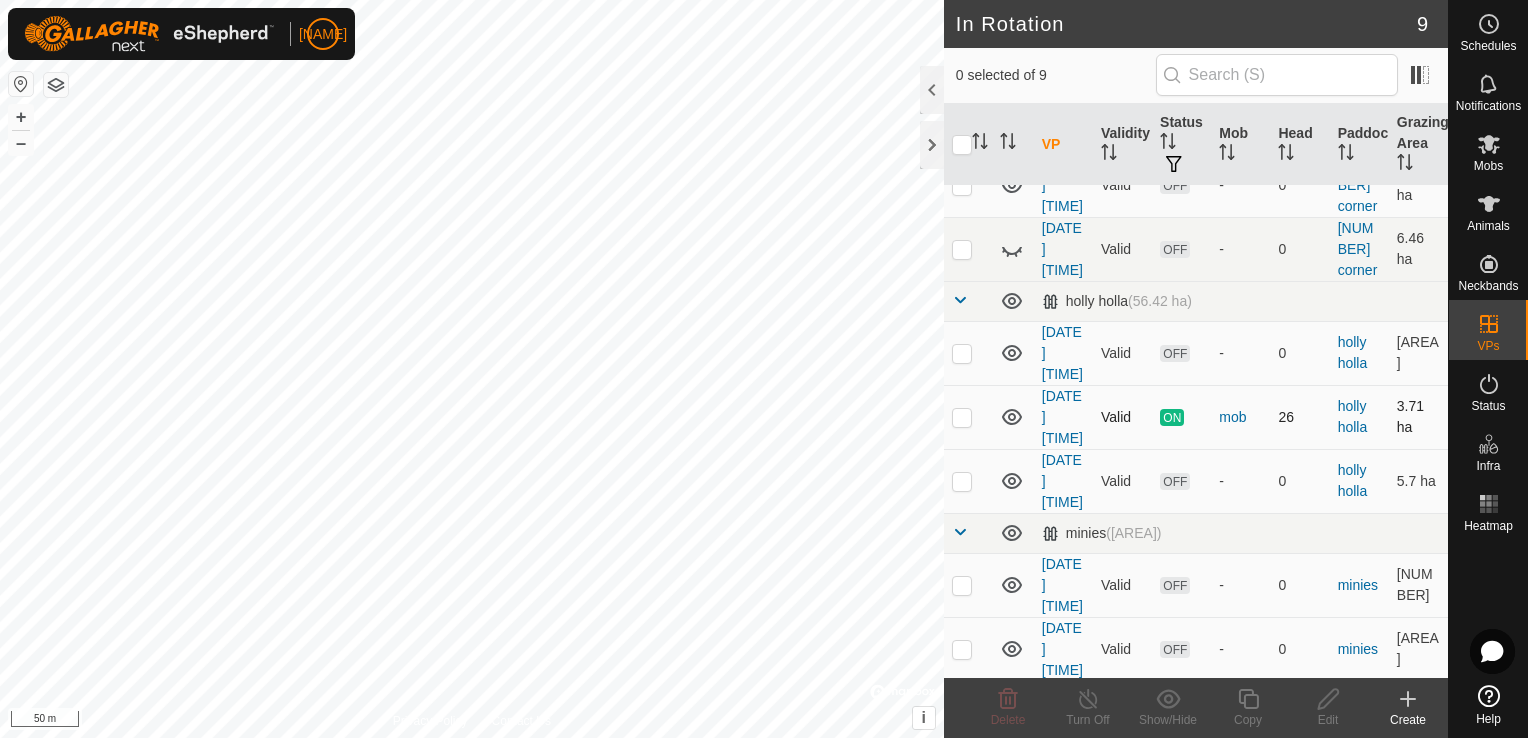 click at bounding box center [962, 417] 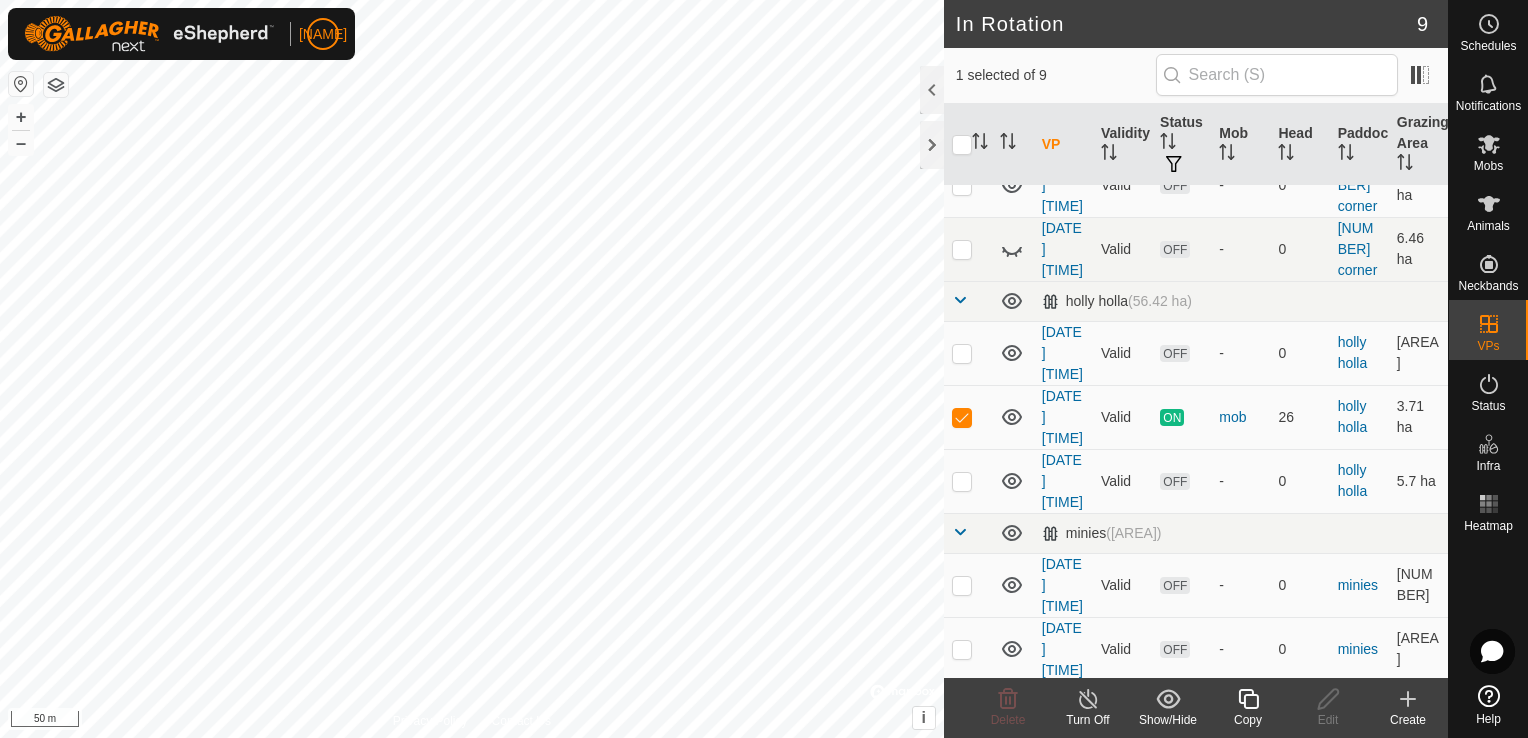 click 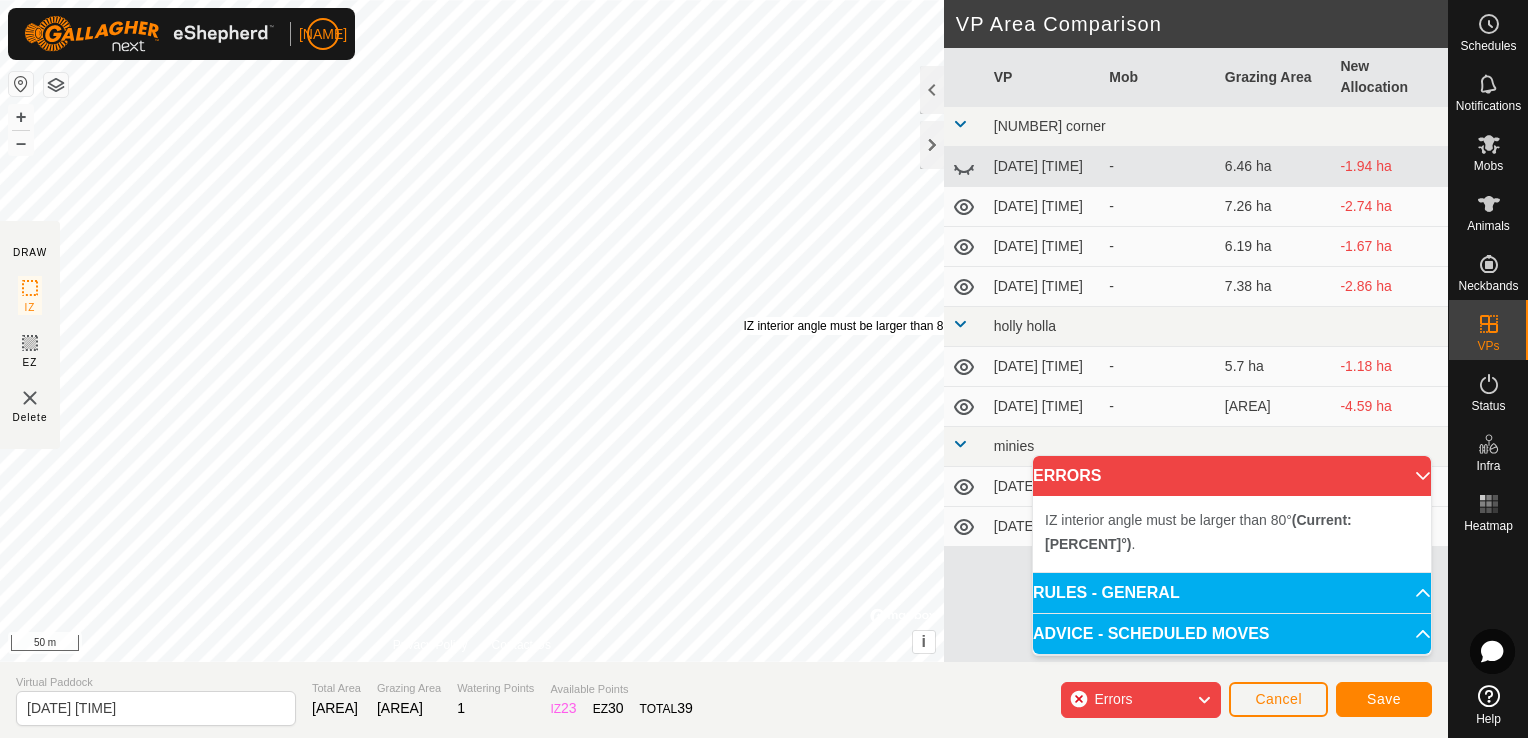 click on "IZ interior angle must be larger than 80°  (Current: [PERCENT]°) . + – ⇧ i ©  Mapbox , ©  OpenStreetMap ,  Improve this map [NUMBER] m" at bounding box center [472, 331] 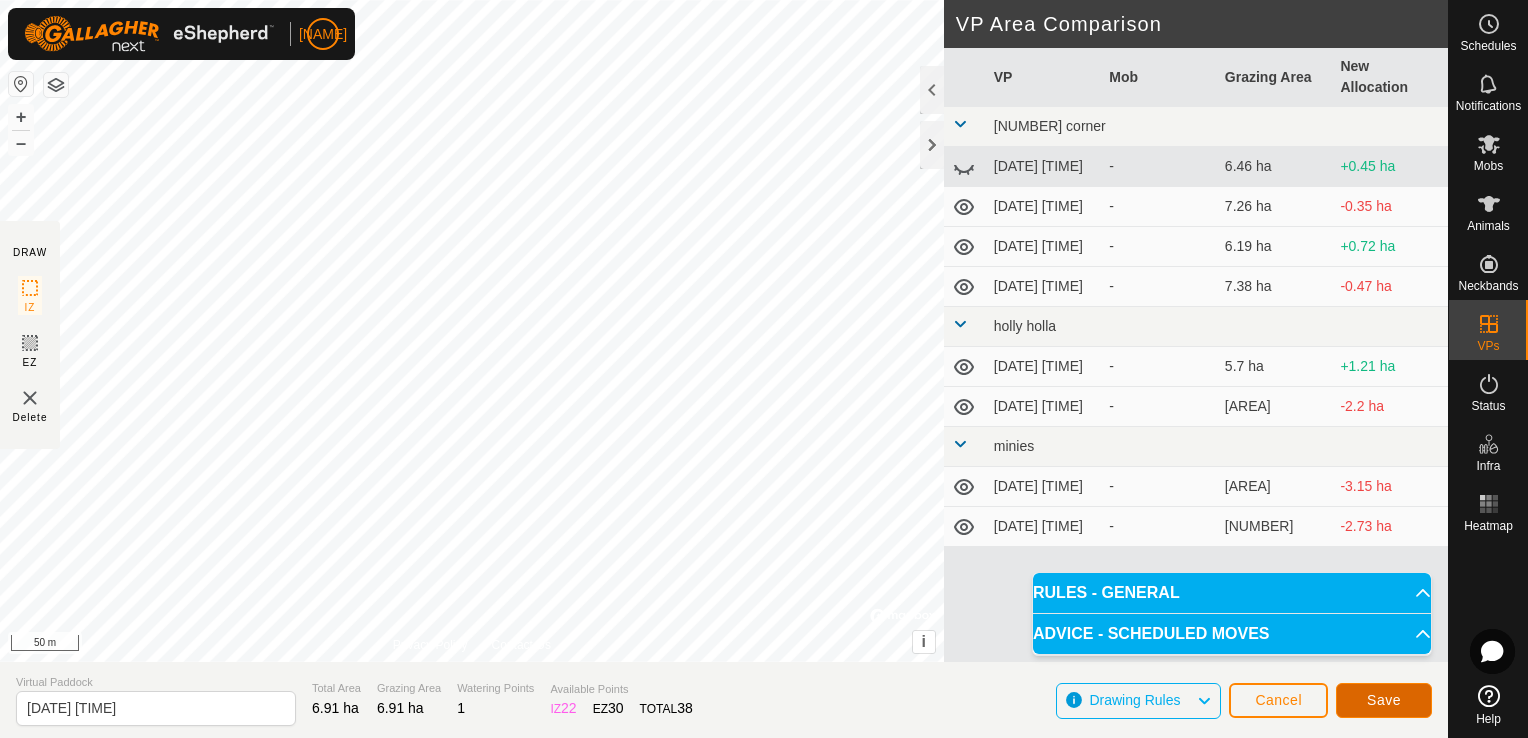 click on "Save" 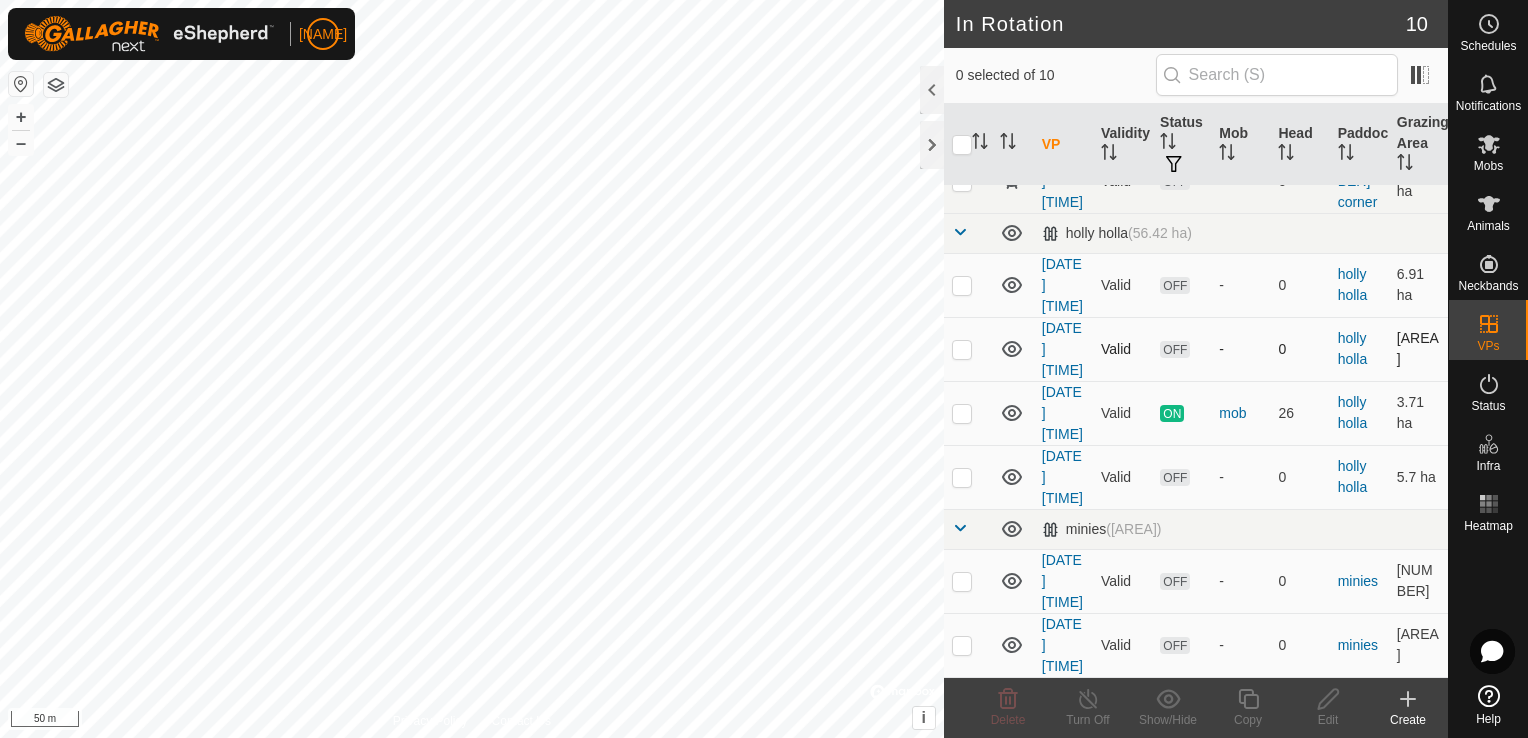 scroll, scrollTop: 300, scrollLeft: 0, axis: vertical 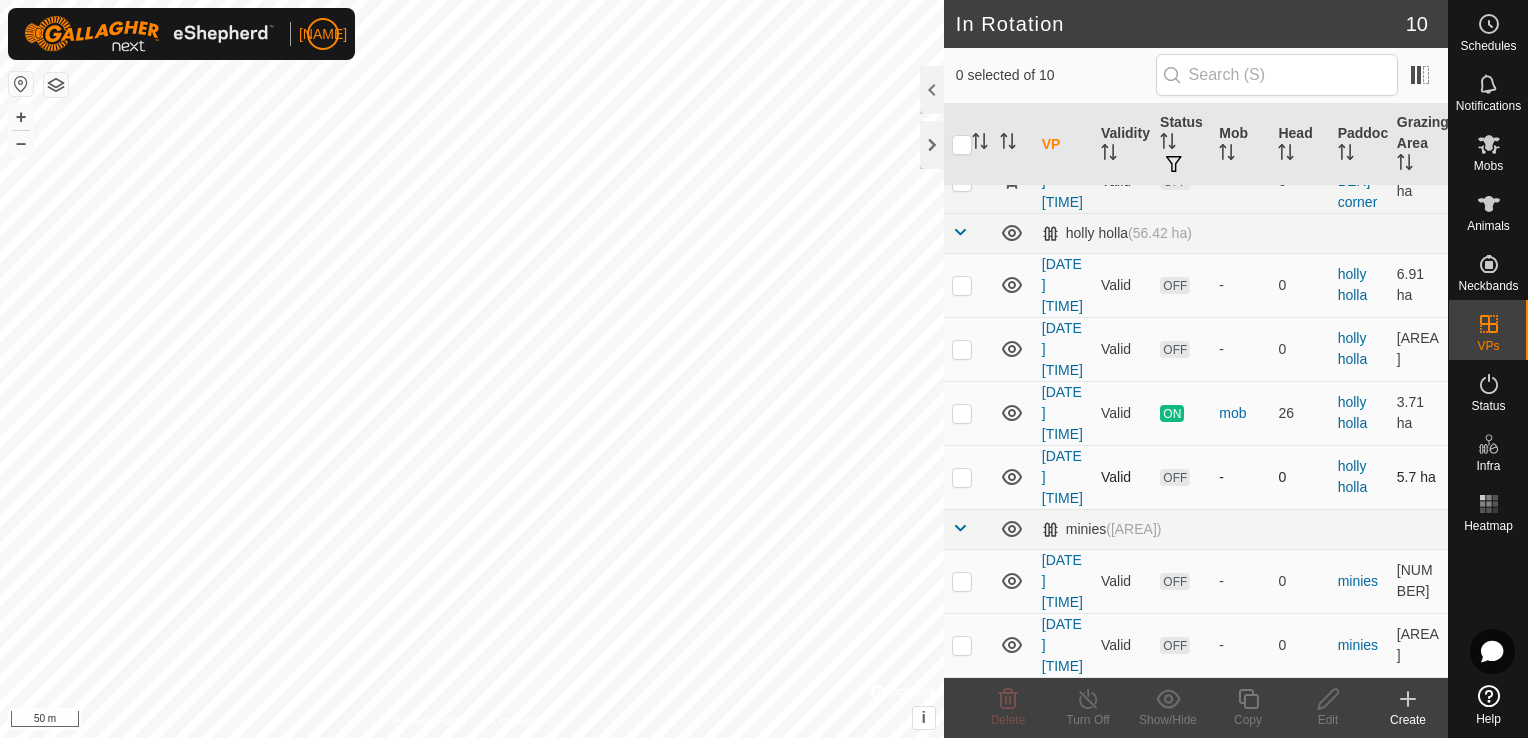 click at bounding box center [962, 477] 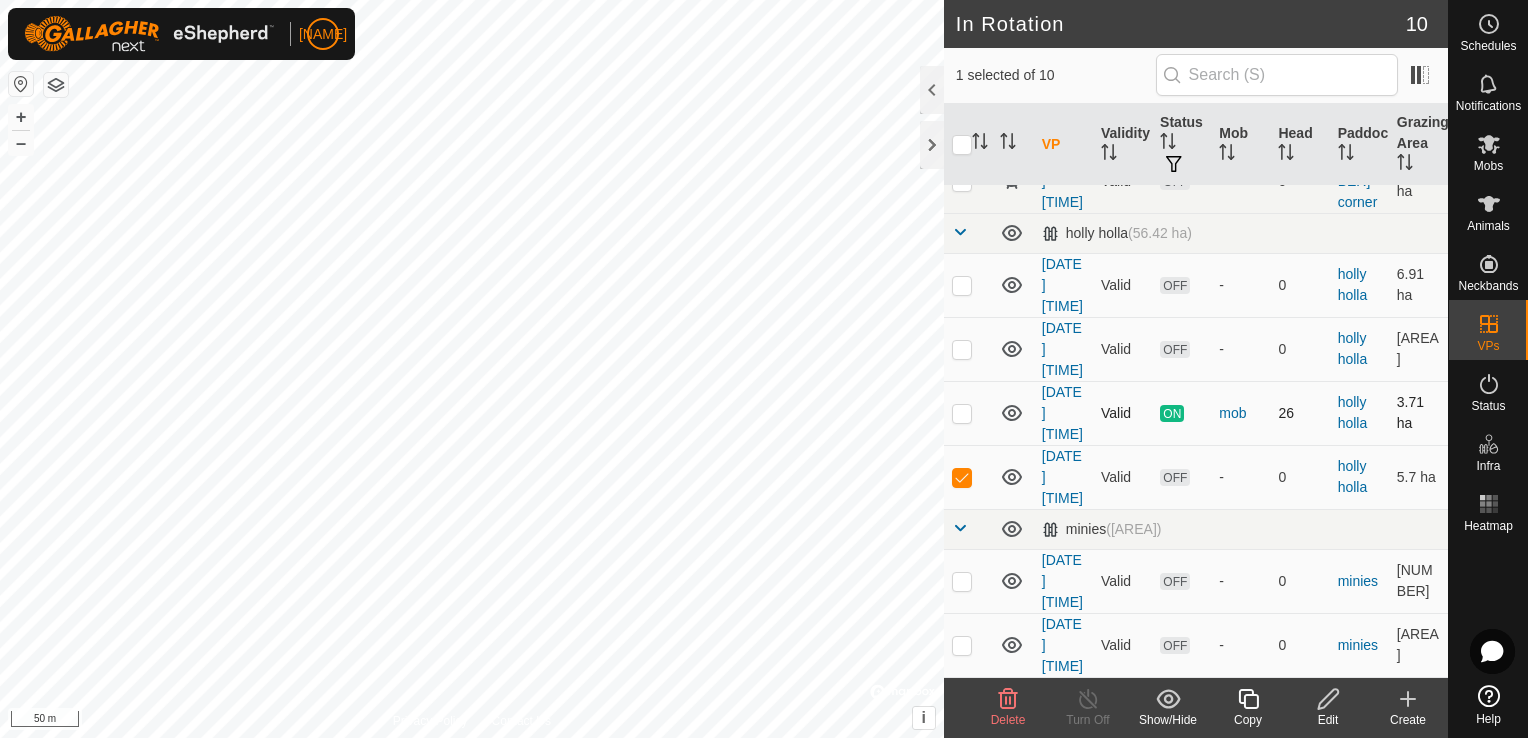 click at bounding box center (962, 413) 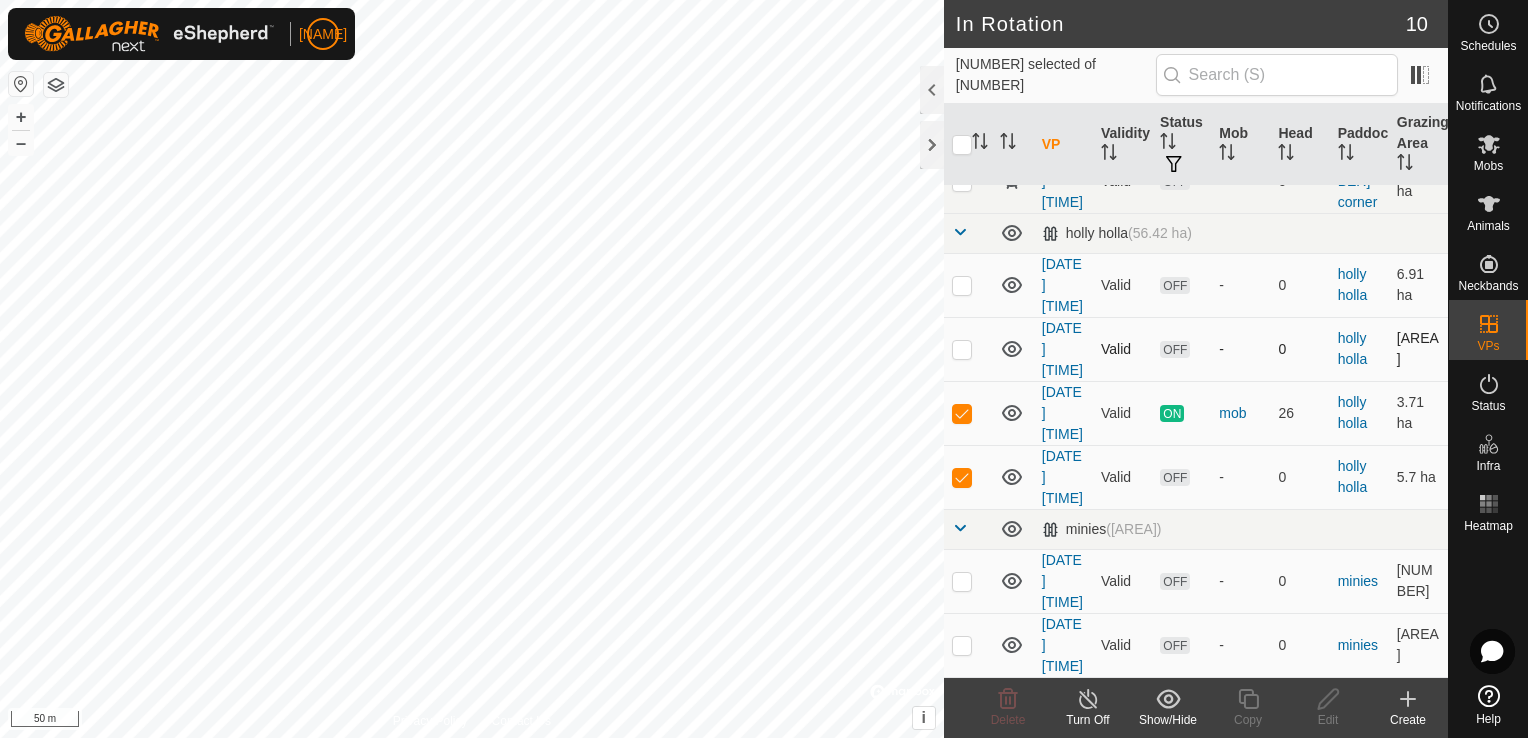 click at bounding box center [962, 349] 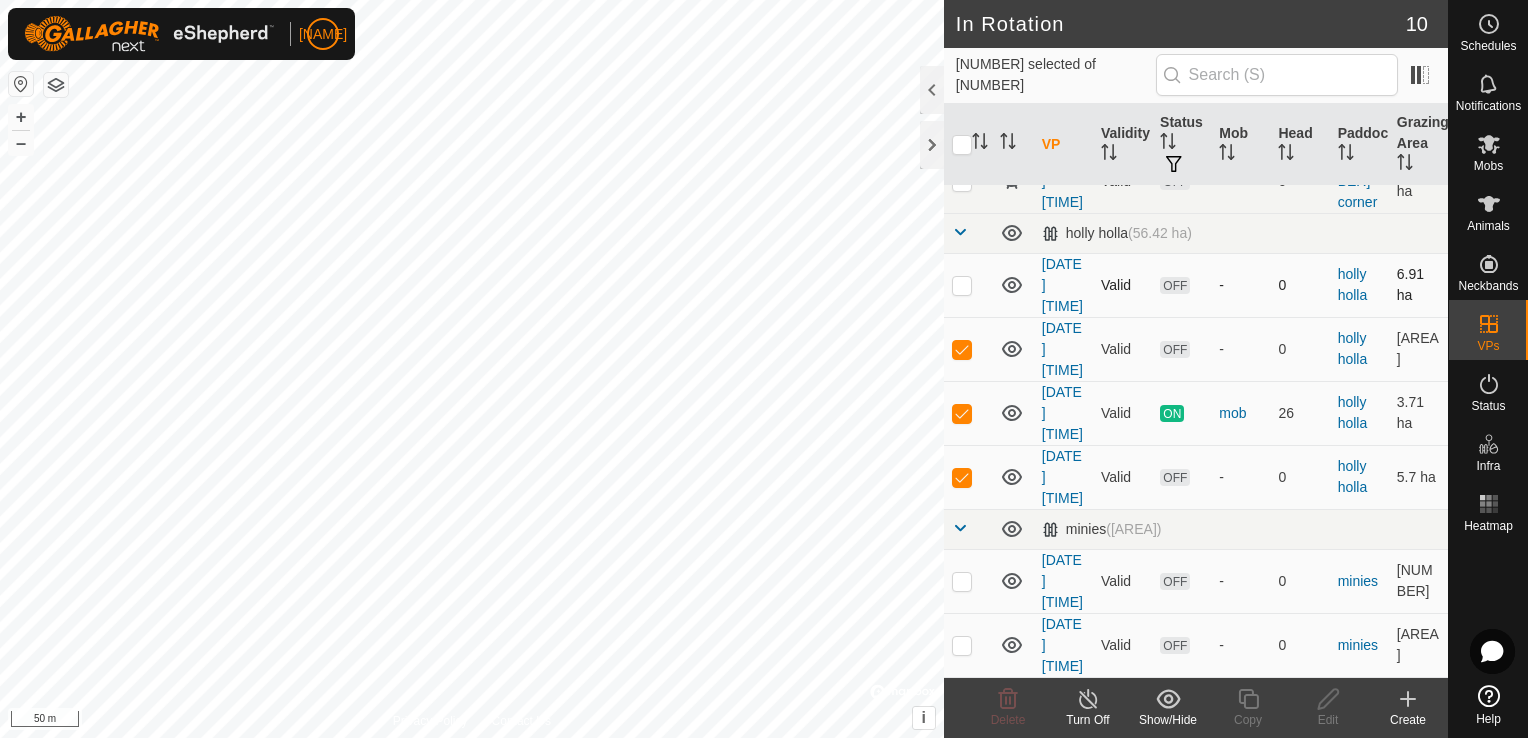 click at bounding box center (962, 285) 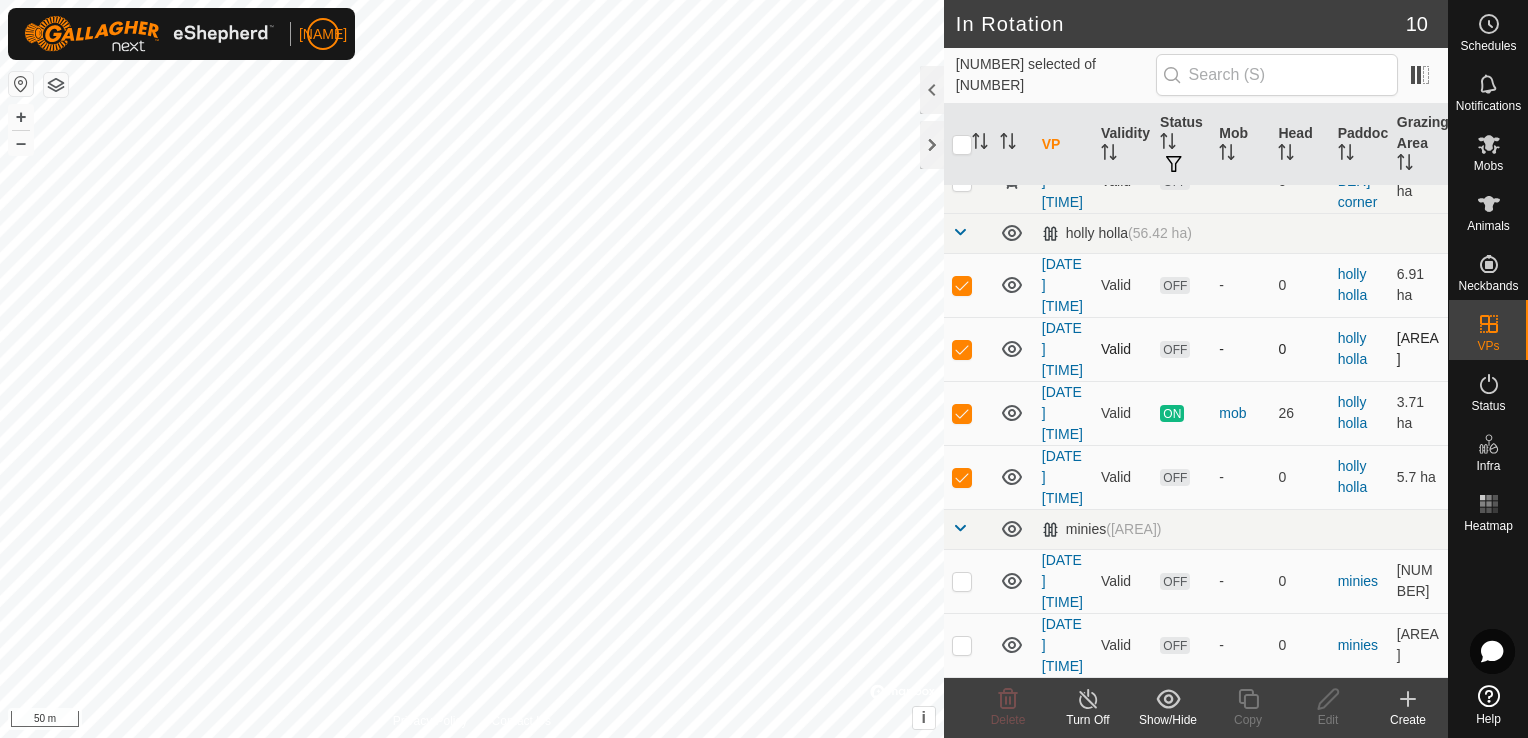 click at bounding box center (962, 349) 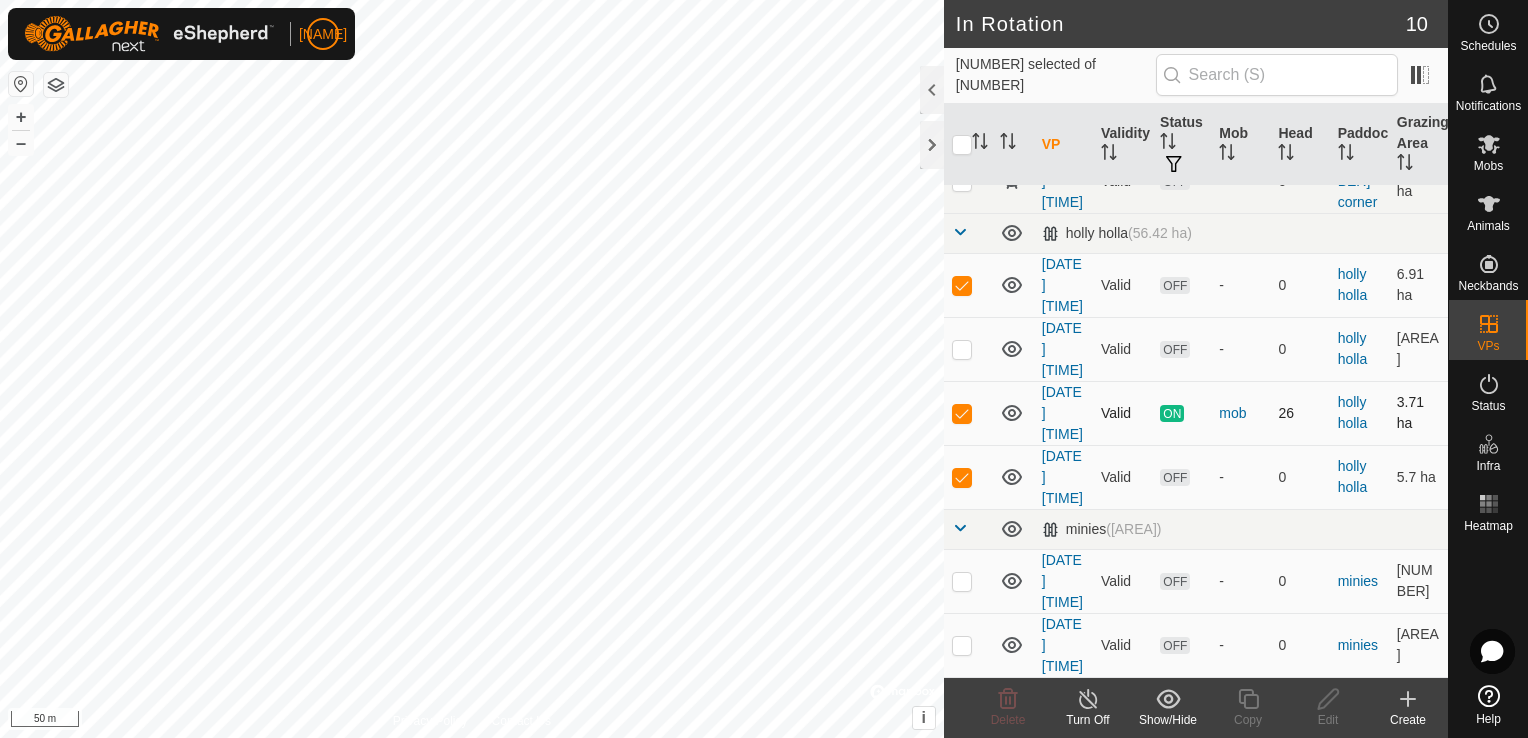 click at bounding box center (962, 413) 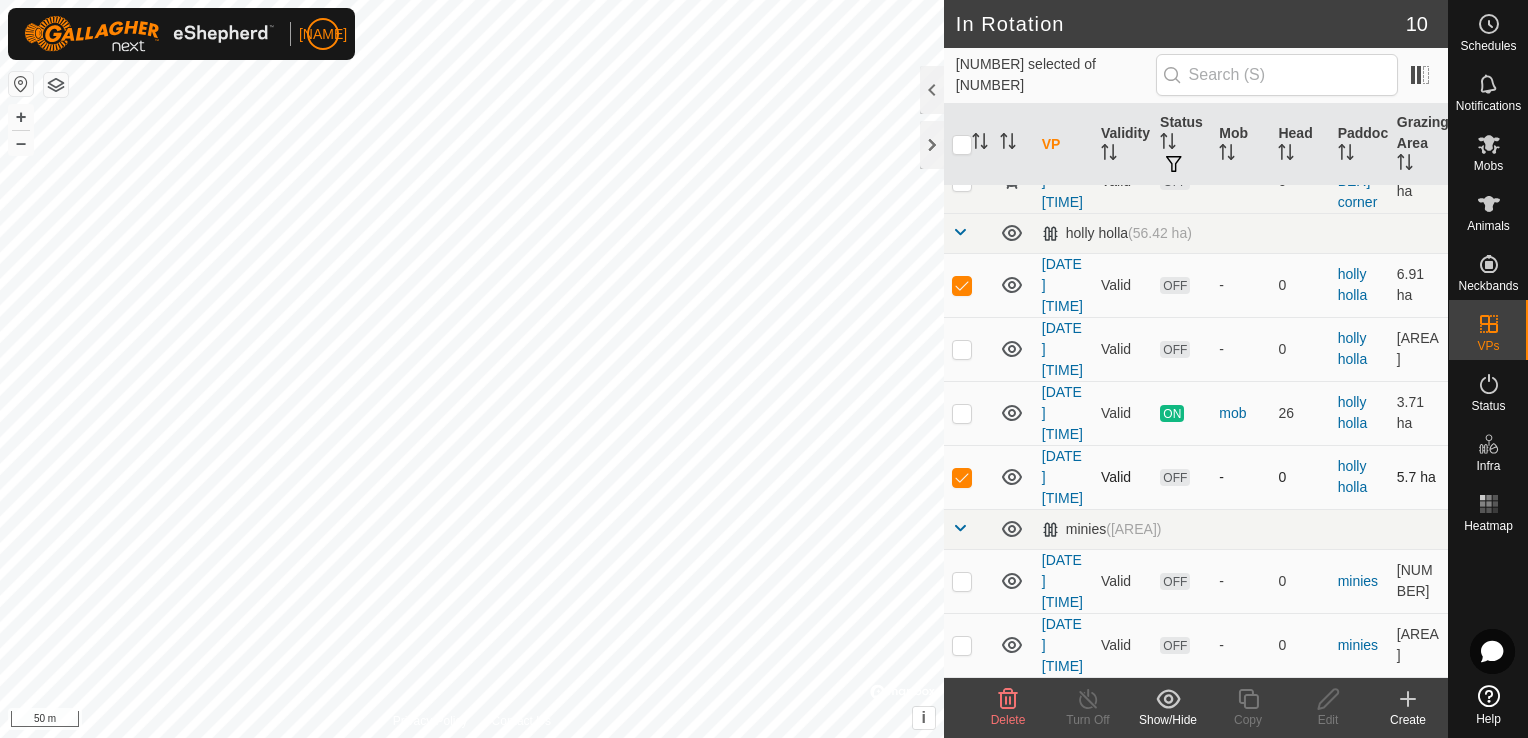click at bounding box center [962, 477] 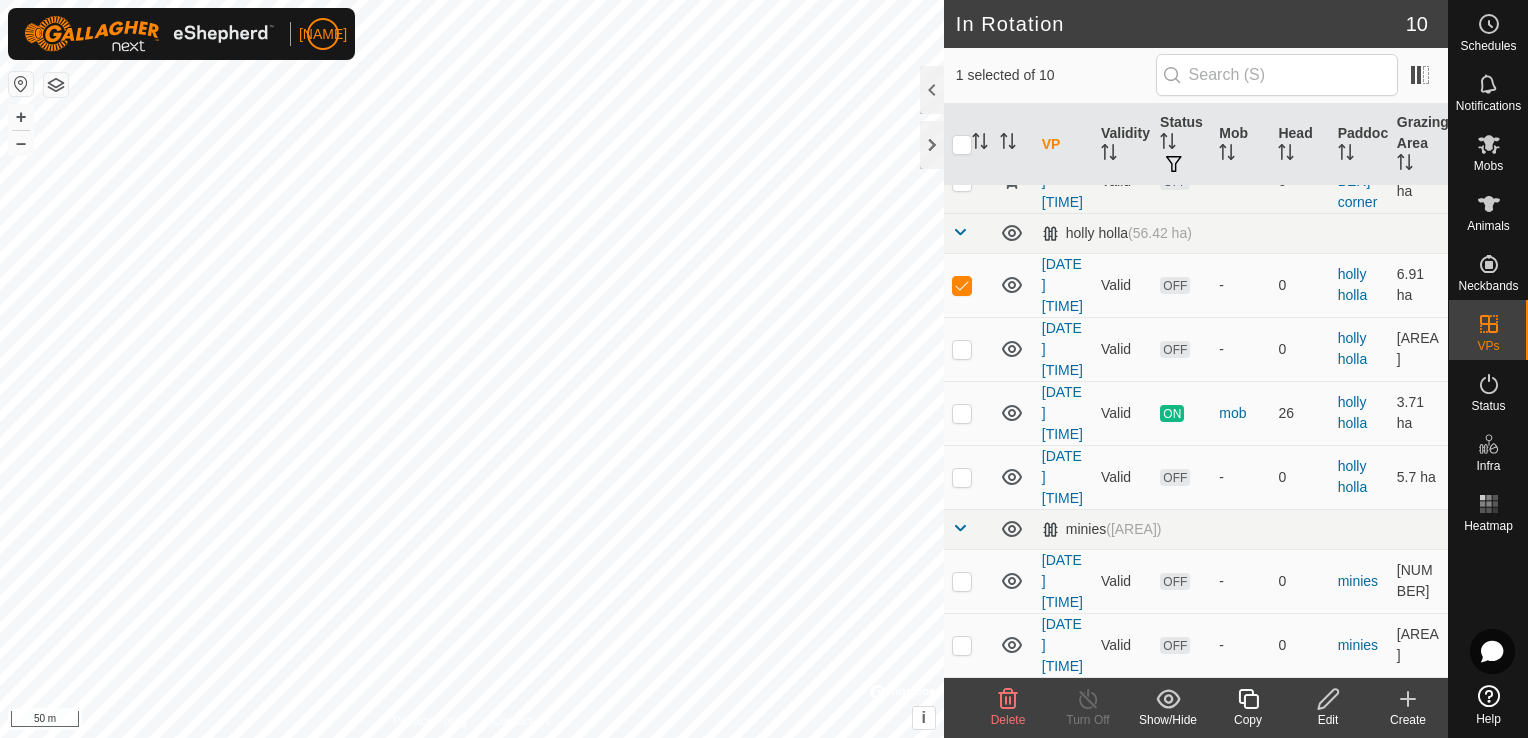 click 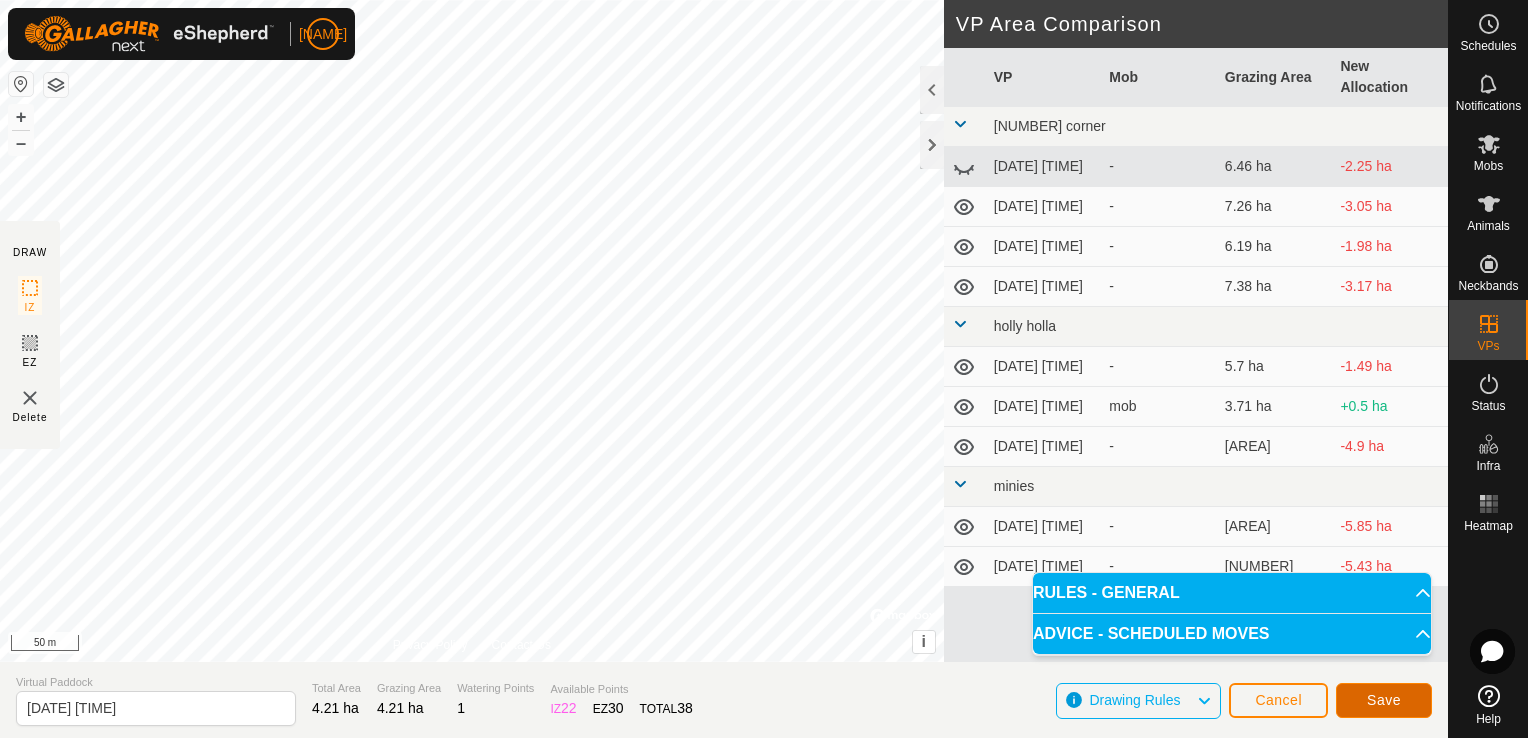 click on "Save" 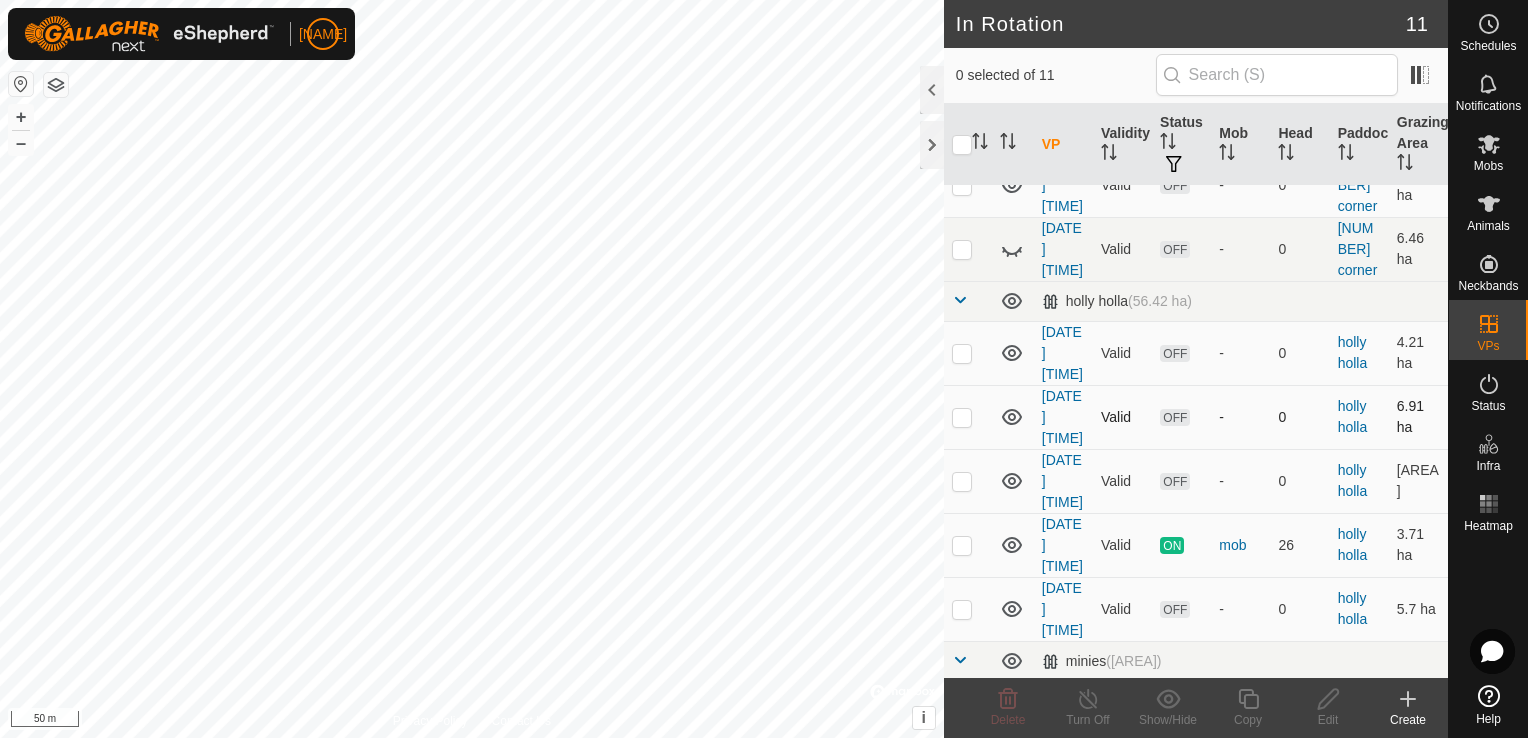 scroll, scrollTop: 300, scrollLeft: 0, axis: vertical 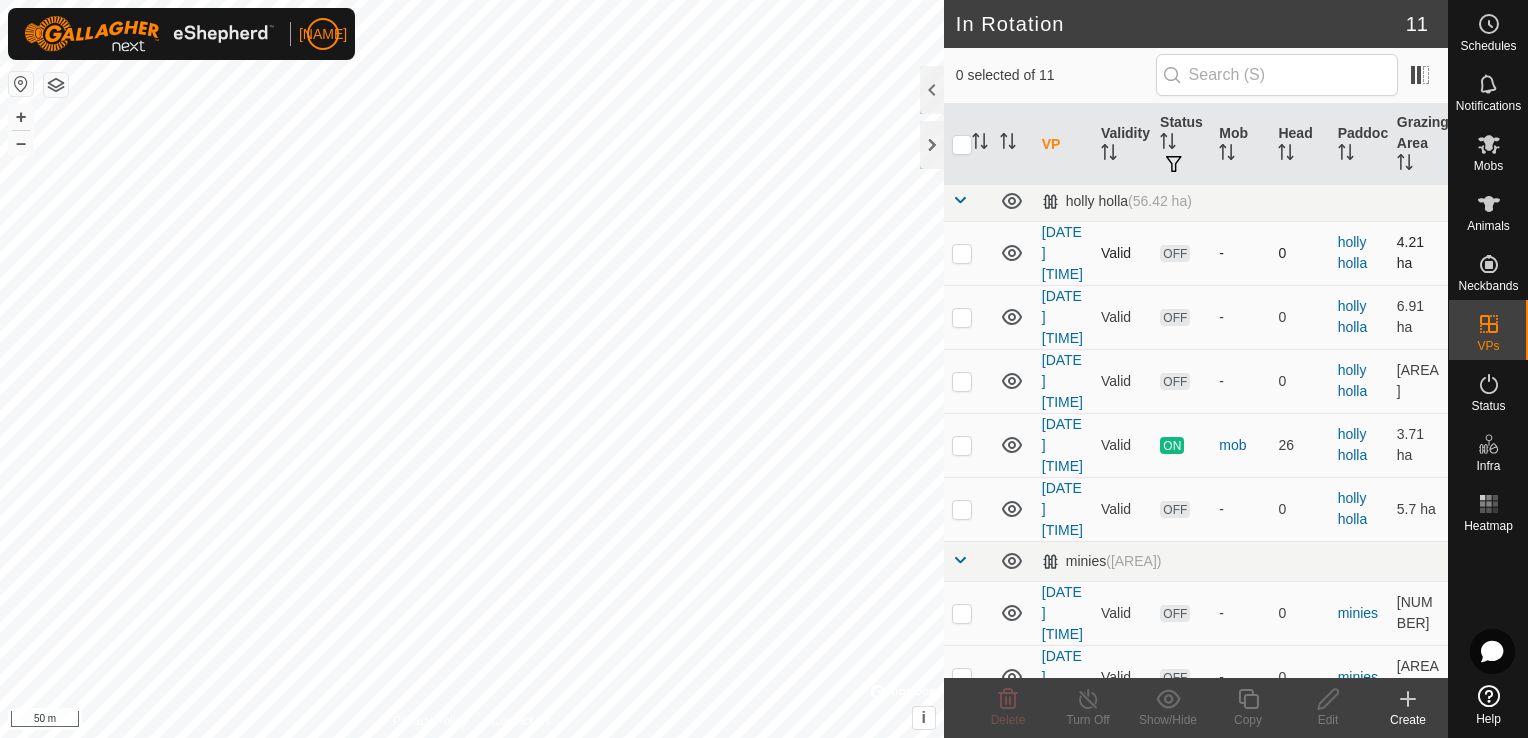click at bounding box center (962, 253) 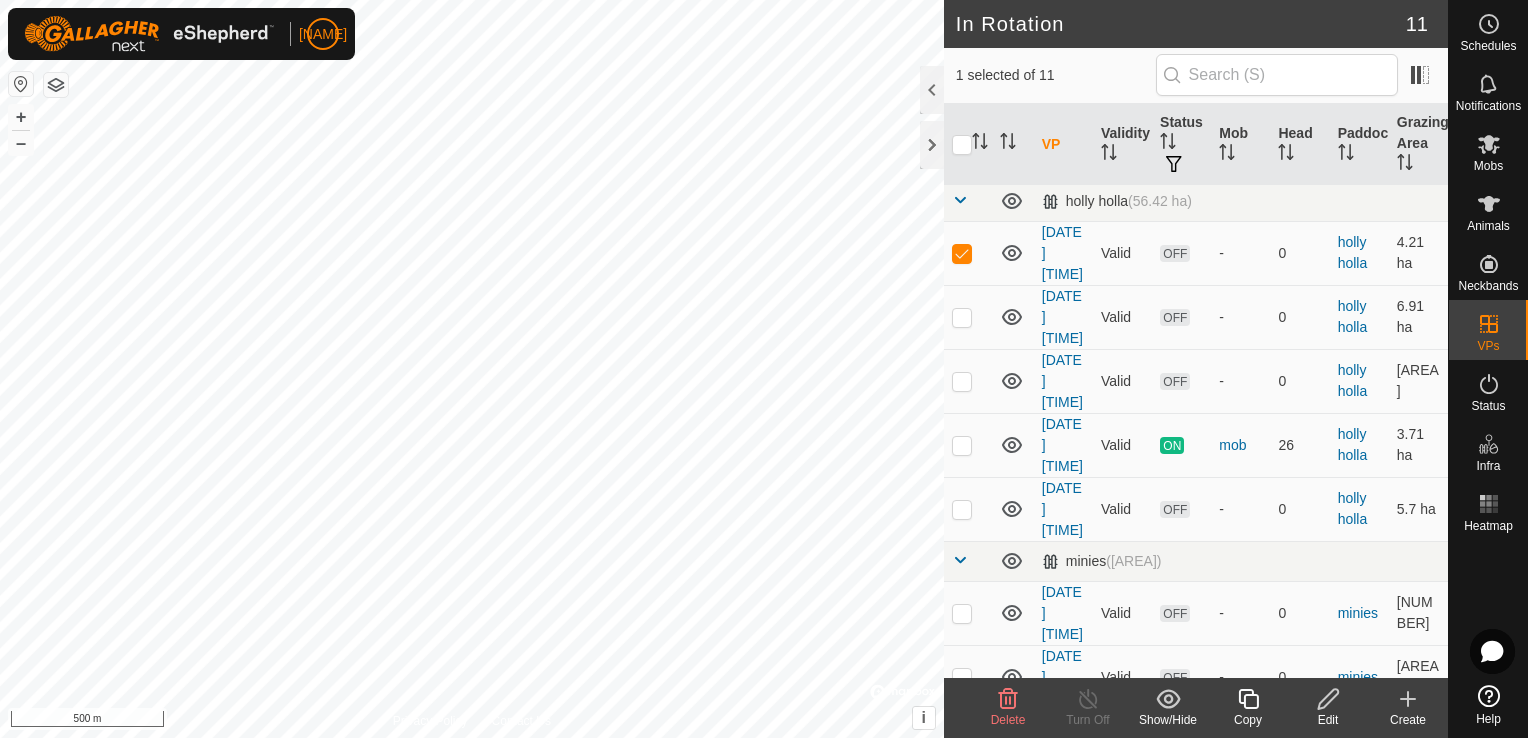 click 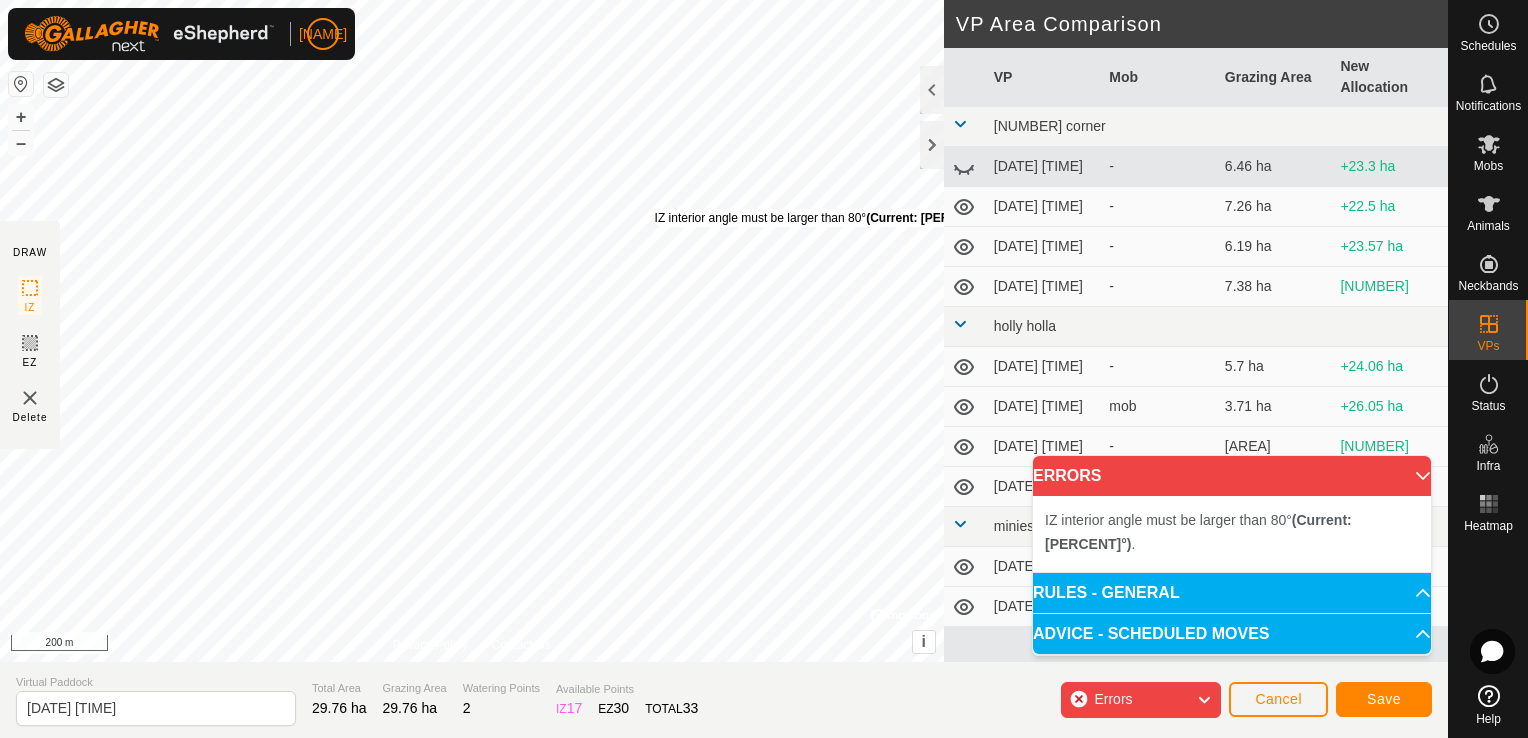 drag, startPoint x: 341, startPoint y: 31, endPoint x: 655, endPoint y: 217, distance: 364.9548 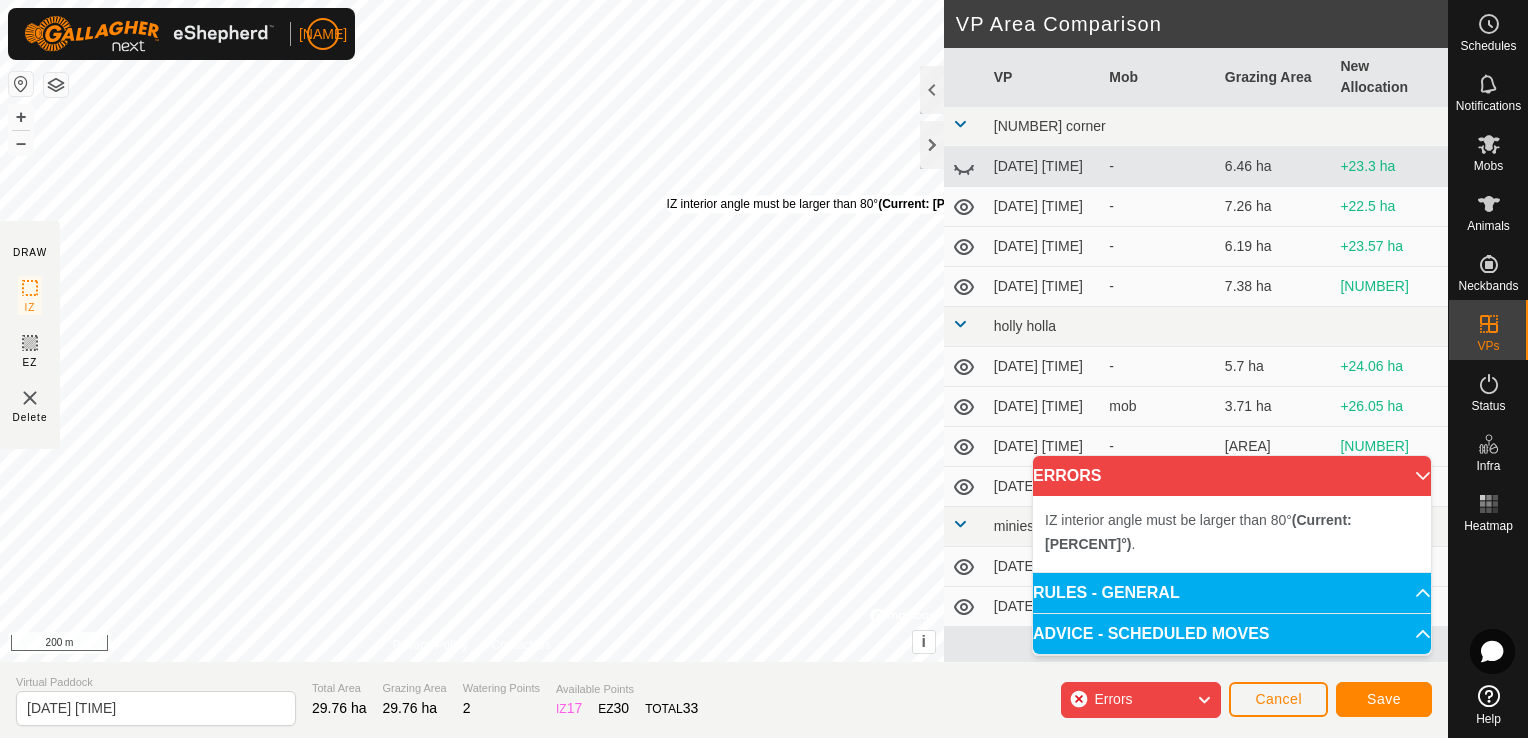 click on "IZ interior angle must be larger than 80°  (Current: [PERCENT]°)" at bounding box center (839, 204) 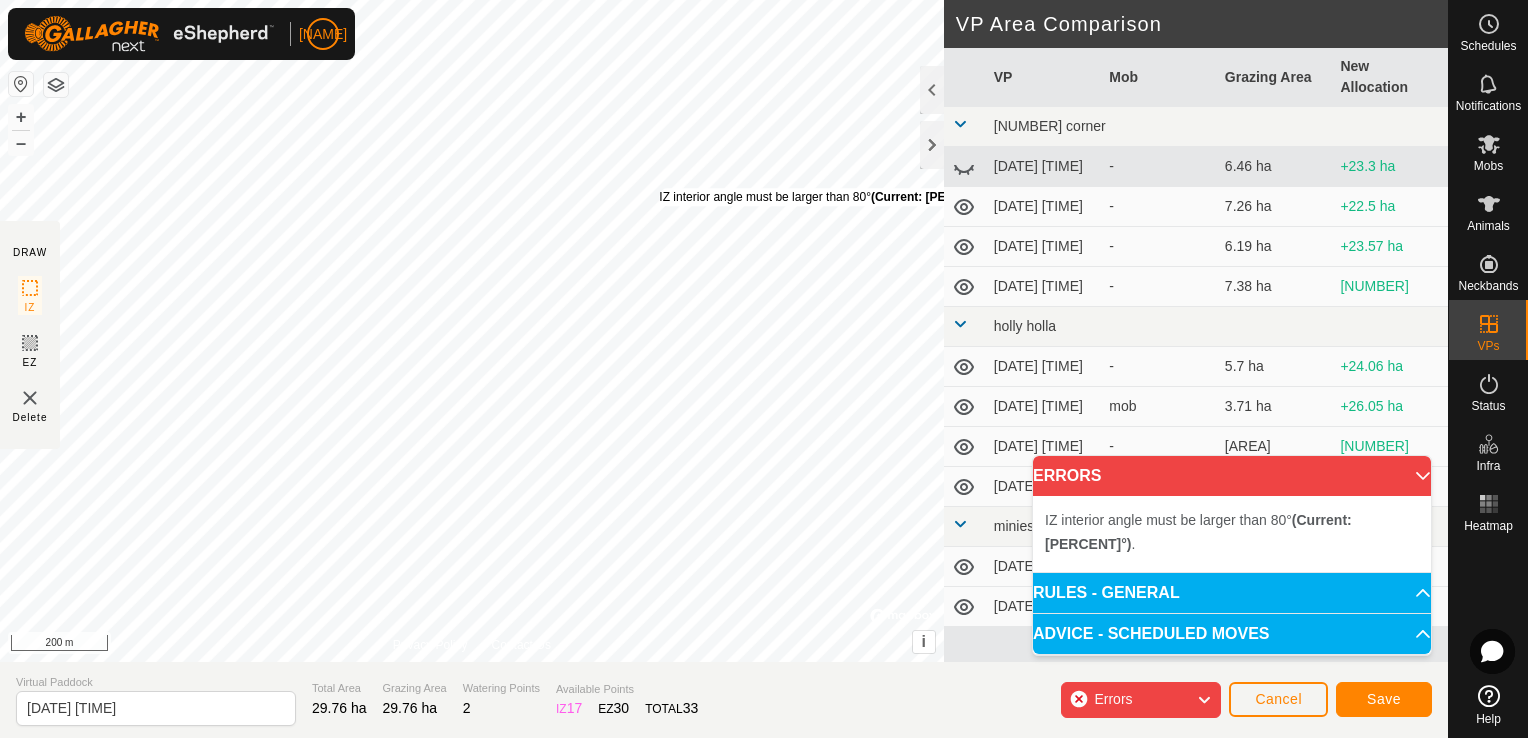 drag, startPoint x: 658, startPoint y: 199, endPoint x: 659, endPoint y: 182, distance: 17.029387 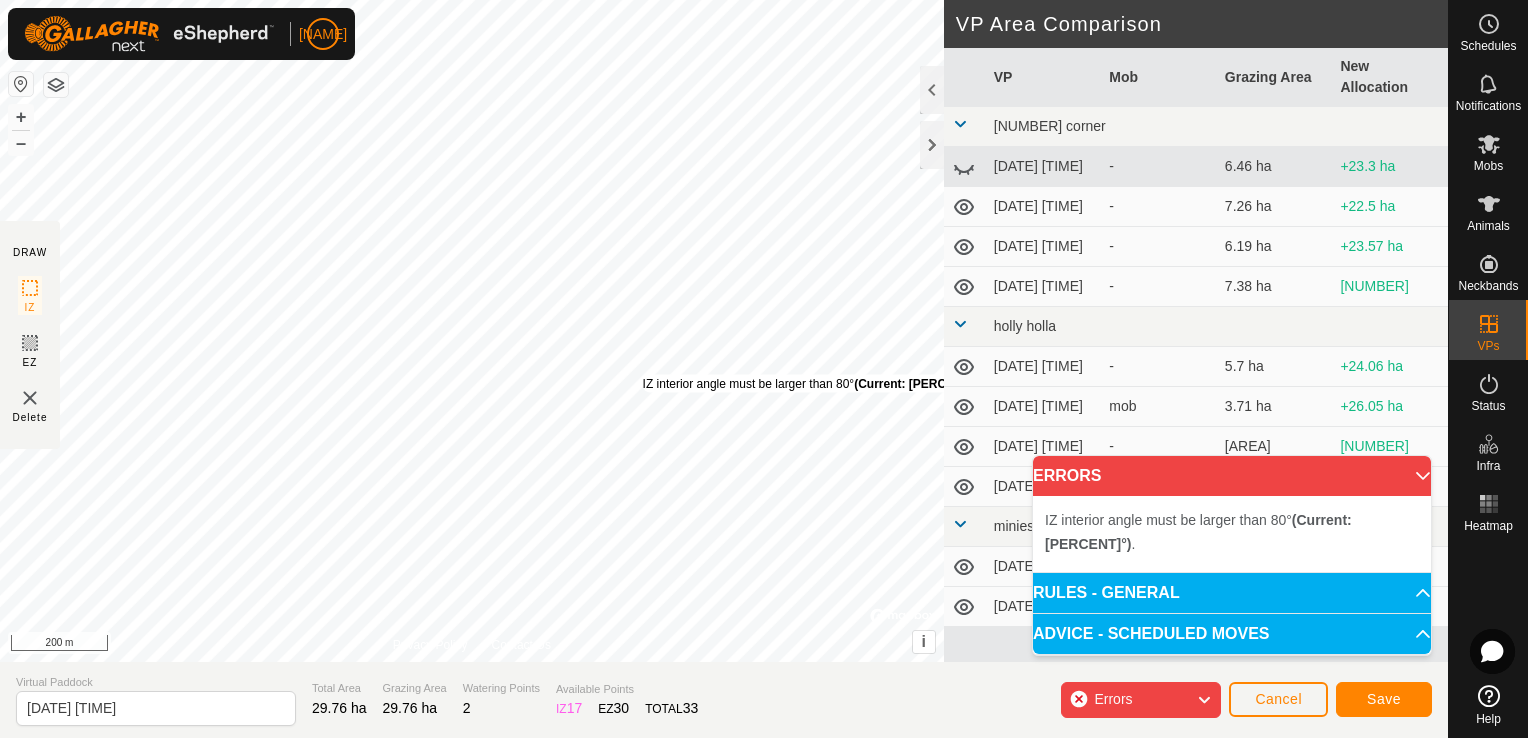 drag, startPoint x: 641, startPoint y: 396, endPoint x: 642, endPoint y: 377, distance: 19.026299 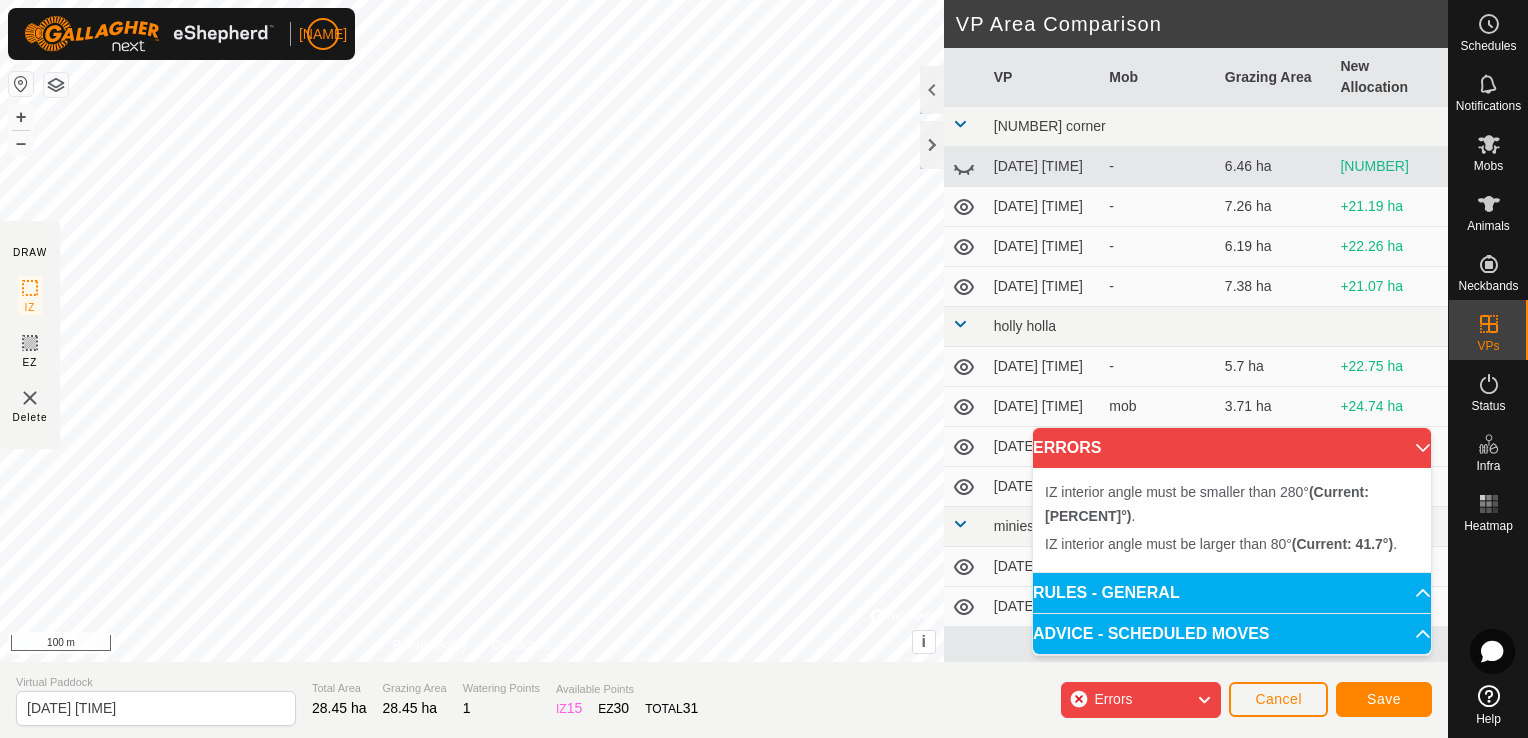 click on "IZ interior angle must be larger than 80°  (Current: [PERCENT]°) . + – ⇧ i ©  Mapbox , ©  OpenStreetMap ,  Improve this map [NUMBER] m" at bounding box center (472, 331) 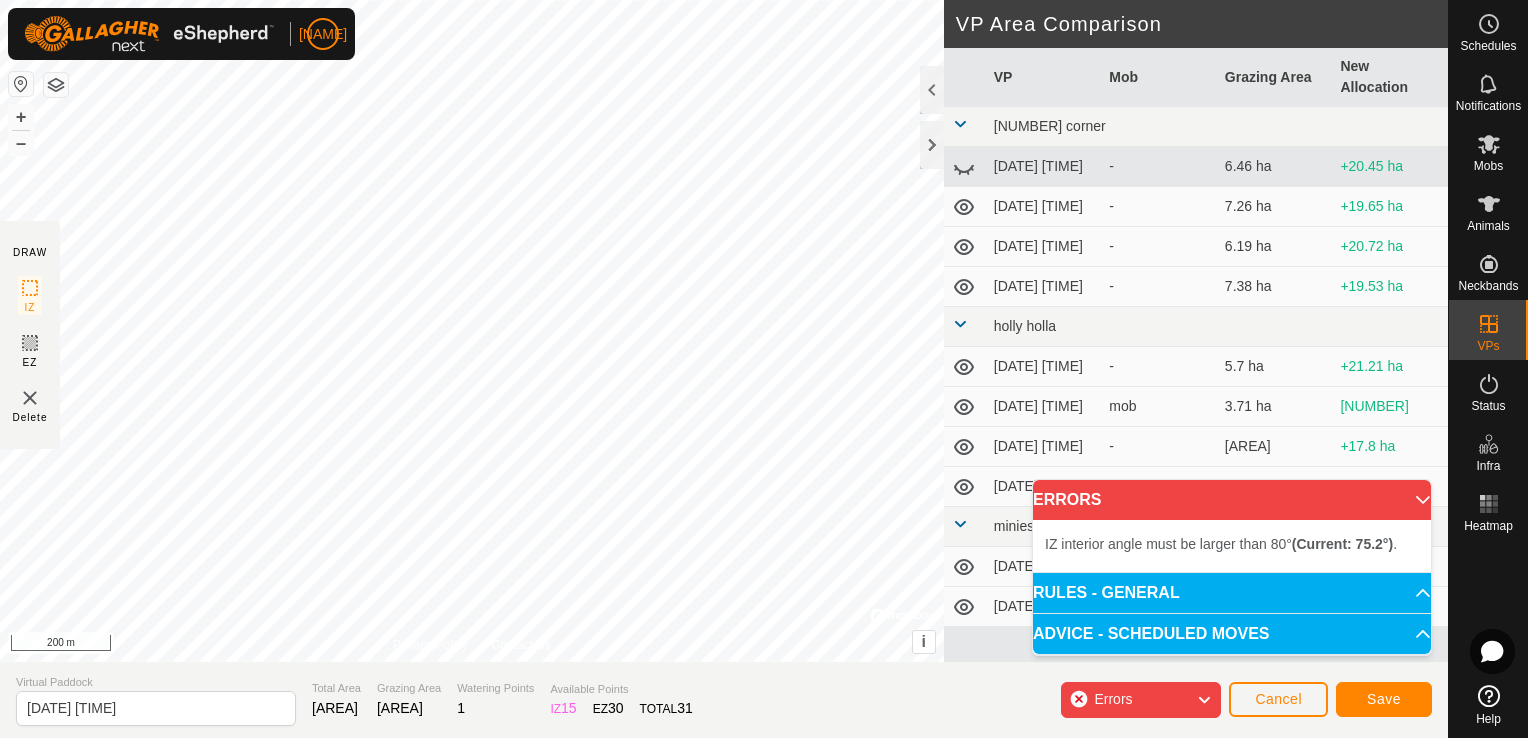 click on "IZ interior angle must be larger than 80°  (Current: [PERCENT]°) . + – ⇧ i ©  Mapbox , ©  OpenStreetMap ,  Improve this map [NUMBER] m" at bounding box center [472, 331] 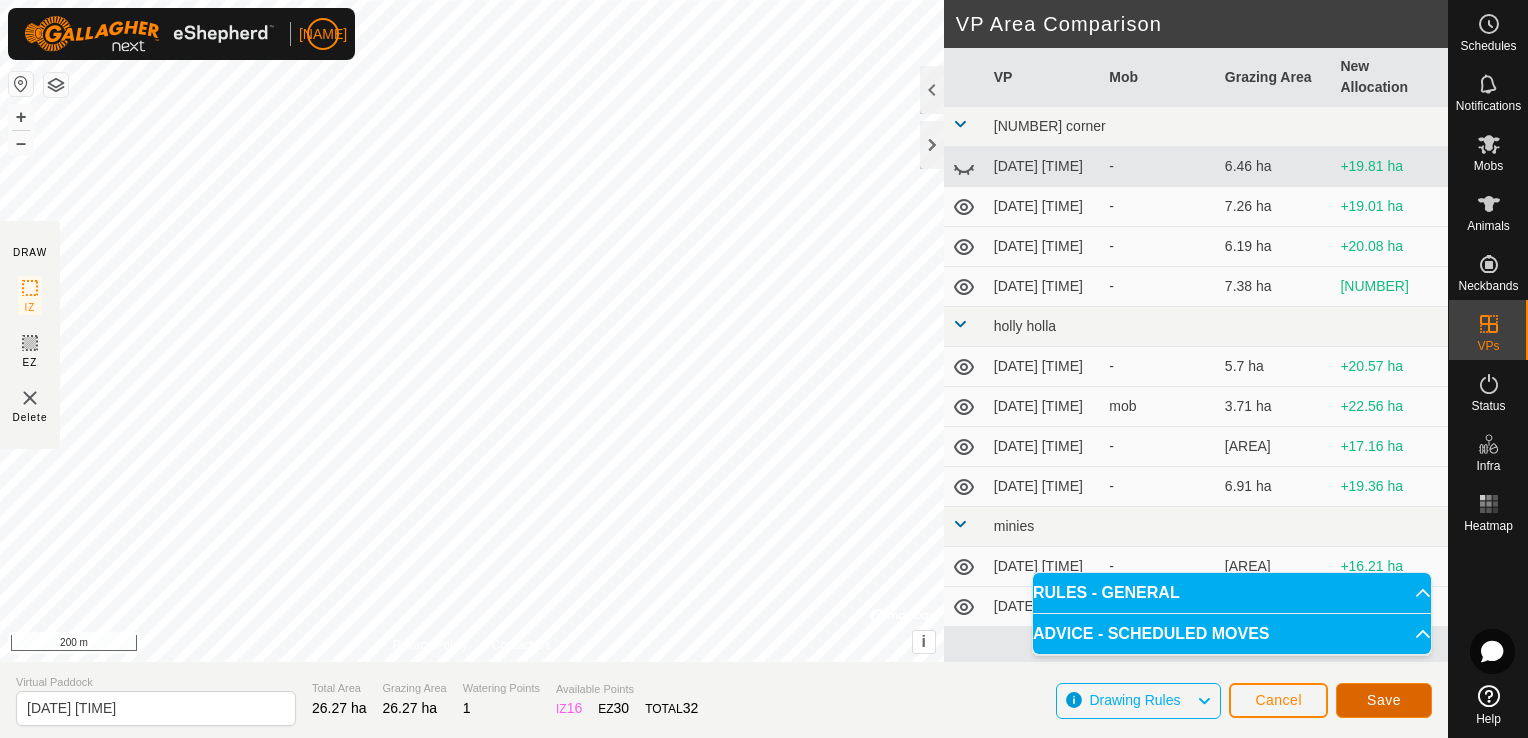 click on "Save" 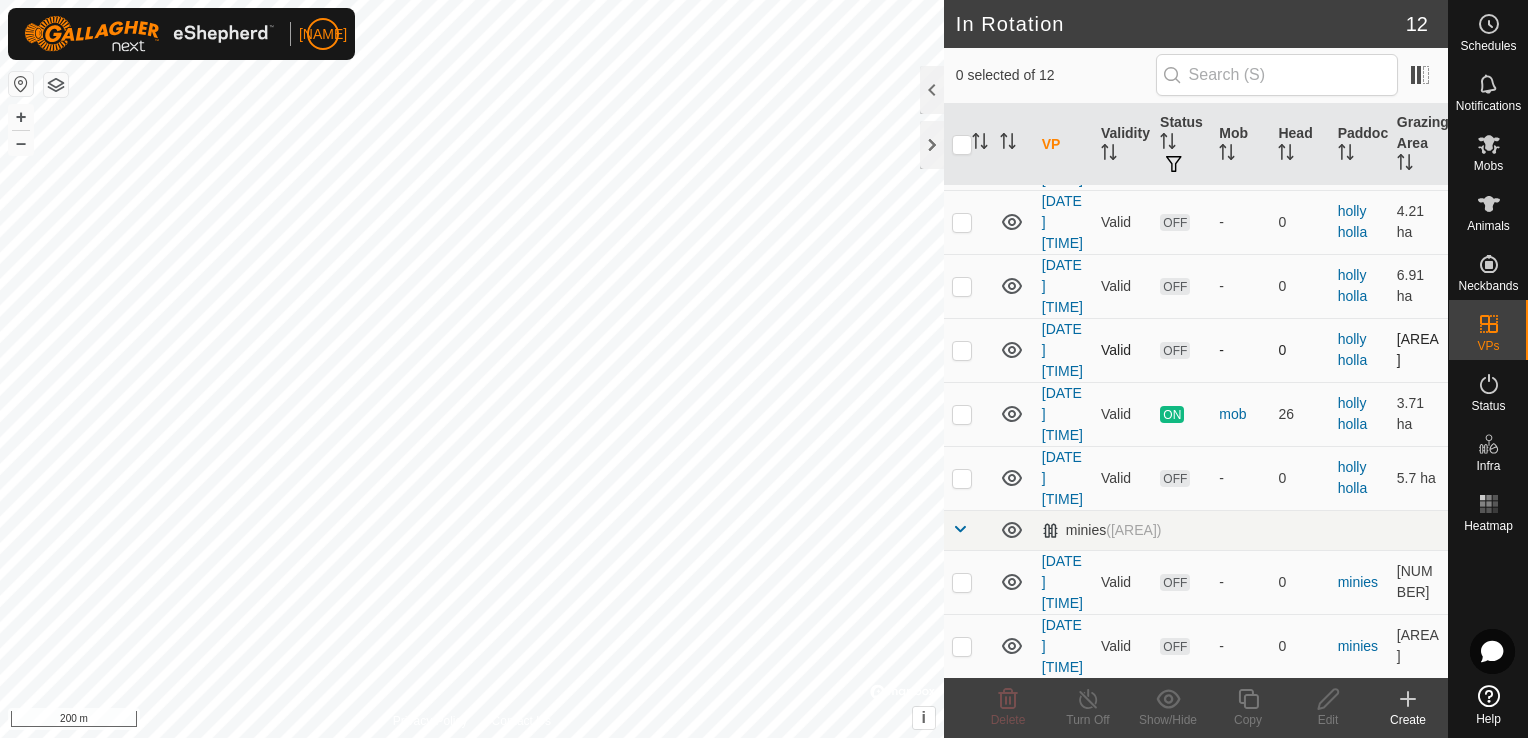 scroll, scrollTop: 300, scrollLeft: 0, axis: vertical 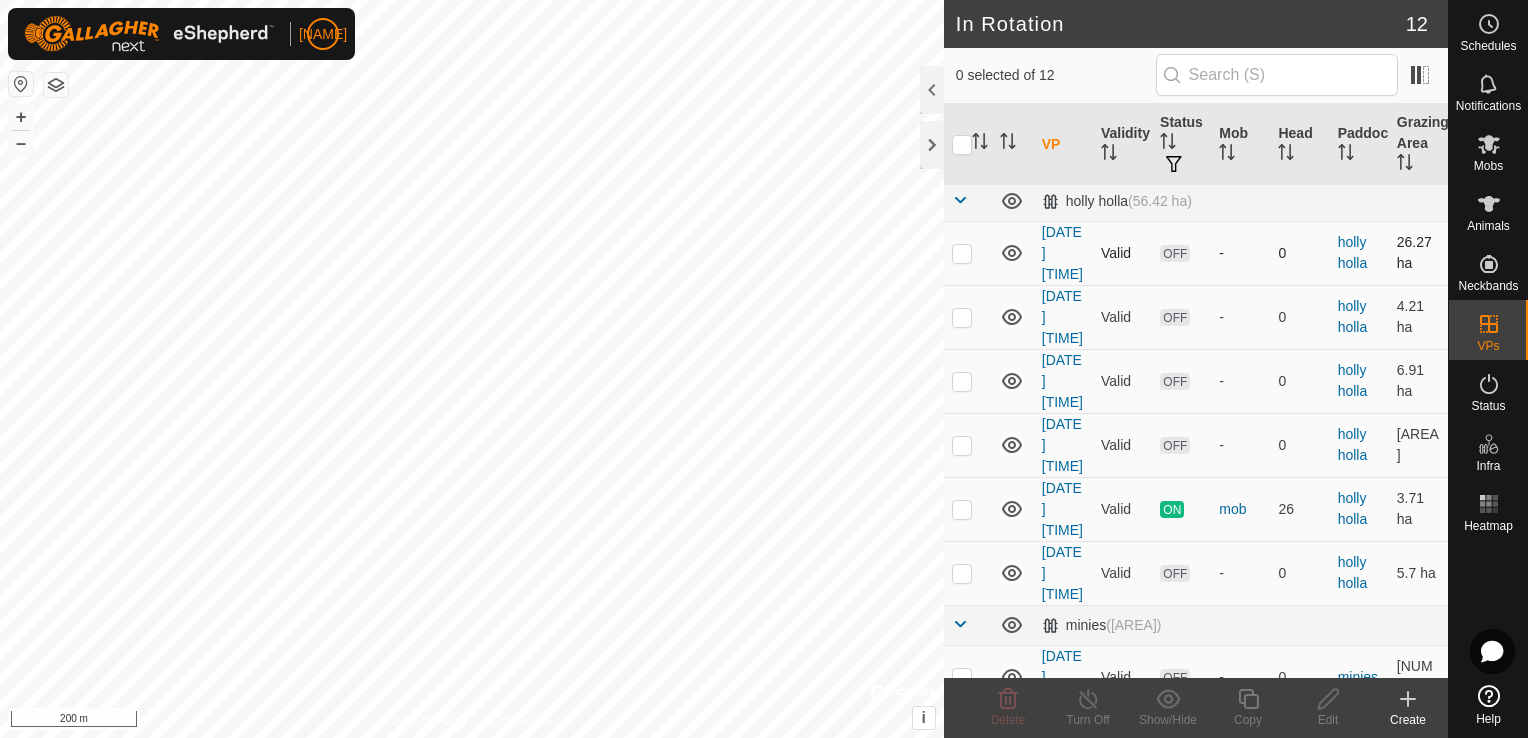 click at bounding box center (962, 253) 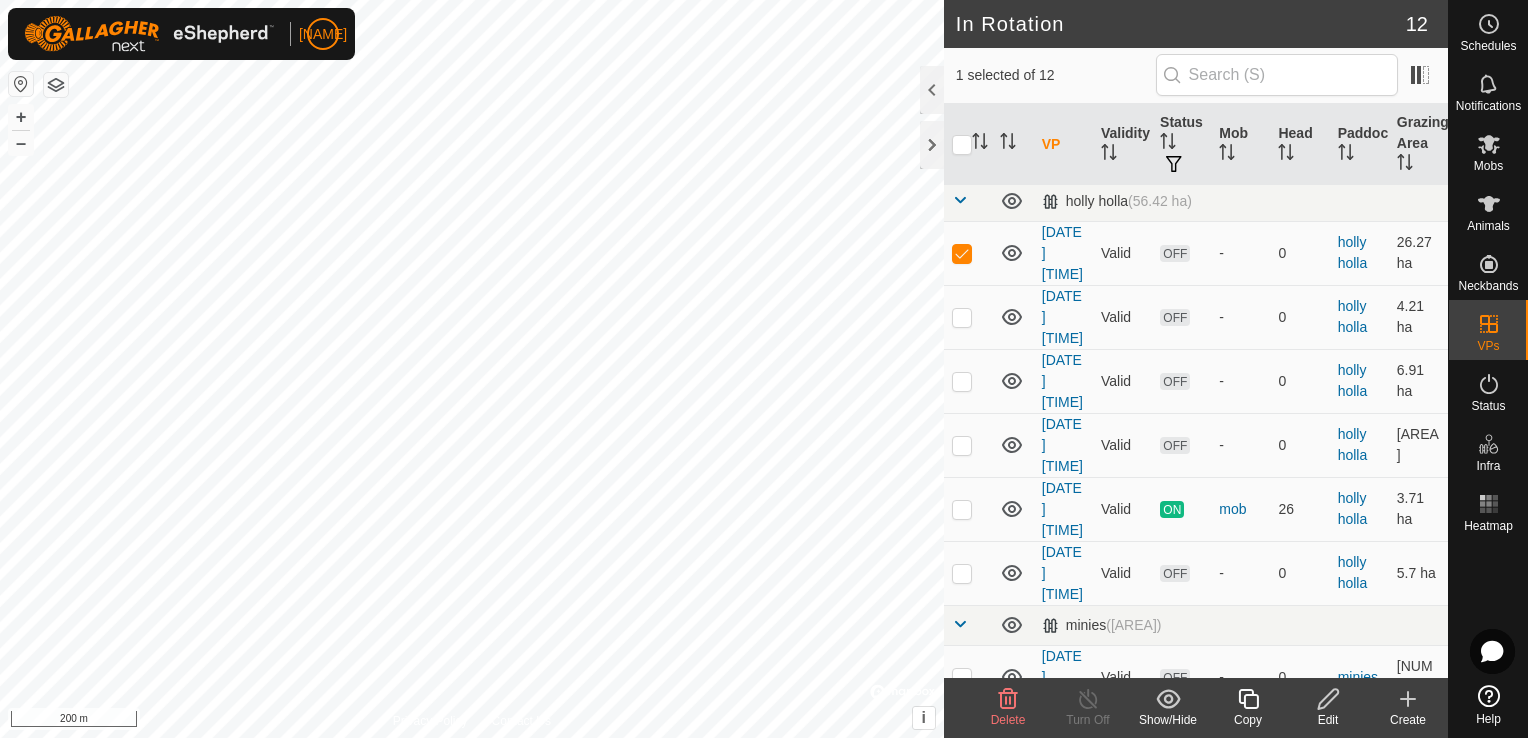 click 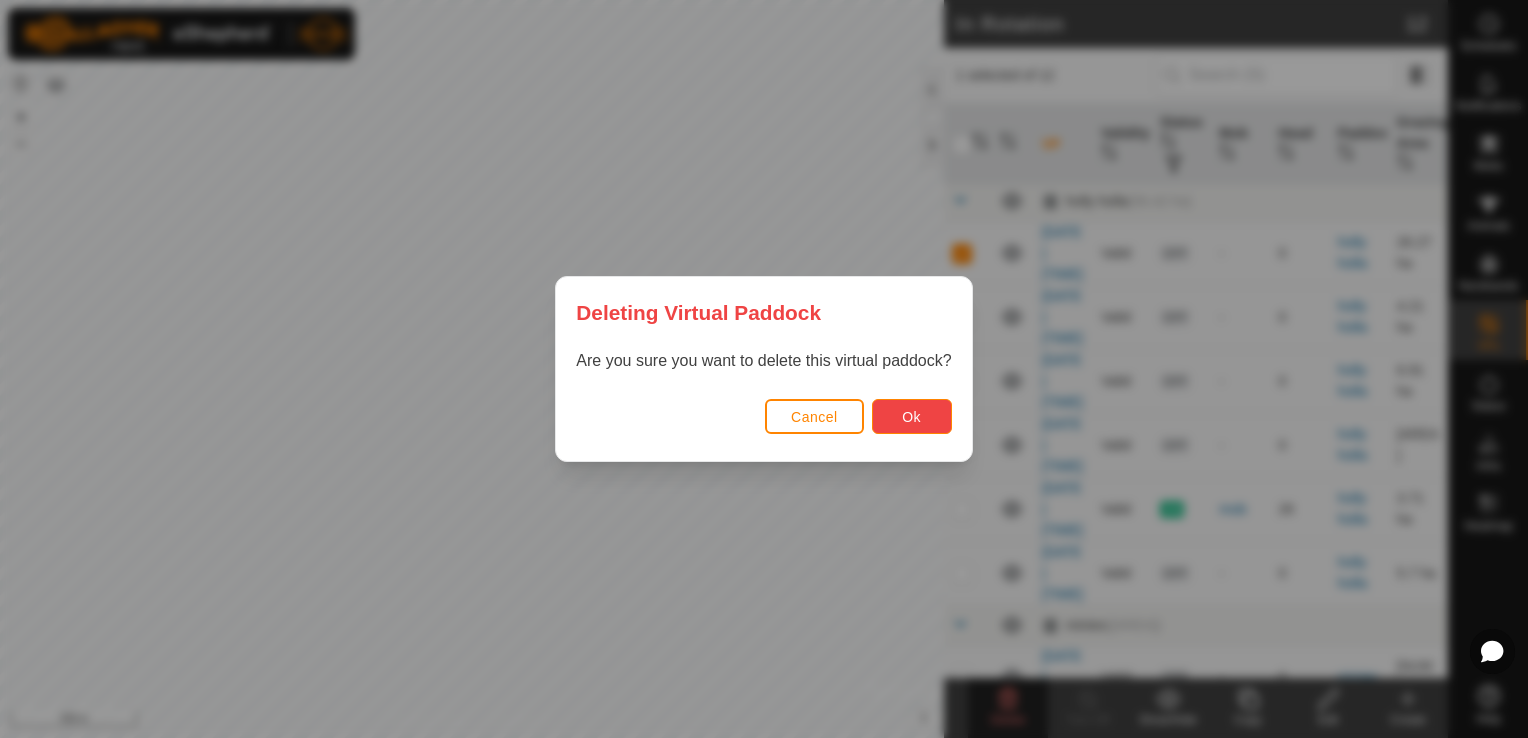 click on "Ok" at bounding box center (911, 417) 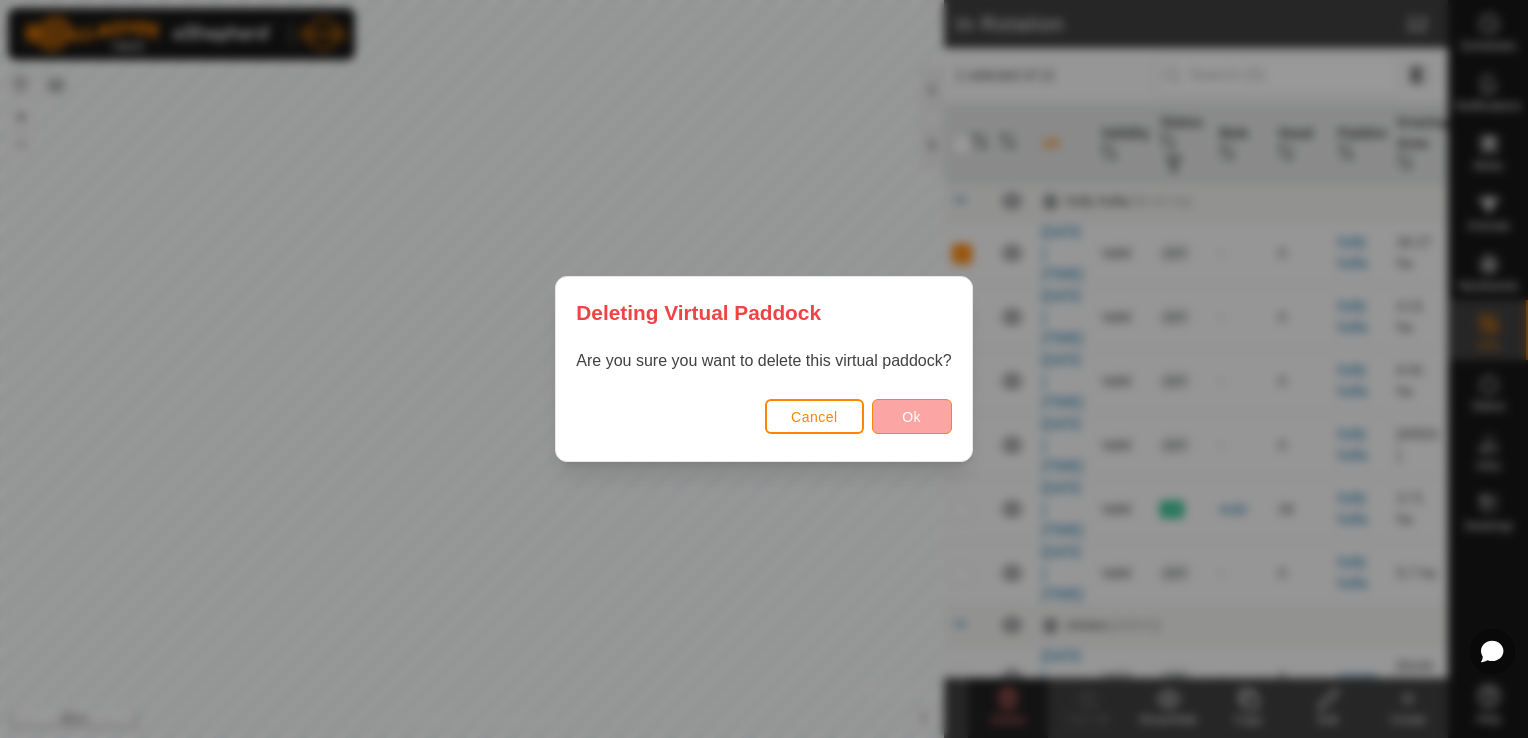 checkbox on "false" 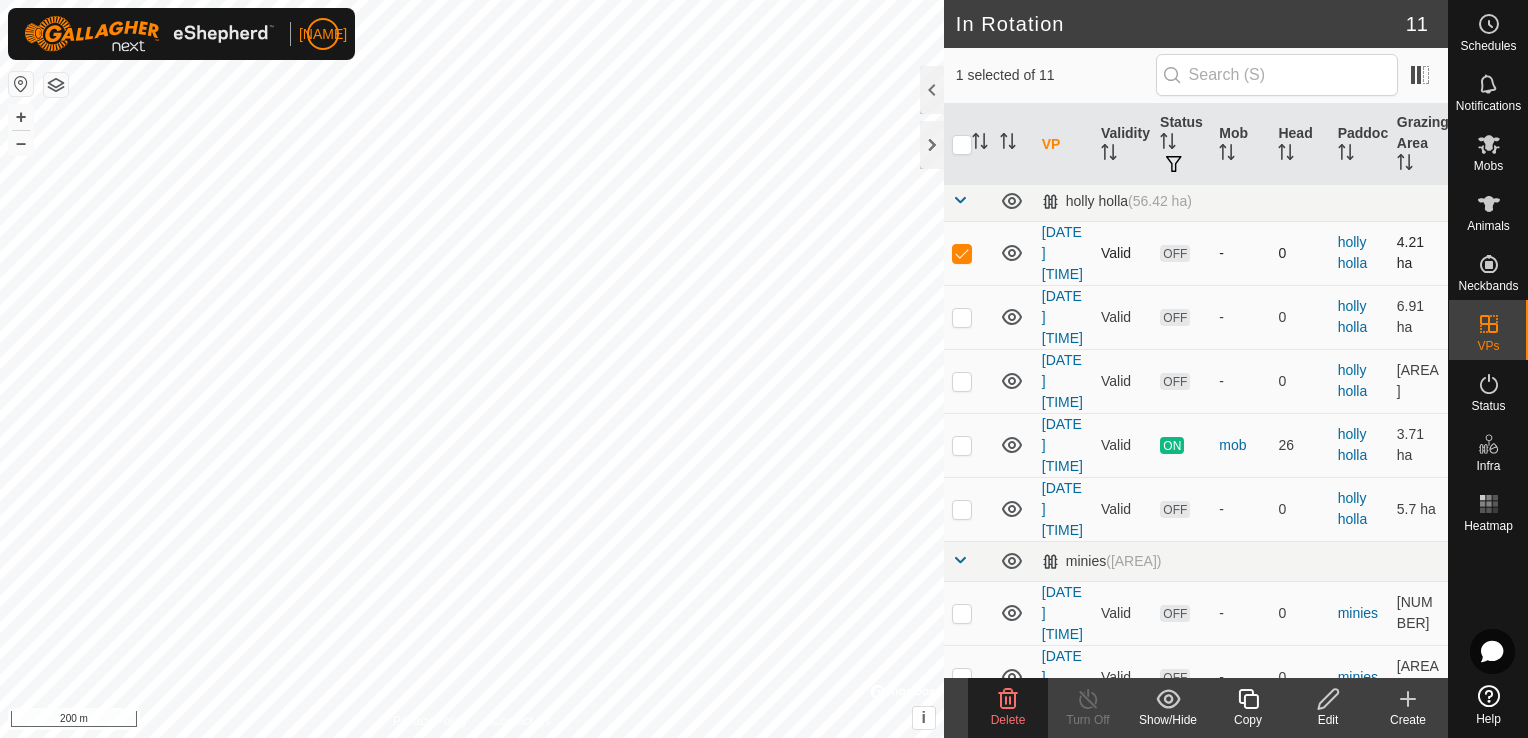 click at bounding box center [962, 253] 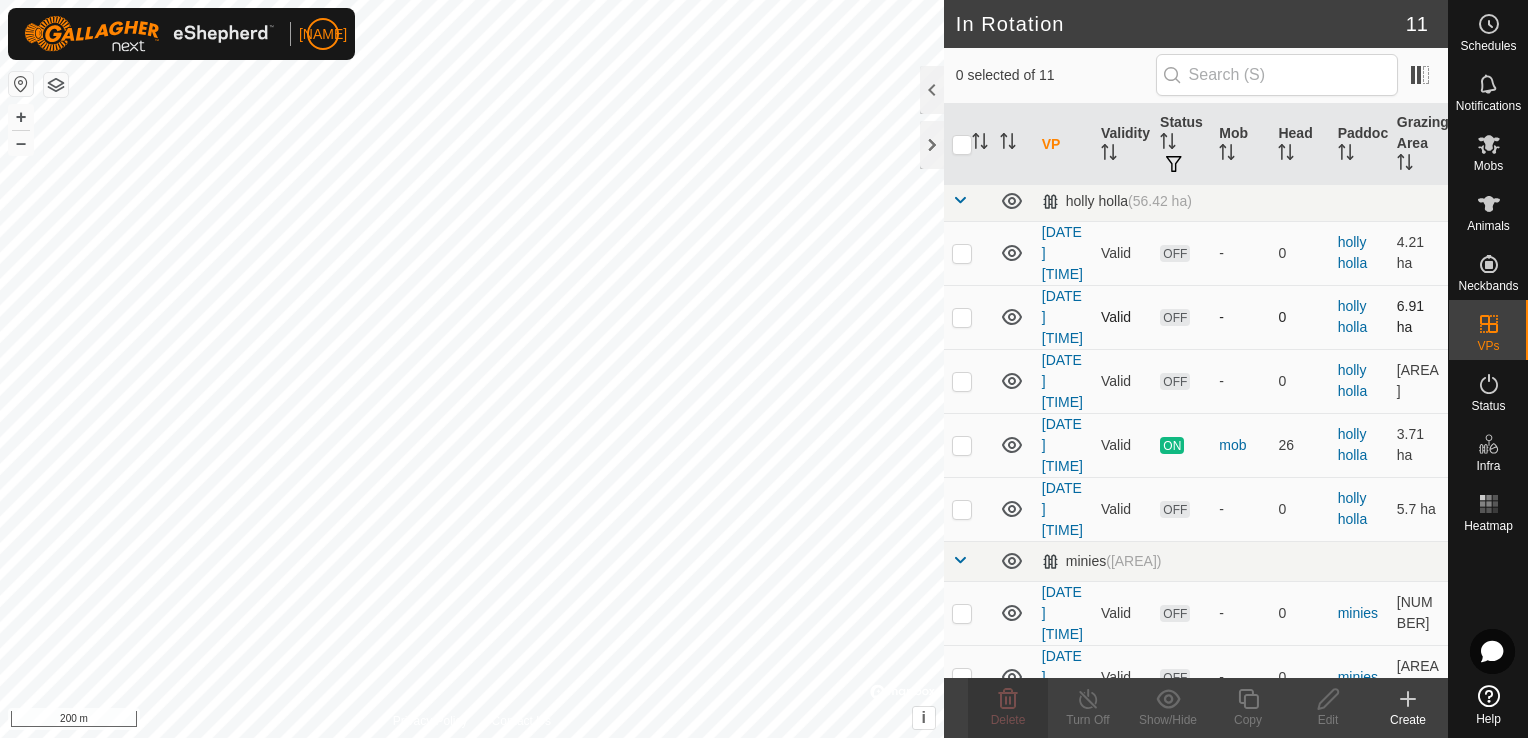 click at bounding box center (962, 317) 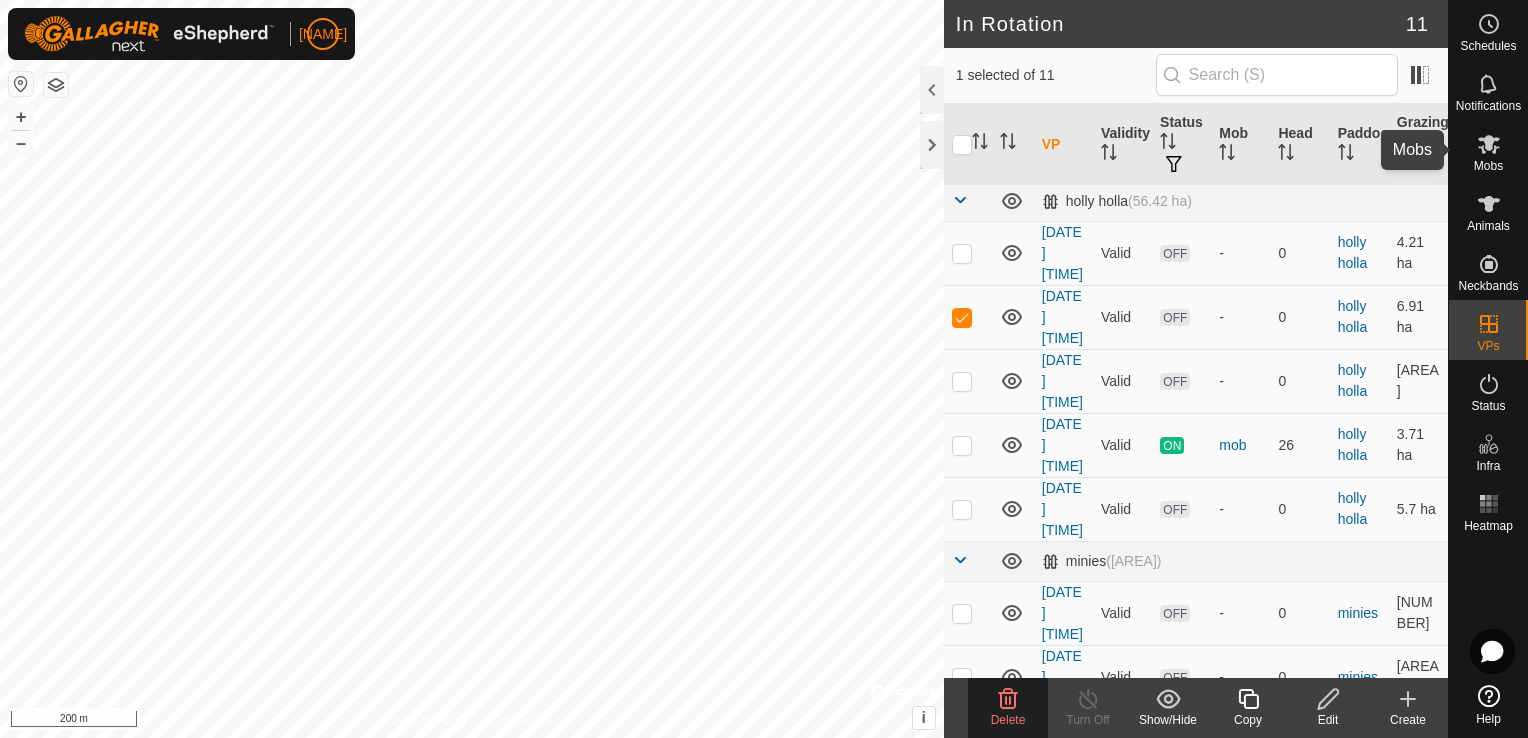 click 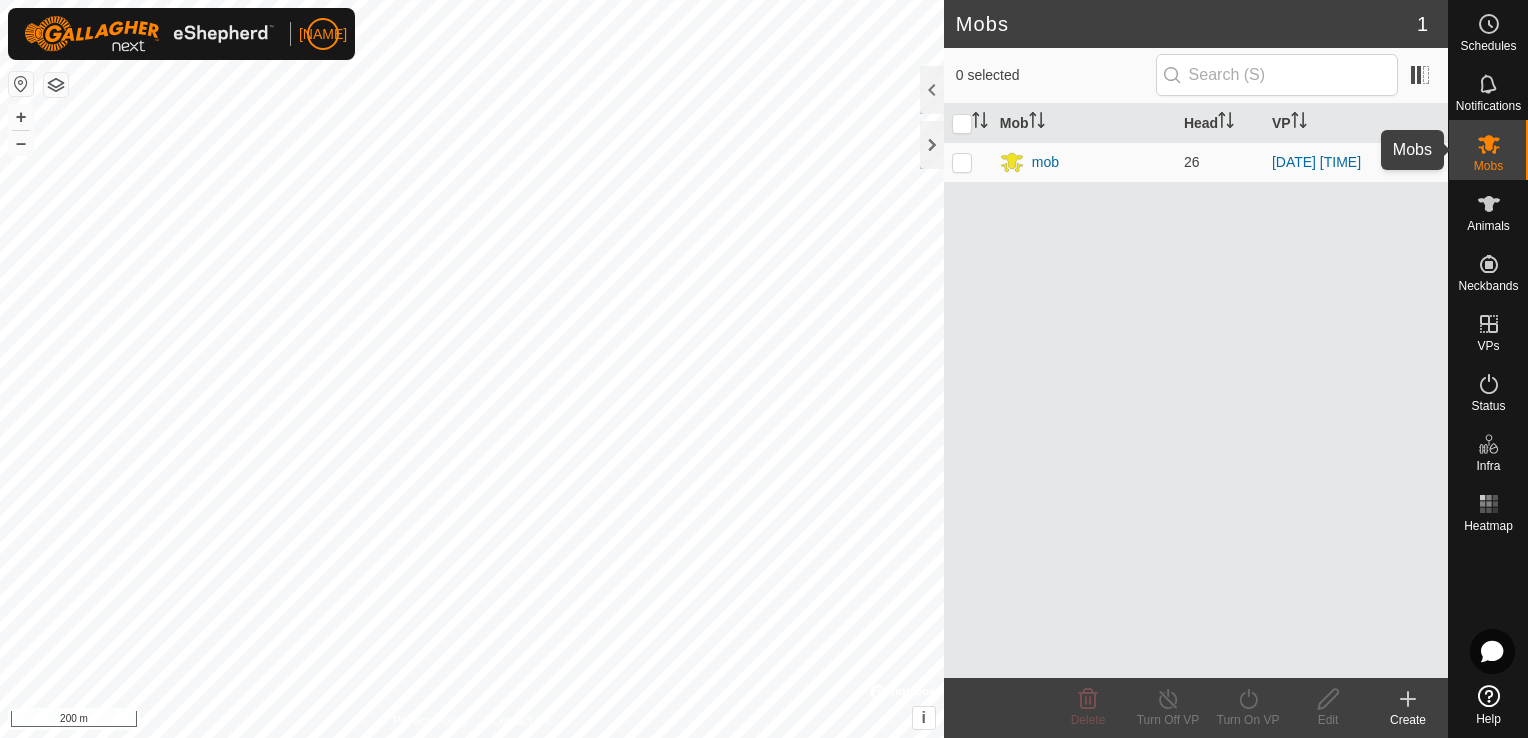 click 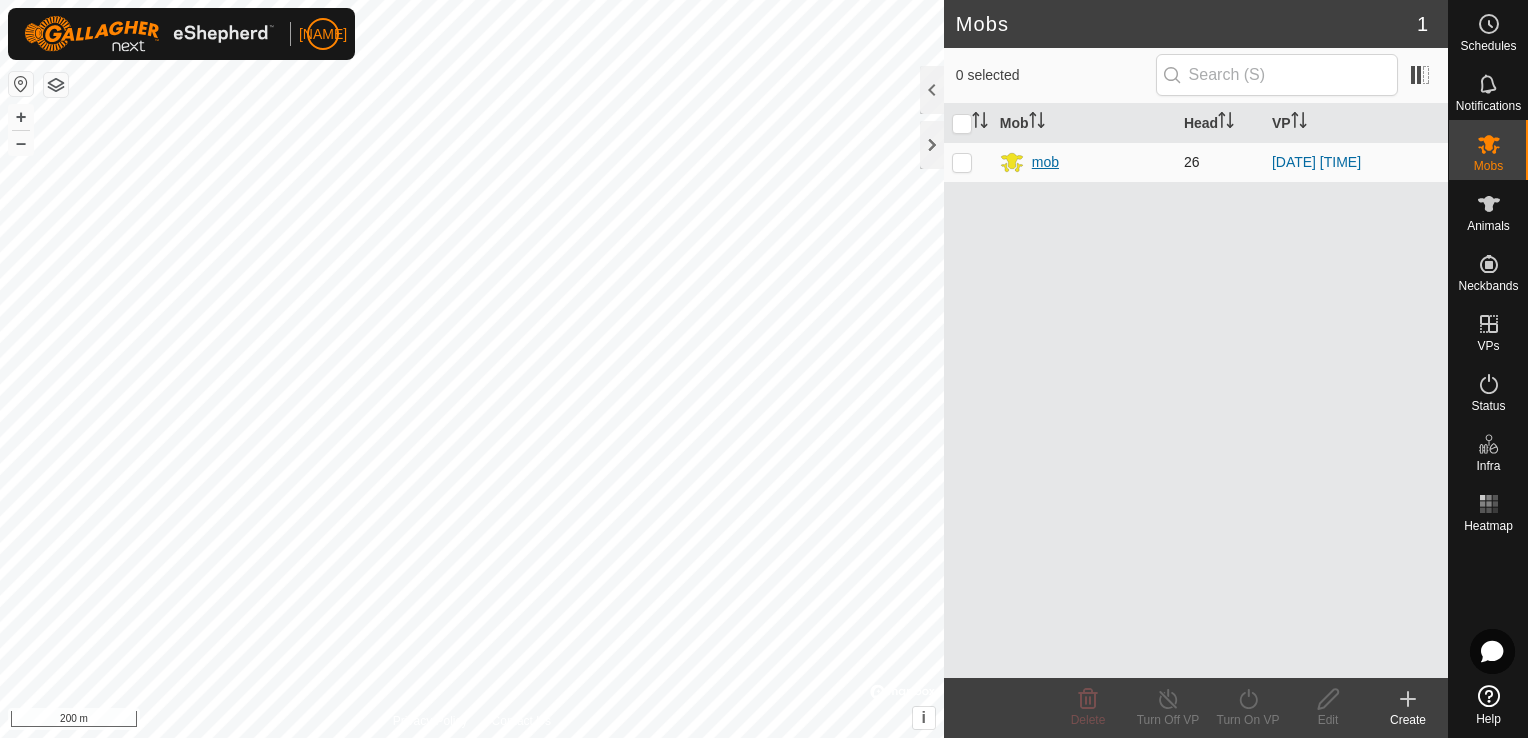 click on "mob" at bounding box center (1084, 162) 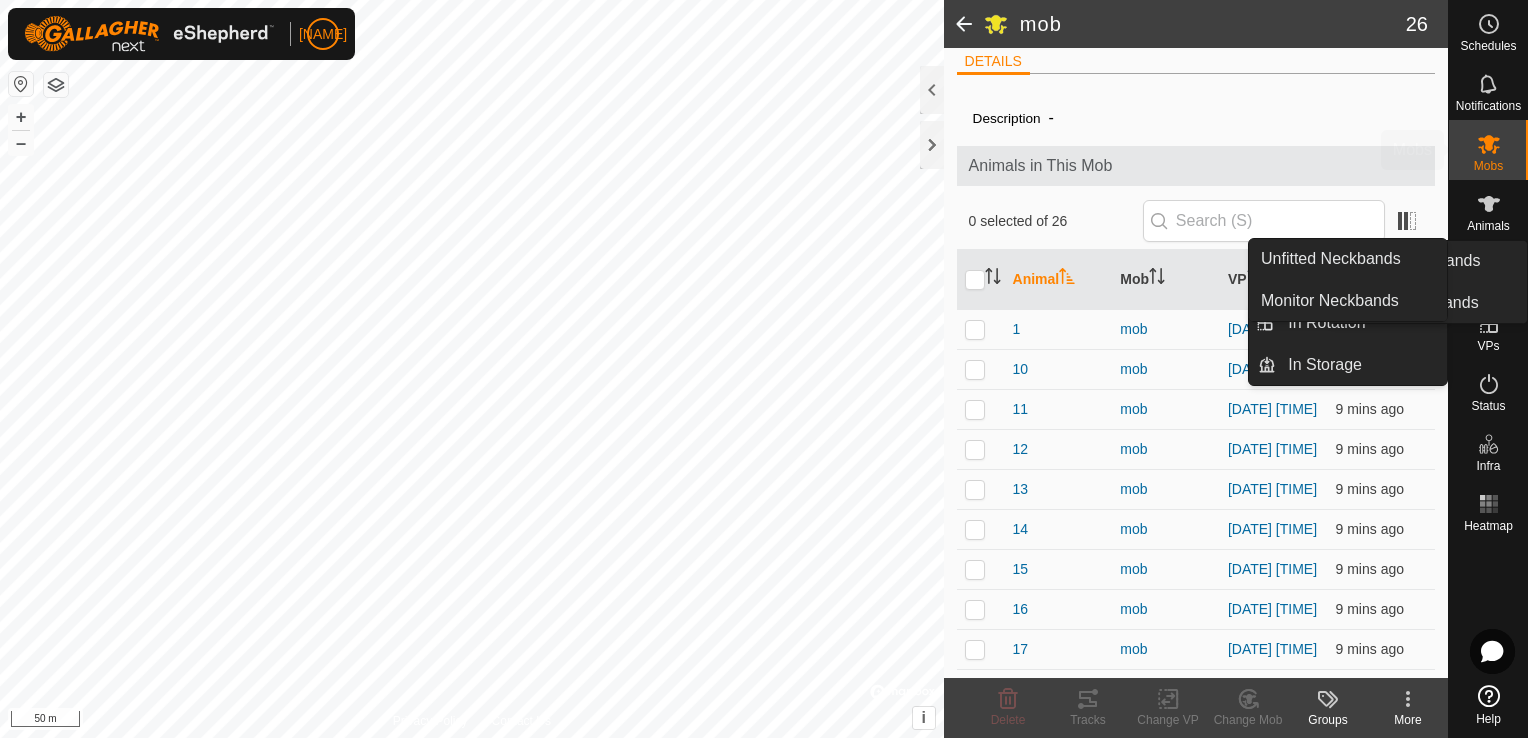 scroll, scrollTop: 0, scrollLeft: 0, axis: both 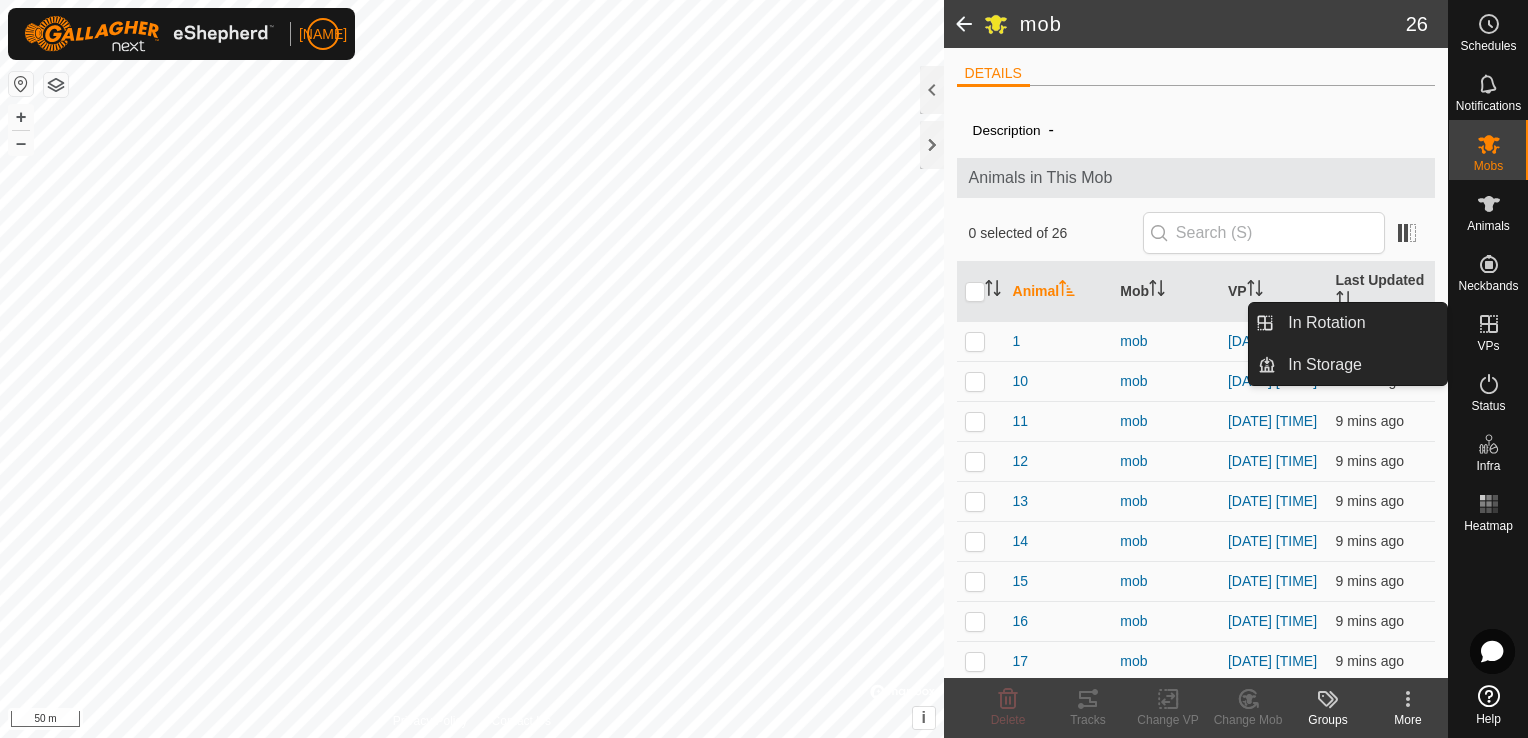 click at bounding box center (1489, 324) 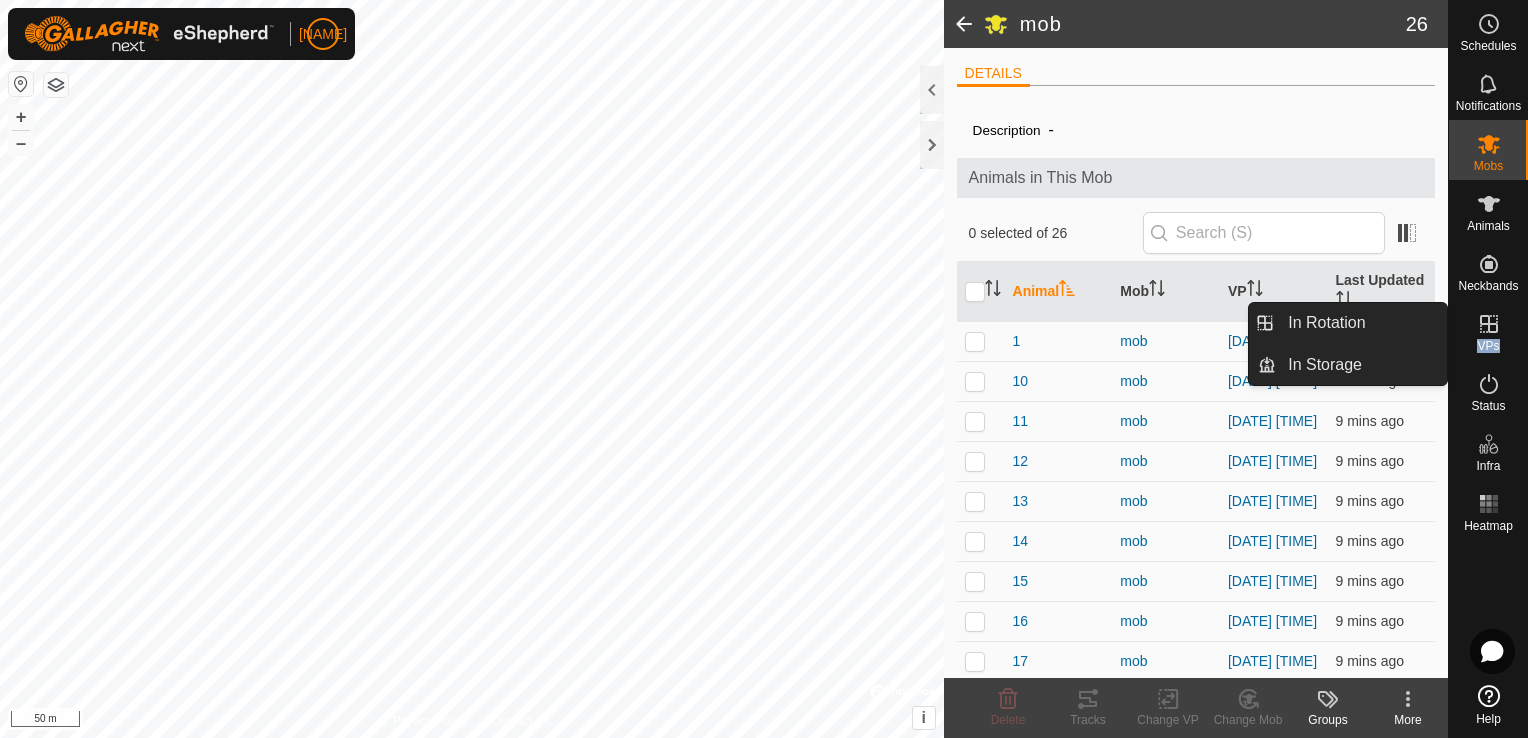 click 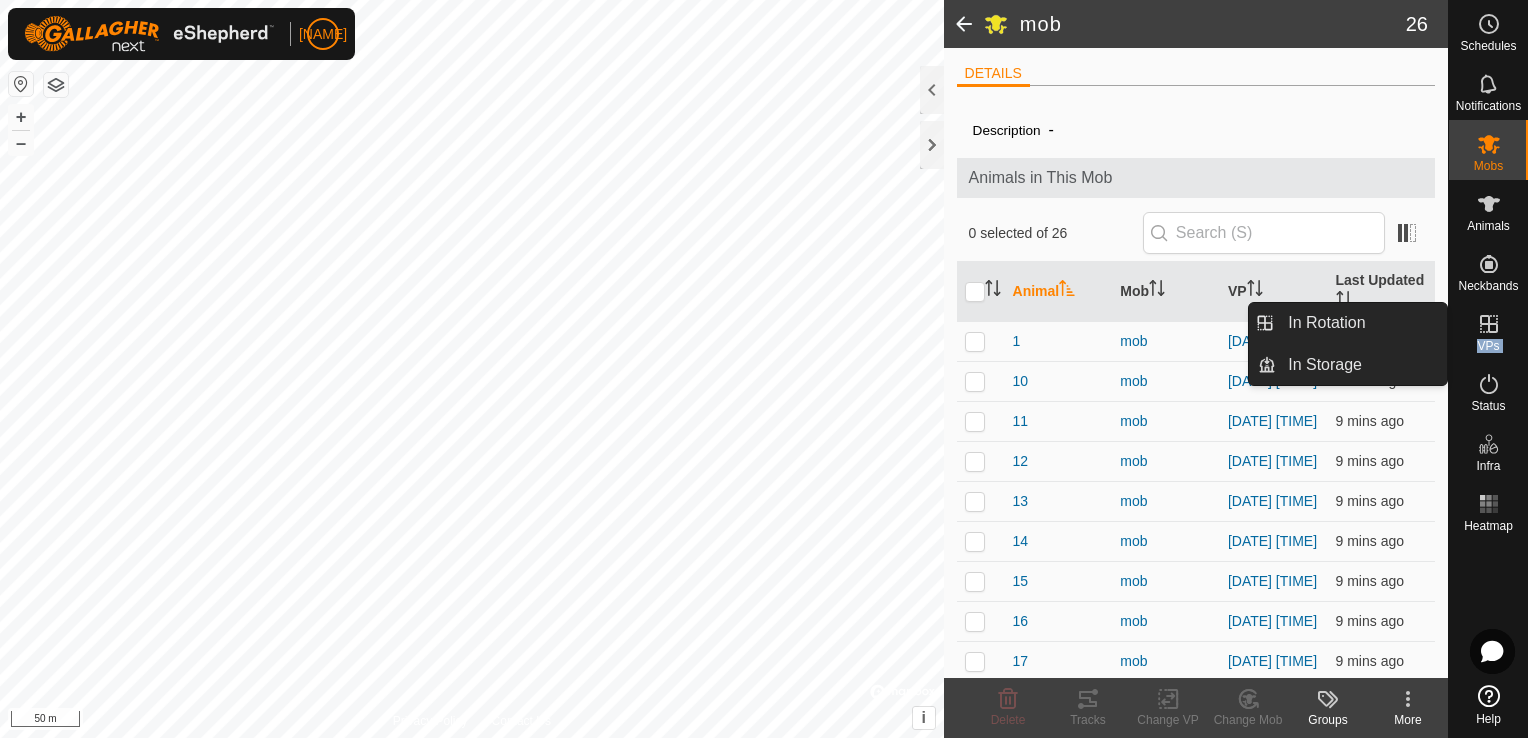 click 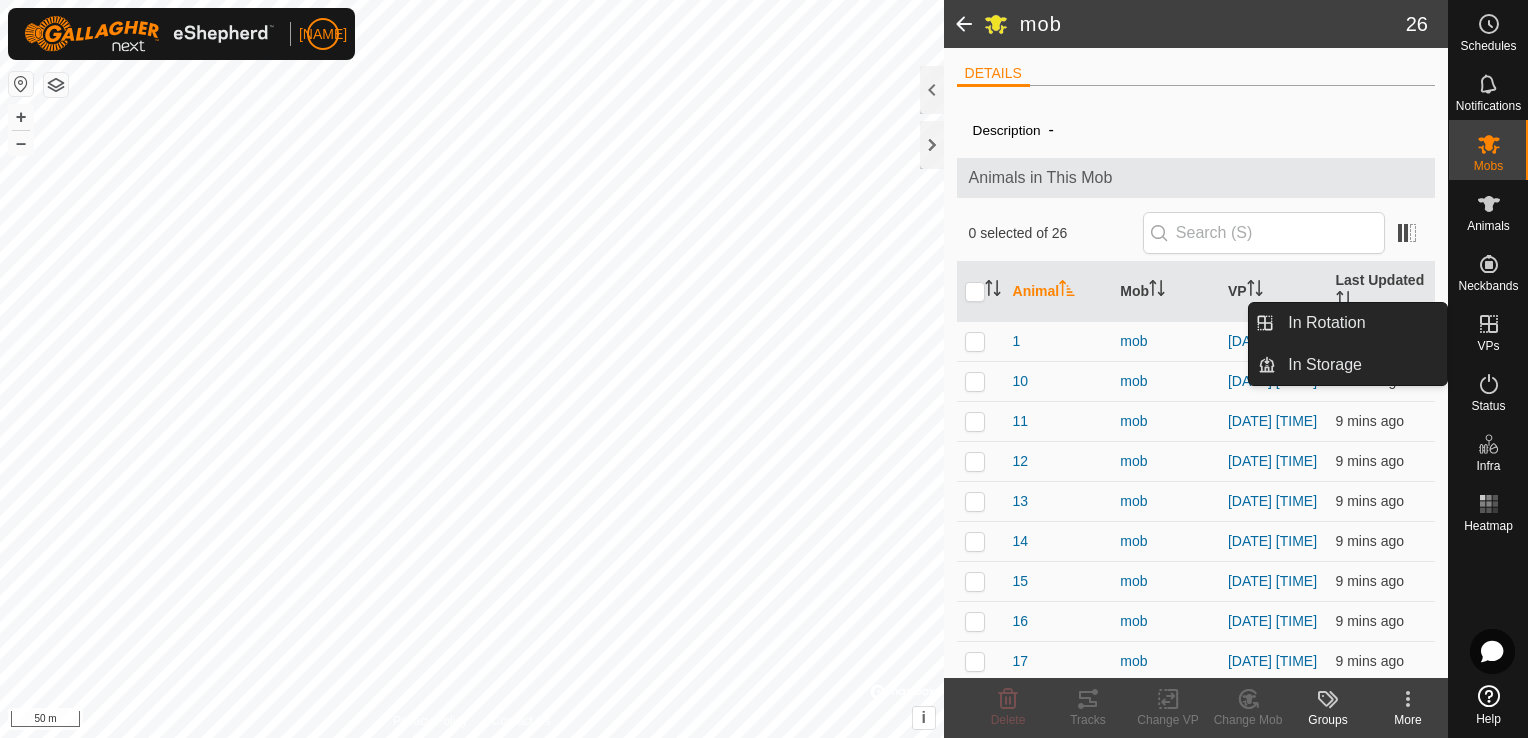 click 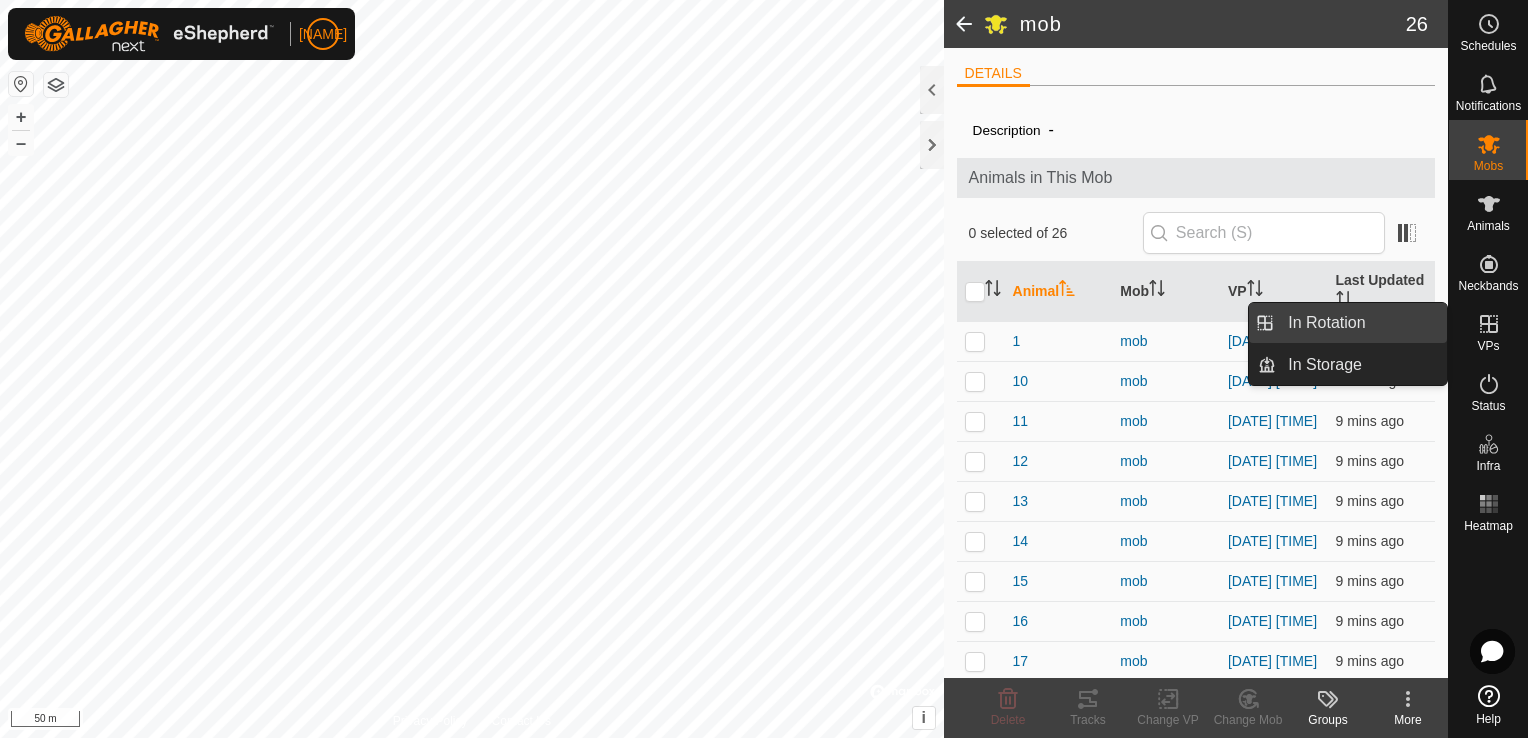 click on "In Rotation" at bounding box center (1361, 323) 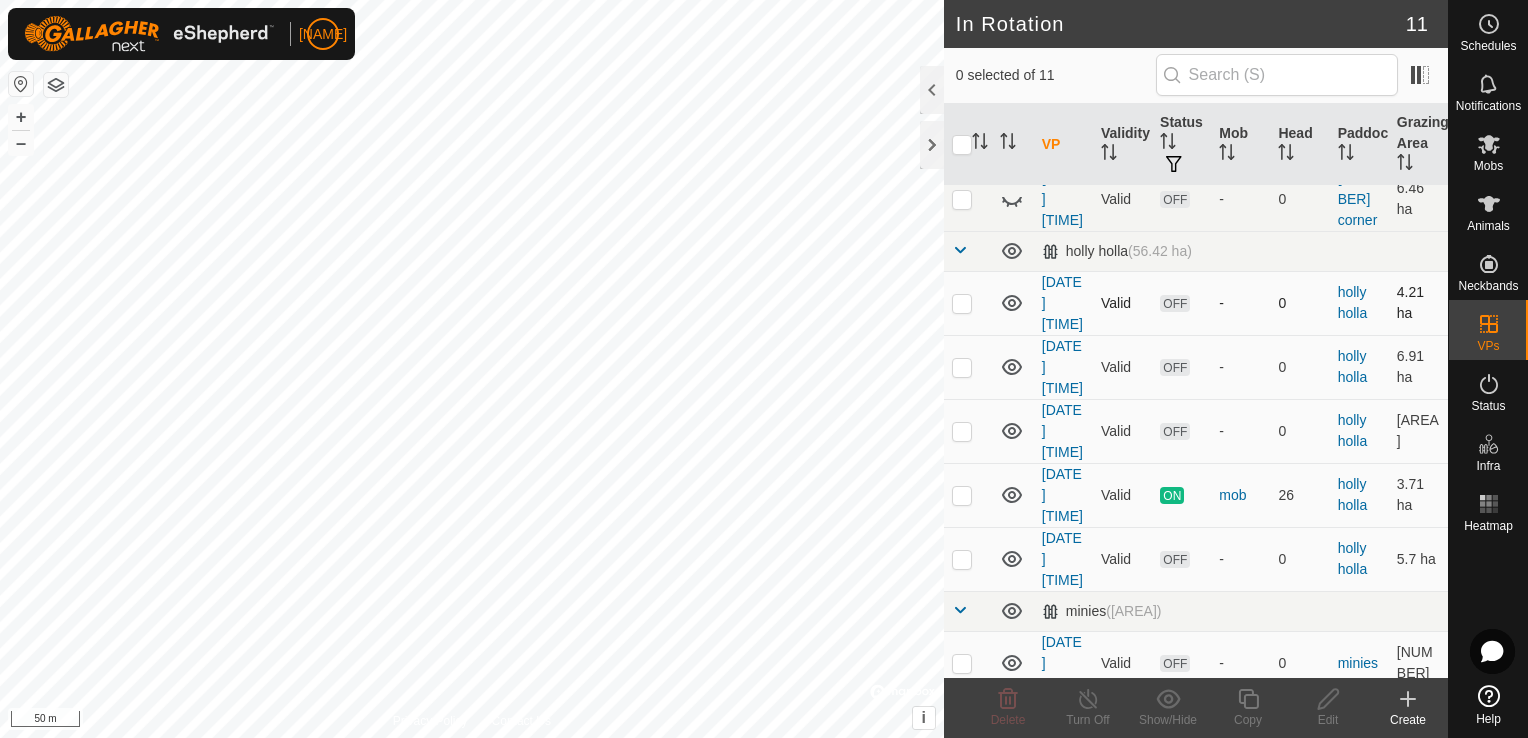 scroll, scrollTop: 300, scrollLeft: 0, axis: vertical 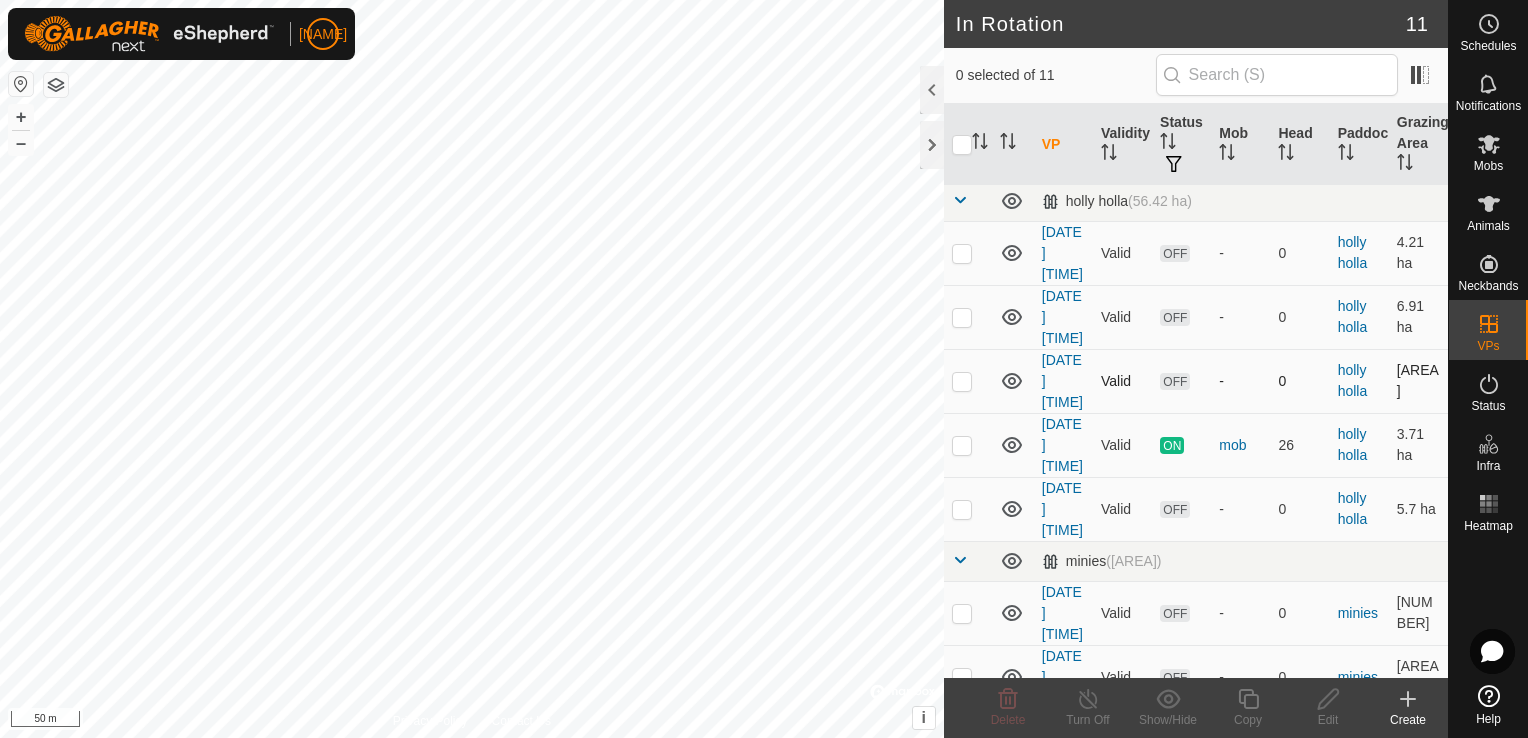 click at bounding box center [962, 381] 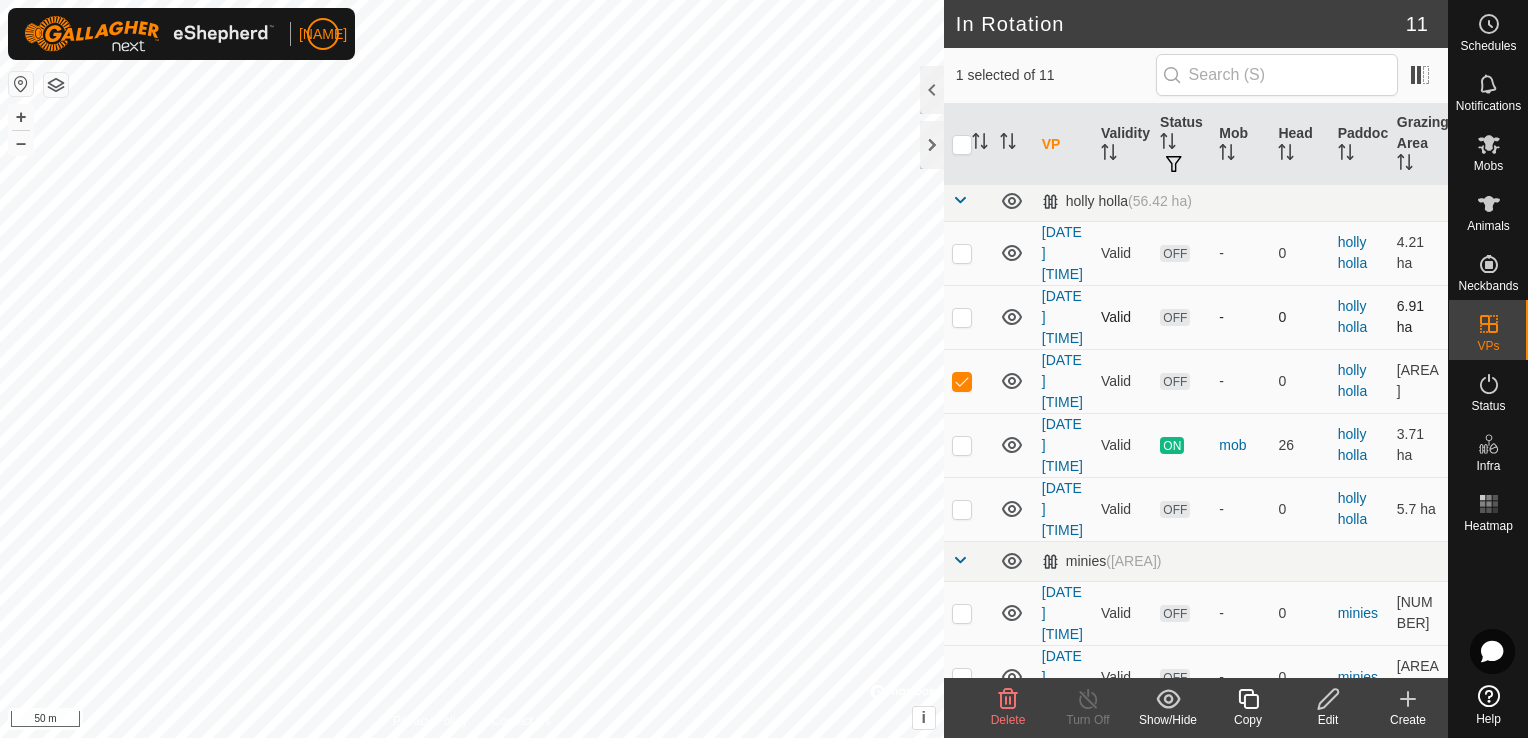 click at bounding box center (962, 317) 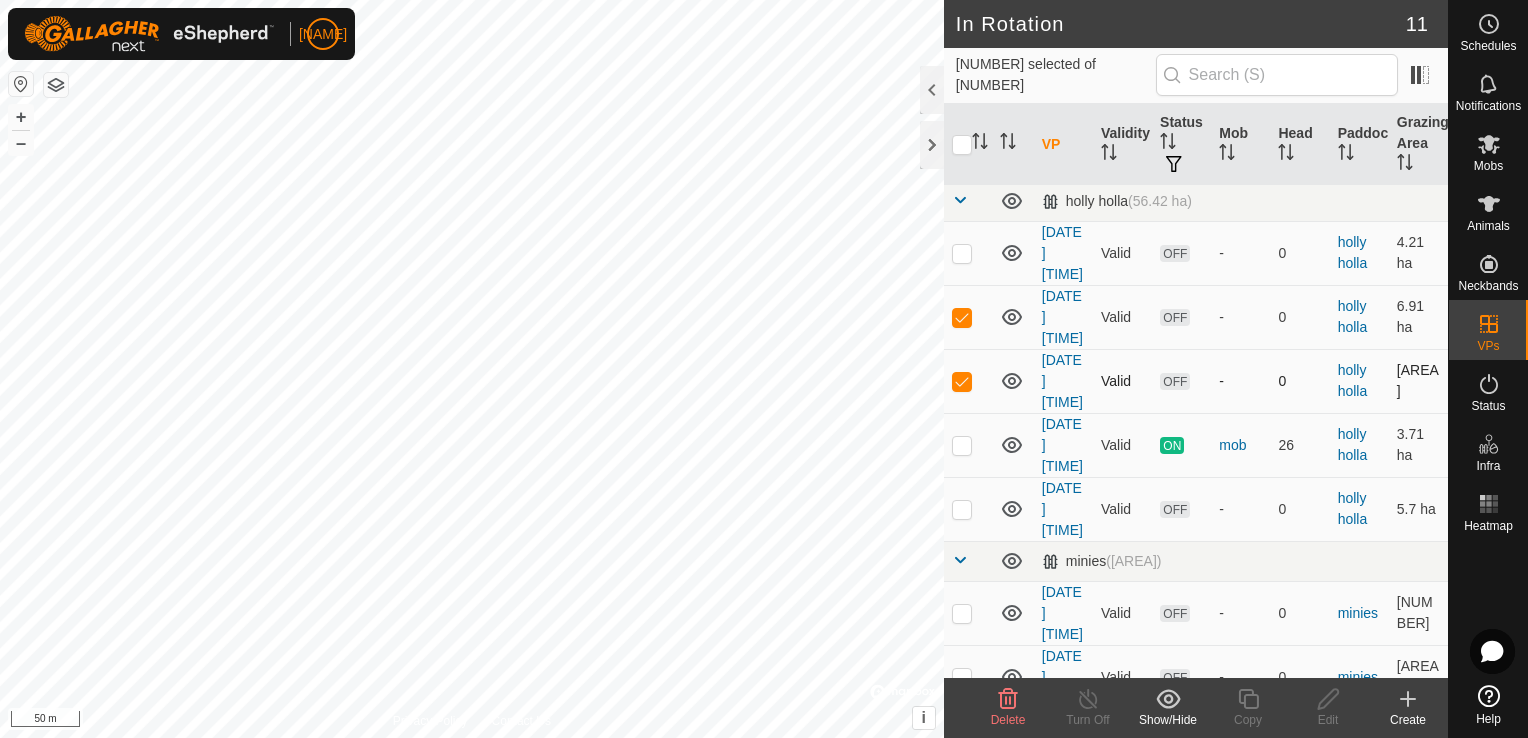 click at bounding box center (962, 381) 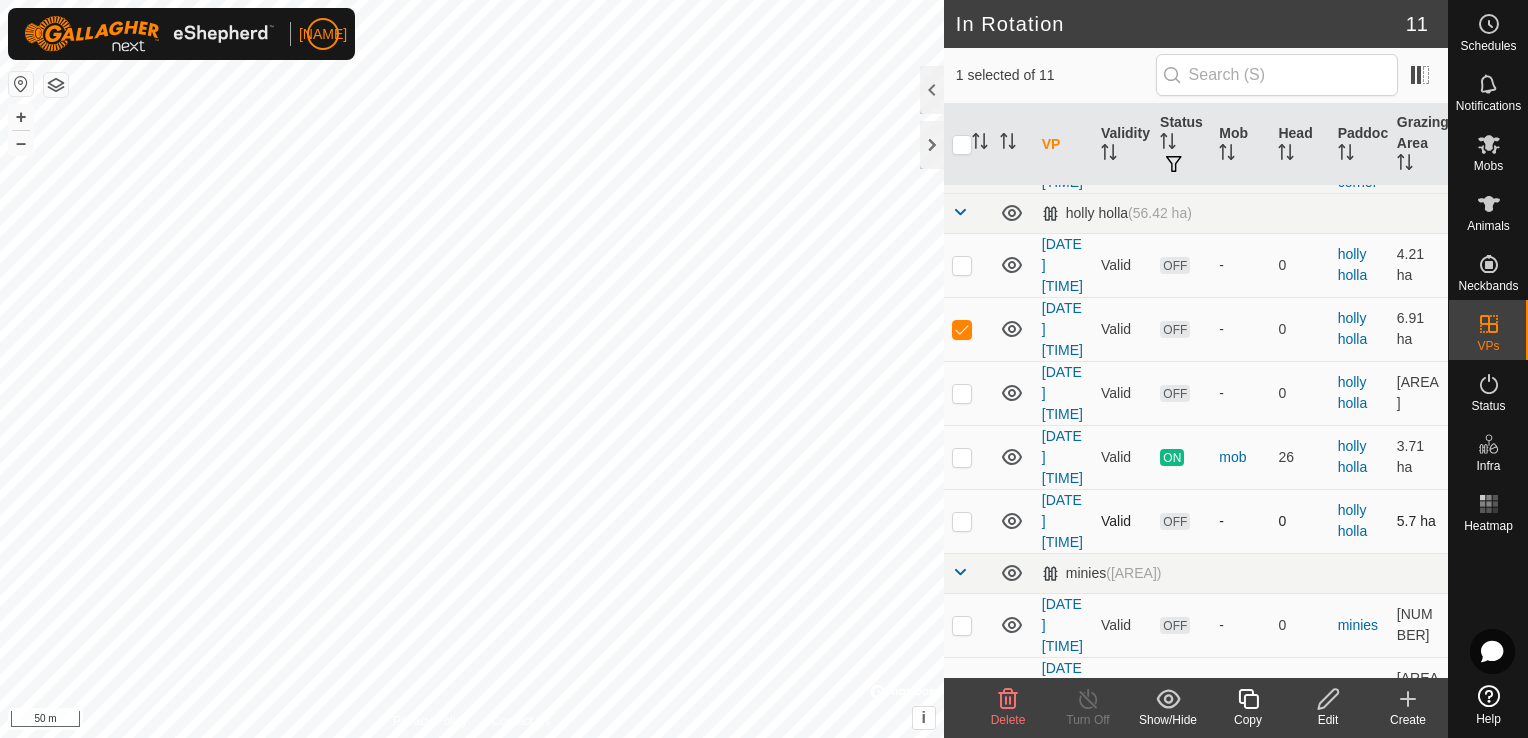 scroll, scrollTop: 159, scrollLeft: 0, axis: vertical 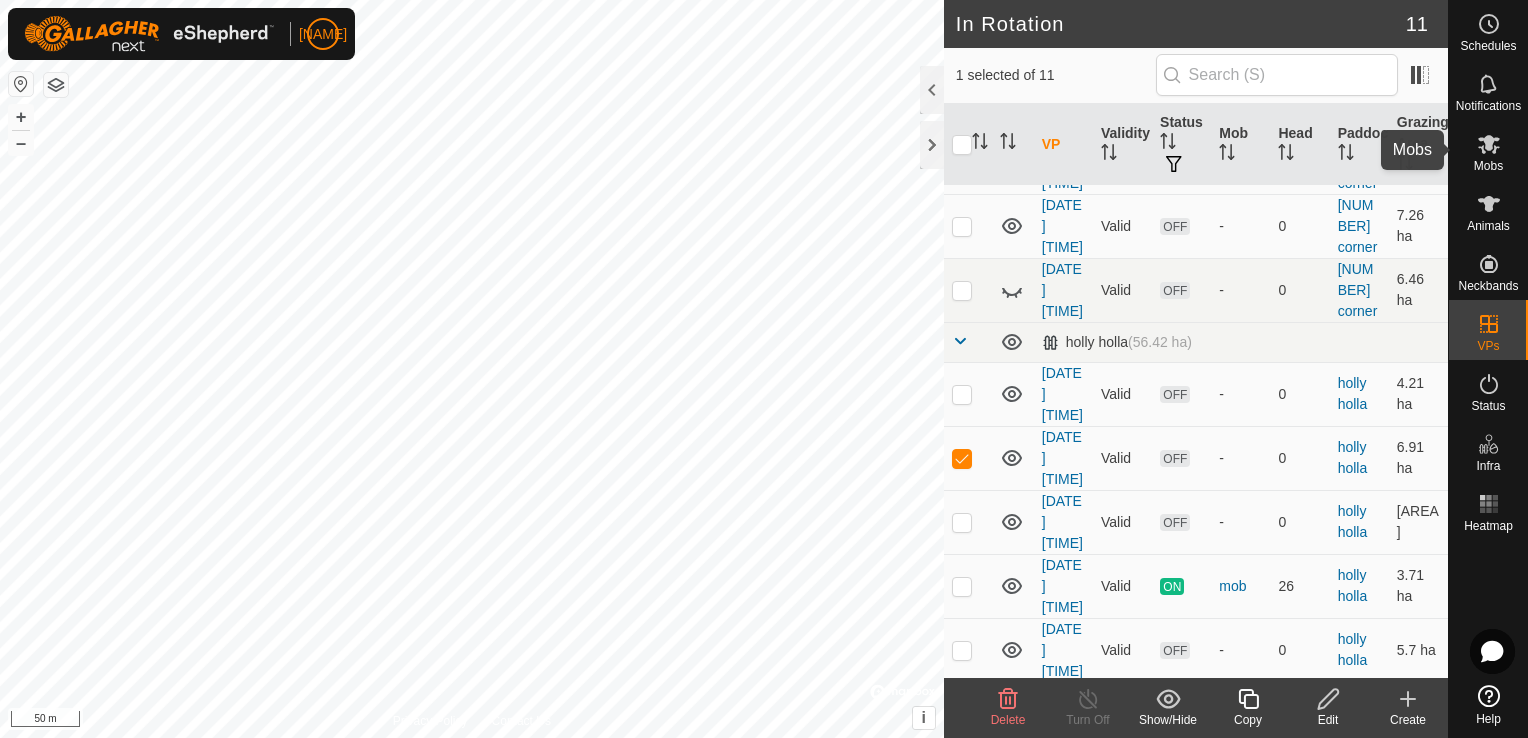 click 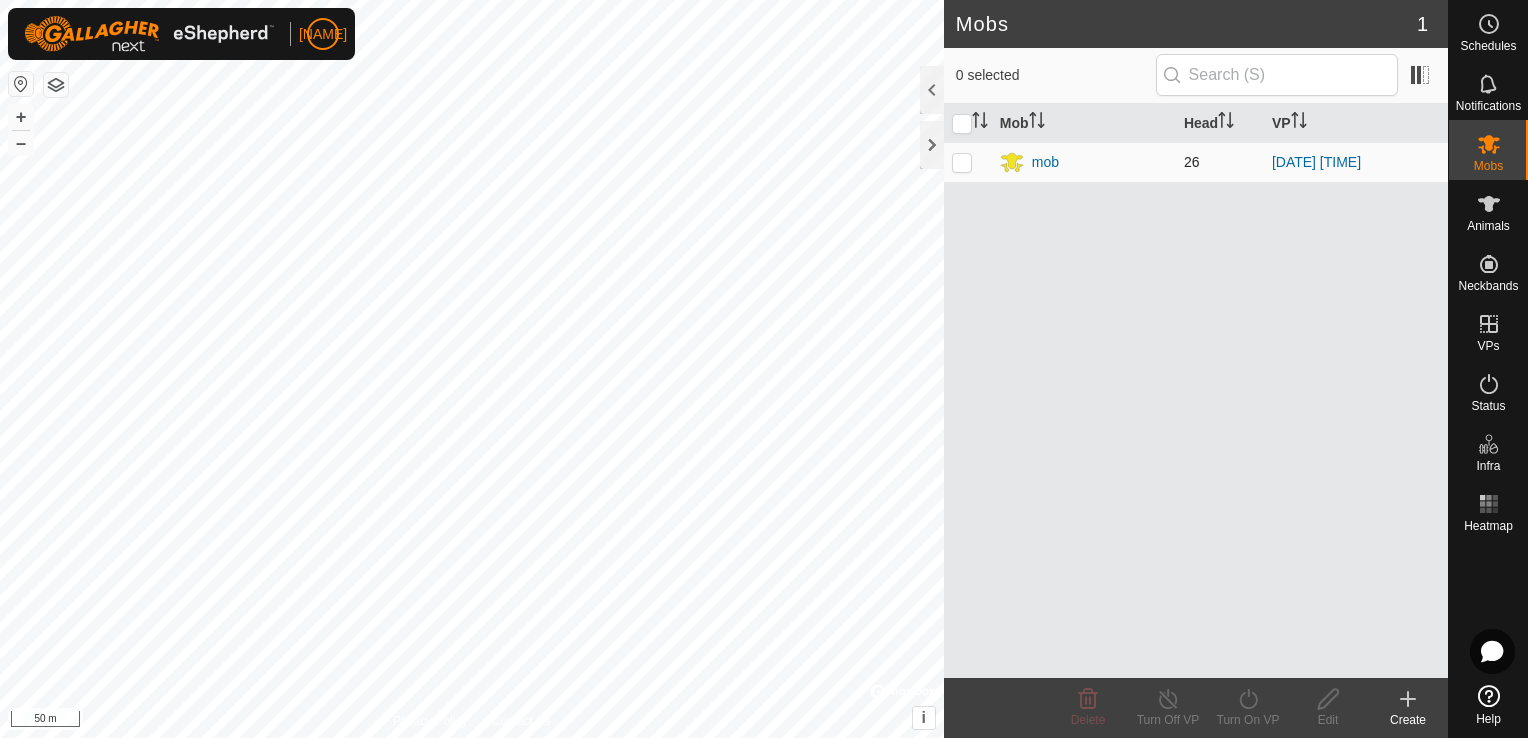click at bounding box center (962, 162) 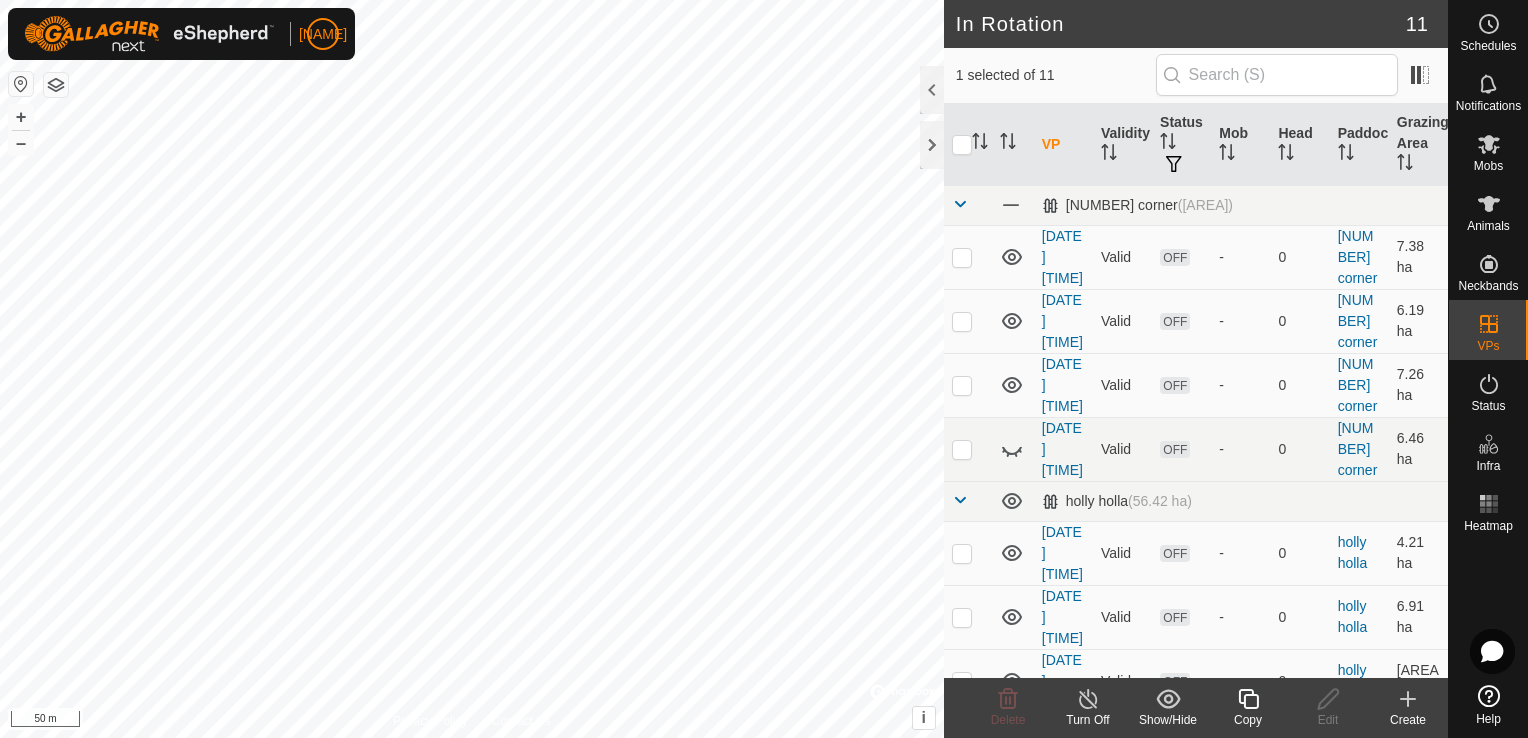 checkbox on "true" 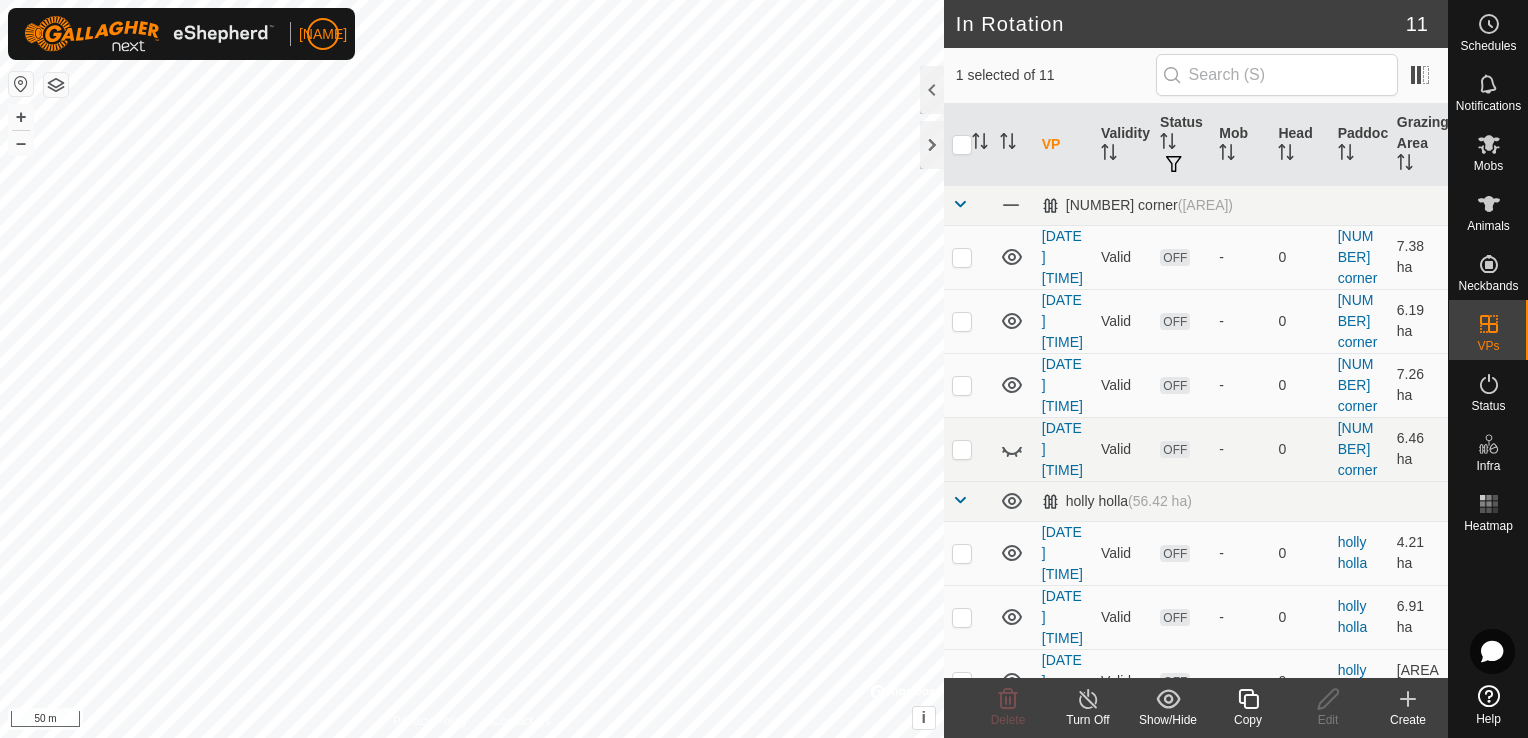 checkbox on "false" 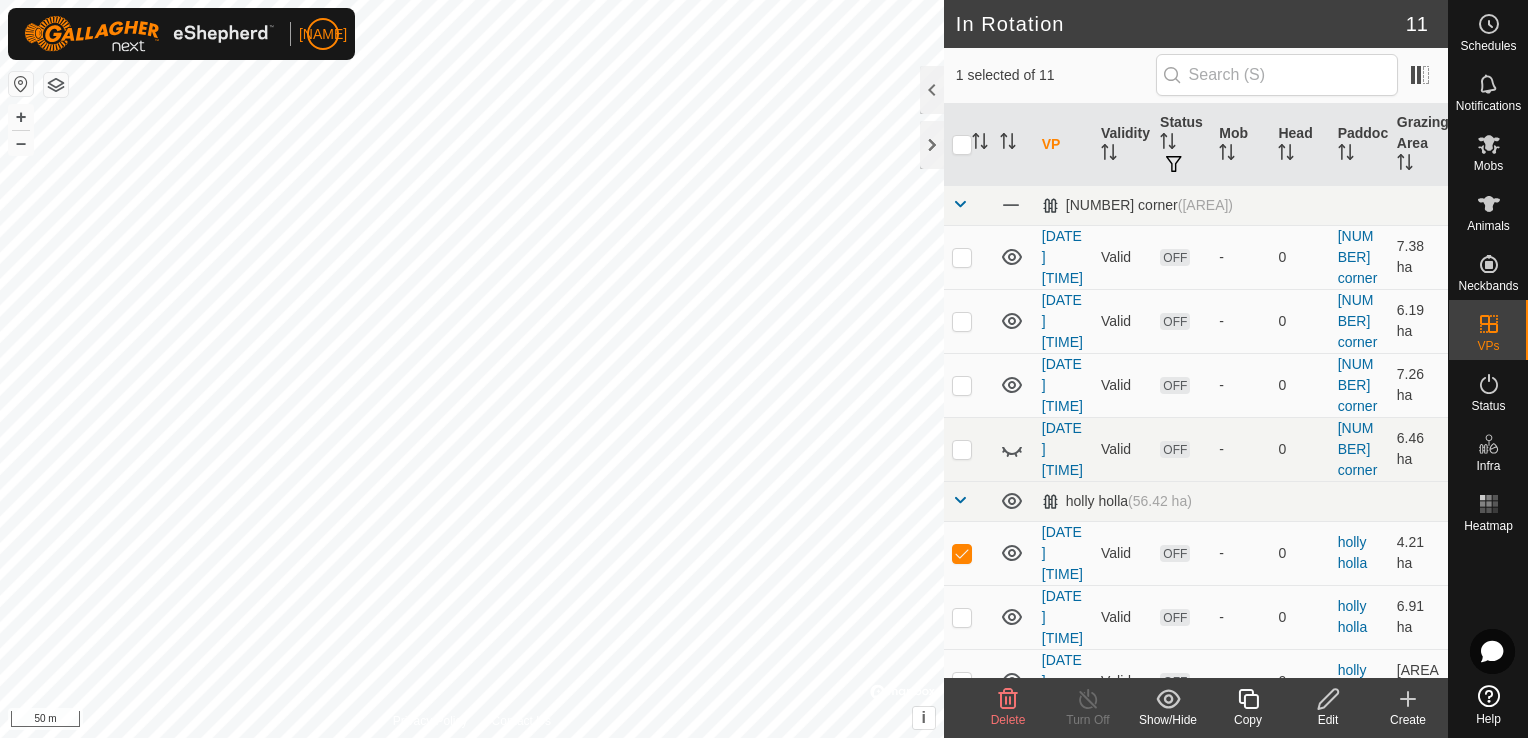 checkbox on "false" 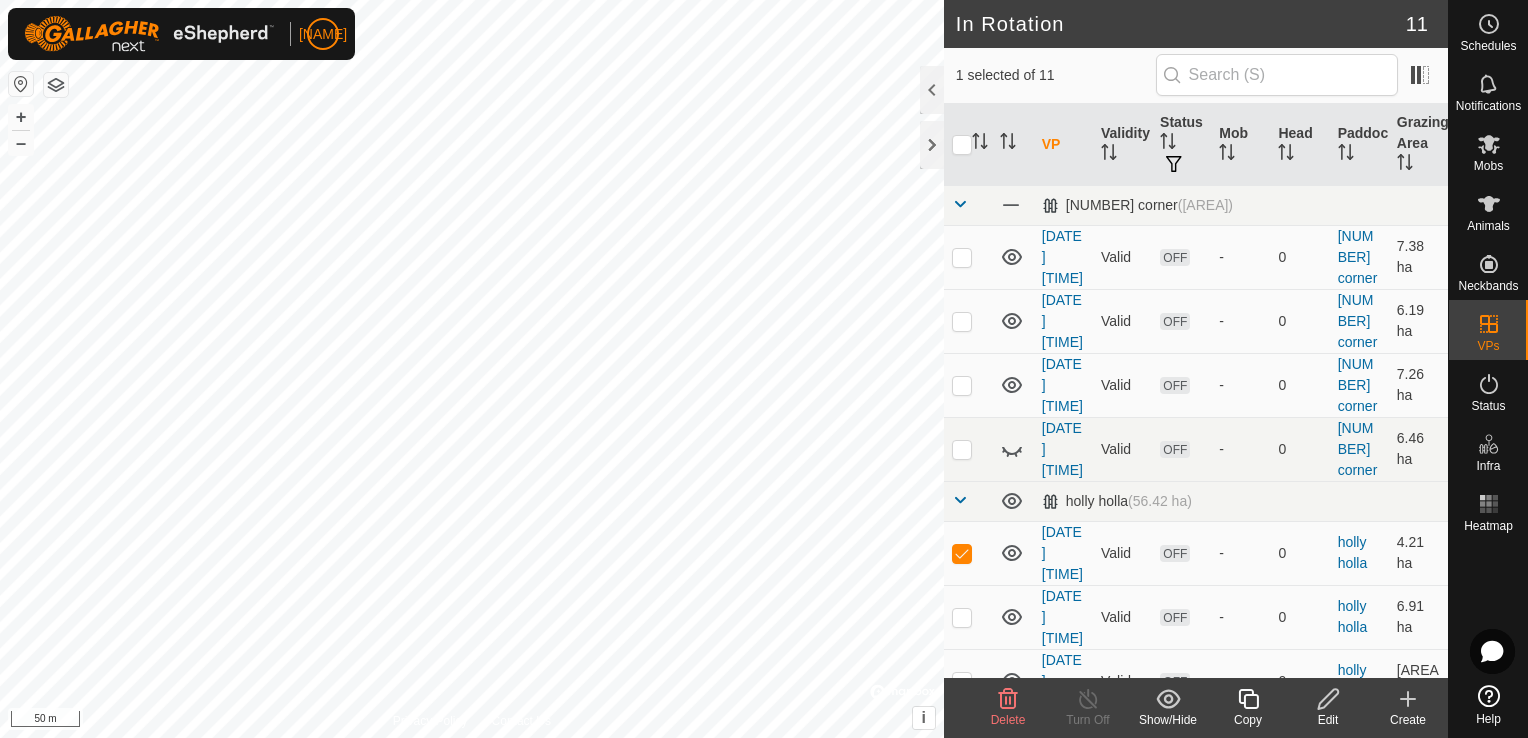 checkbox on "true" 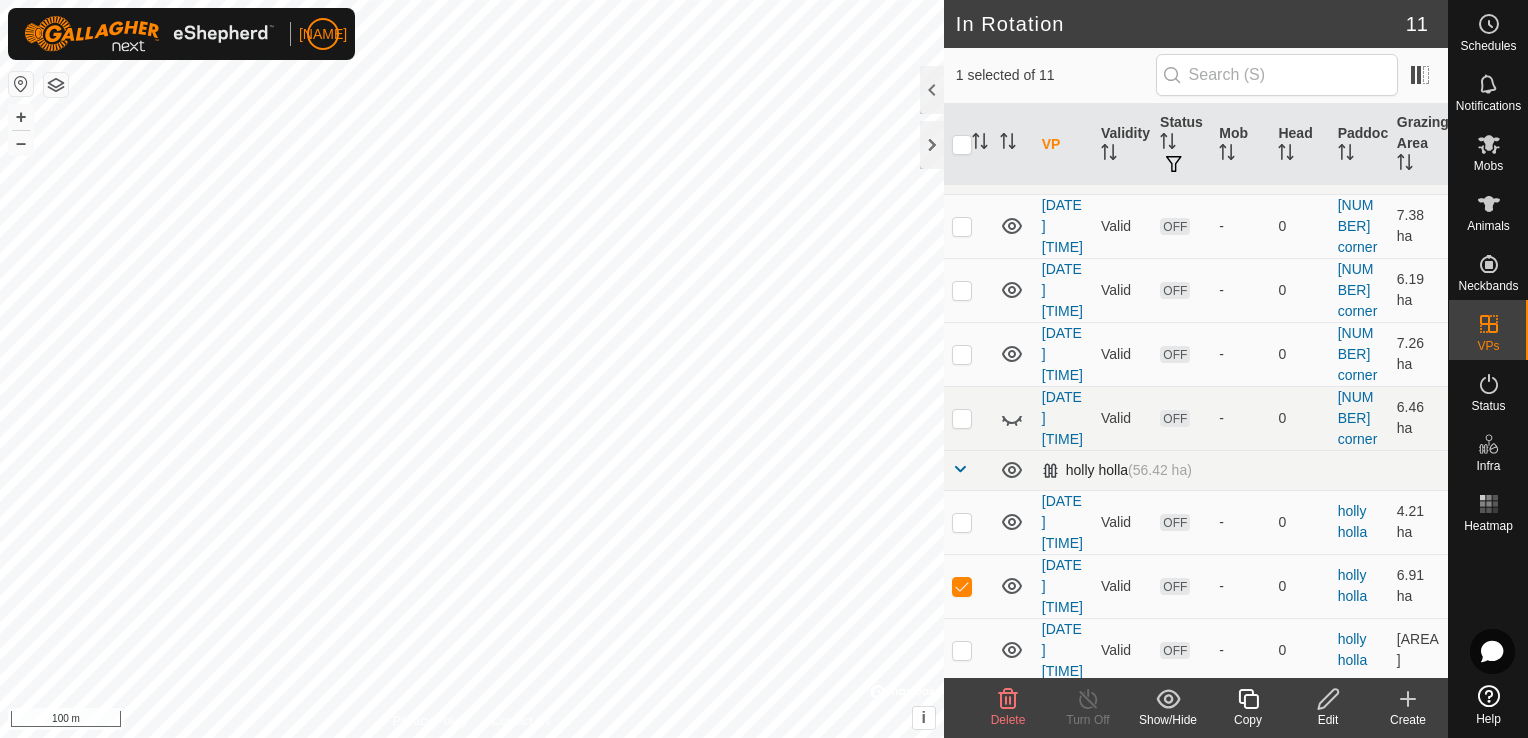 scroll, scrollTop: 0, scrollLeft: 0, axis: both 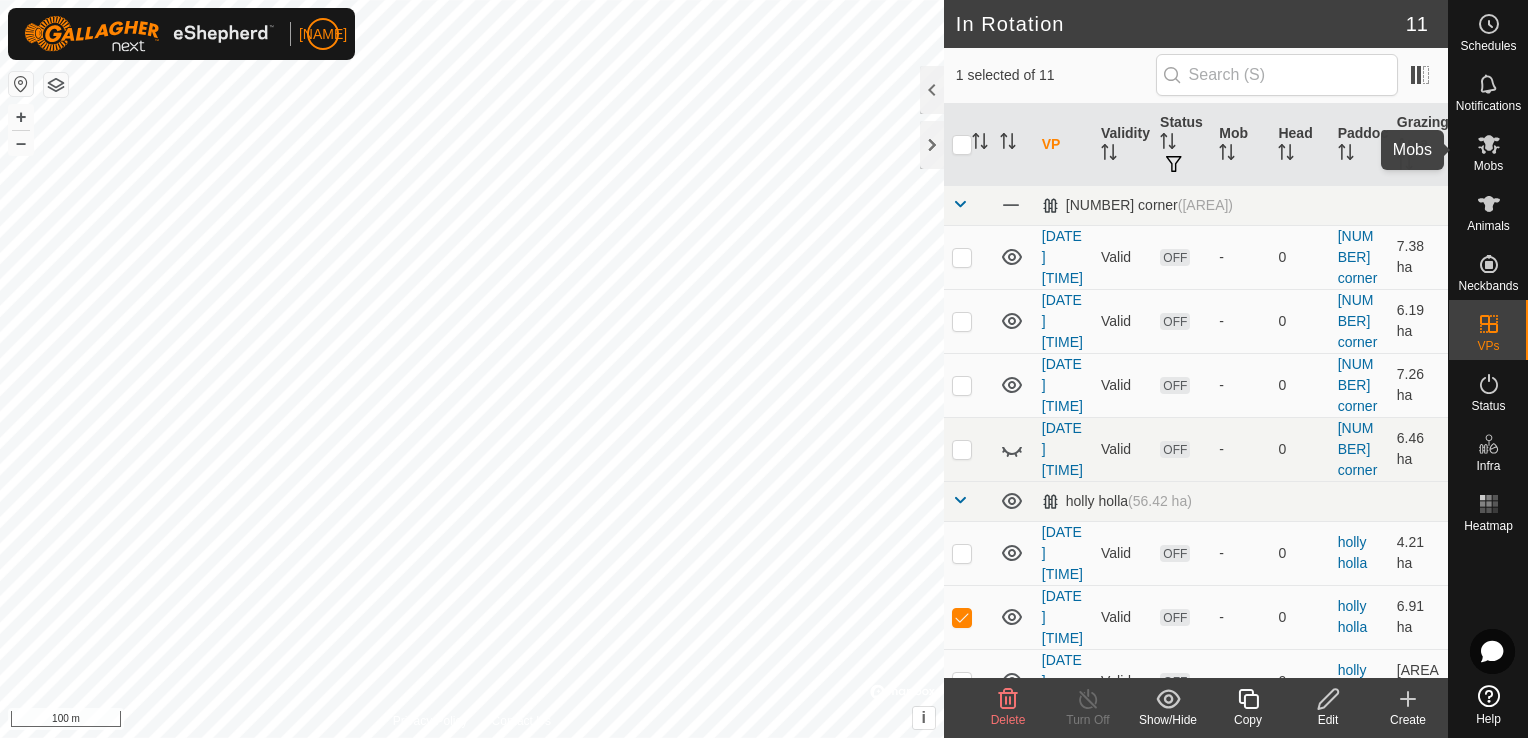 click 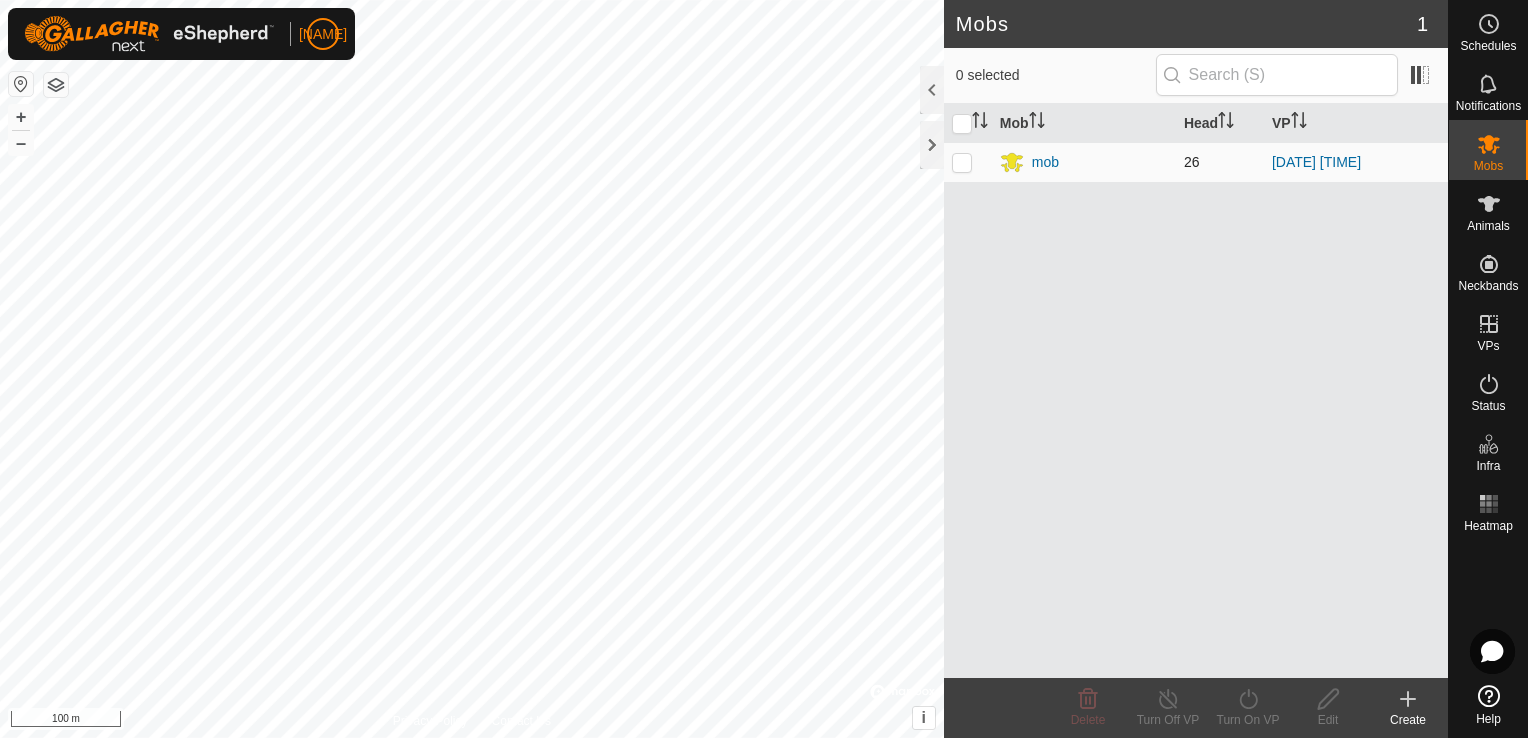 click at bounding box center [962, 162] 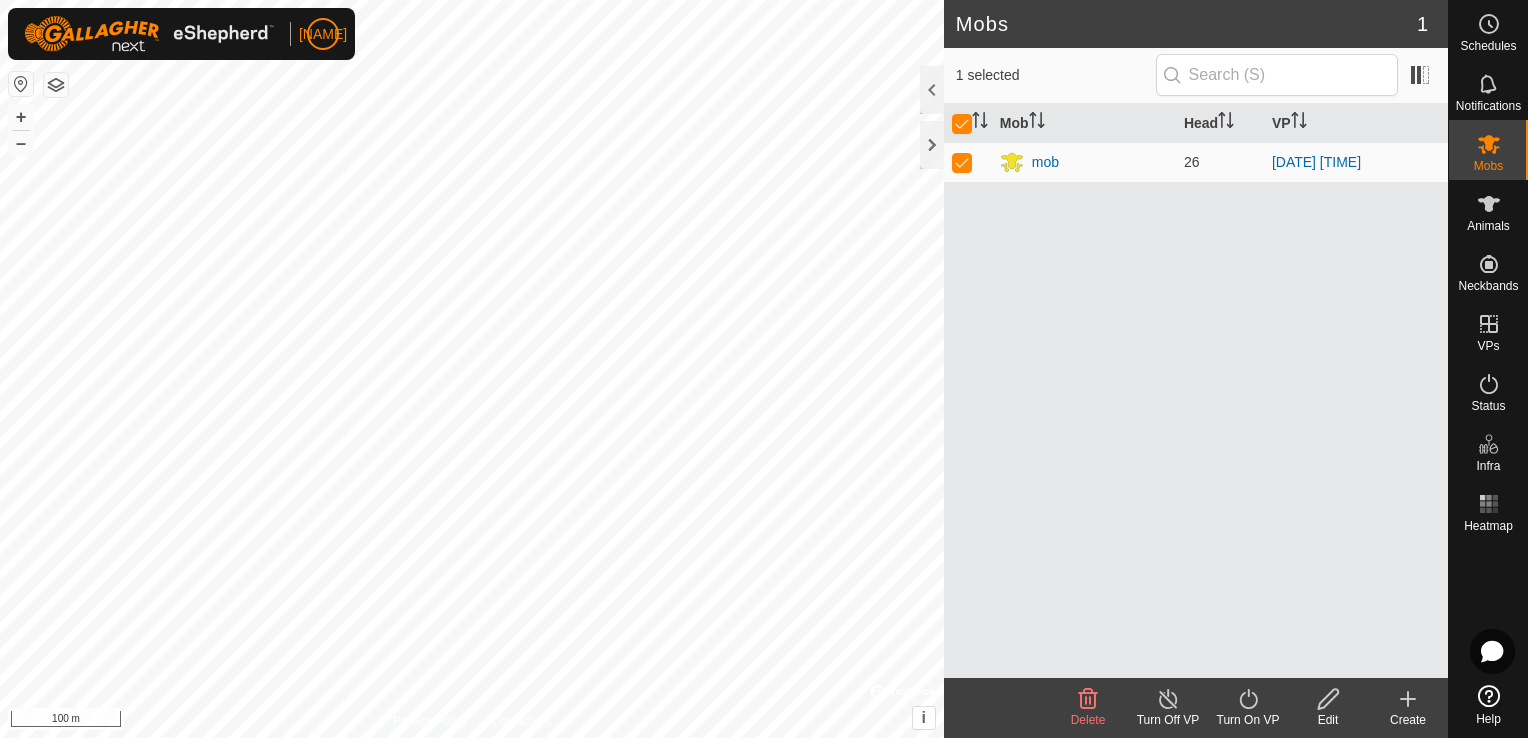 click 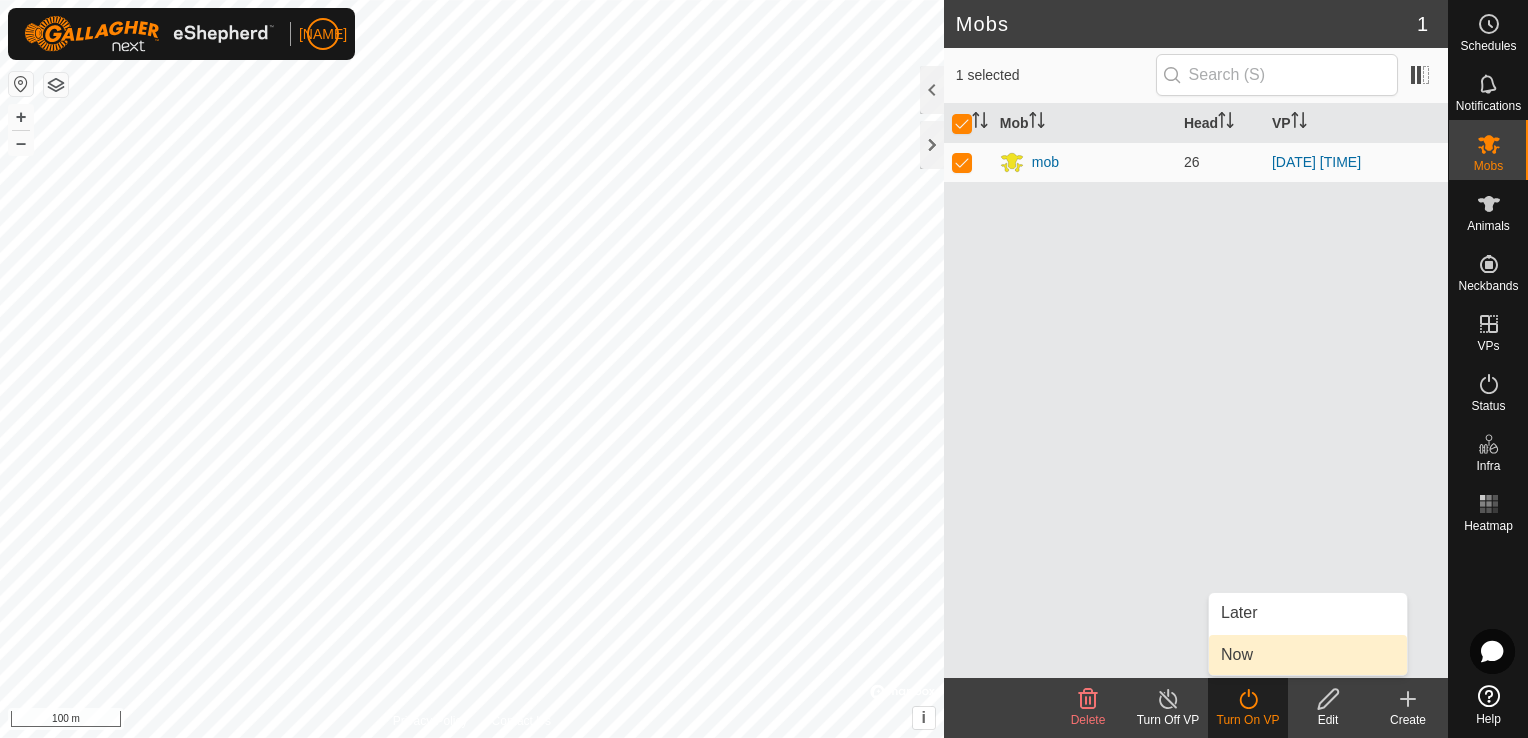click on "Now" at bounding box center [1308, 655] 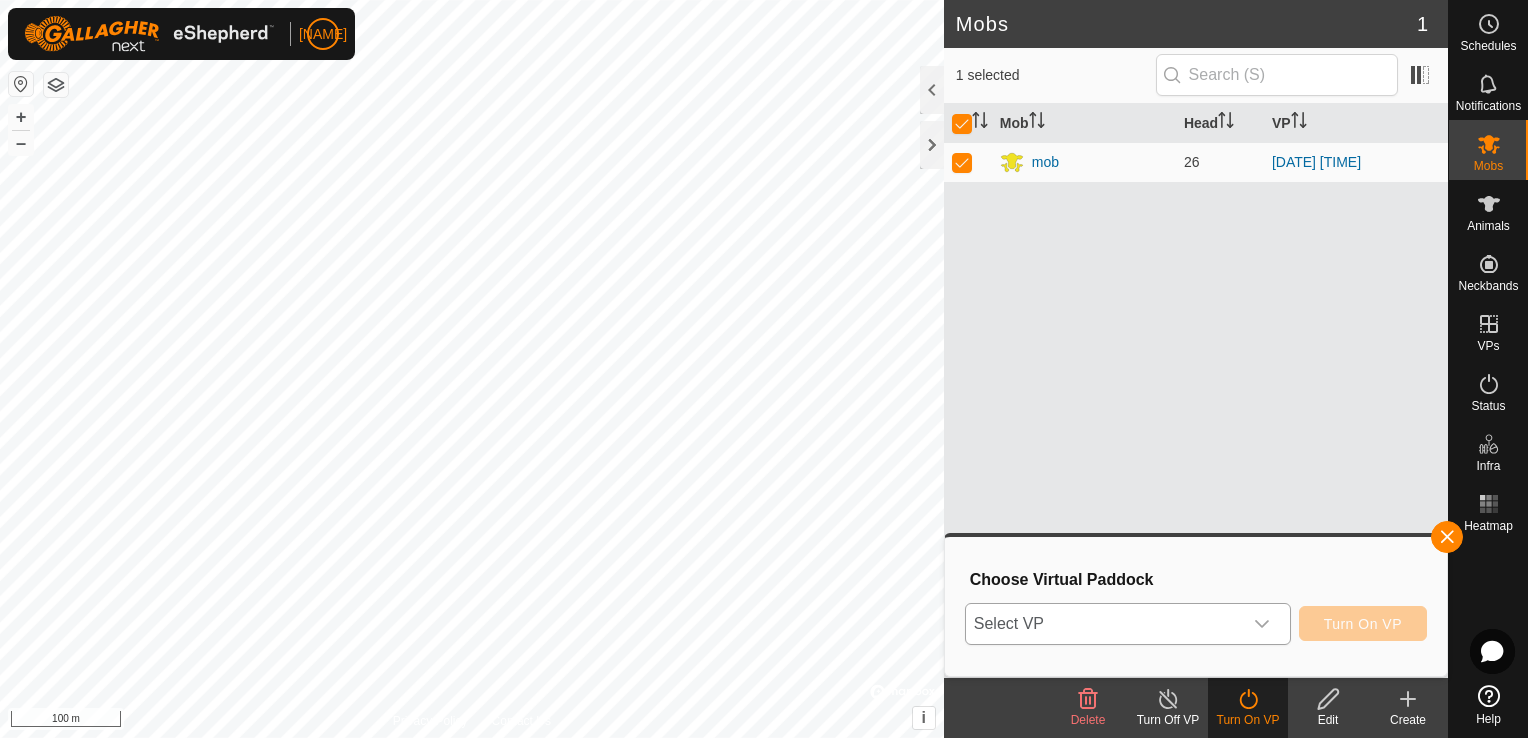 click 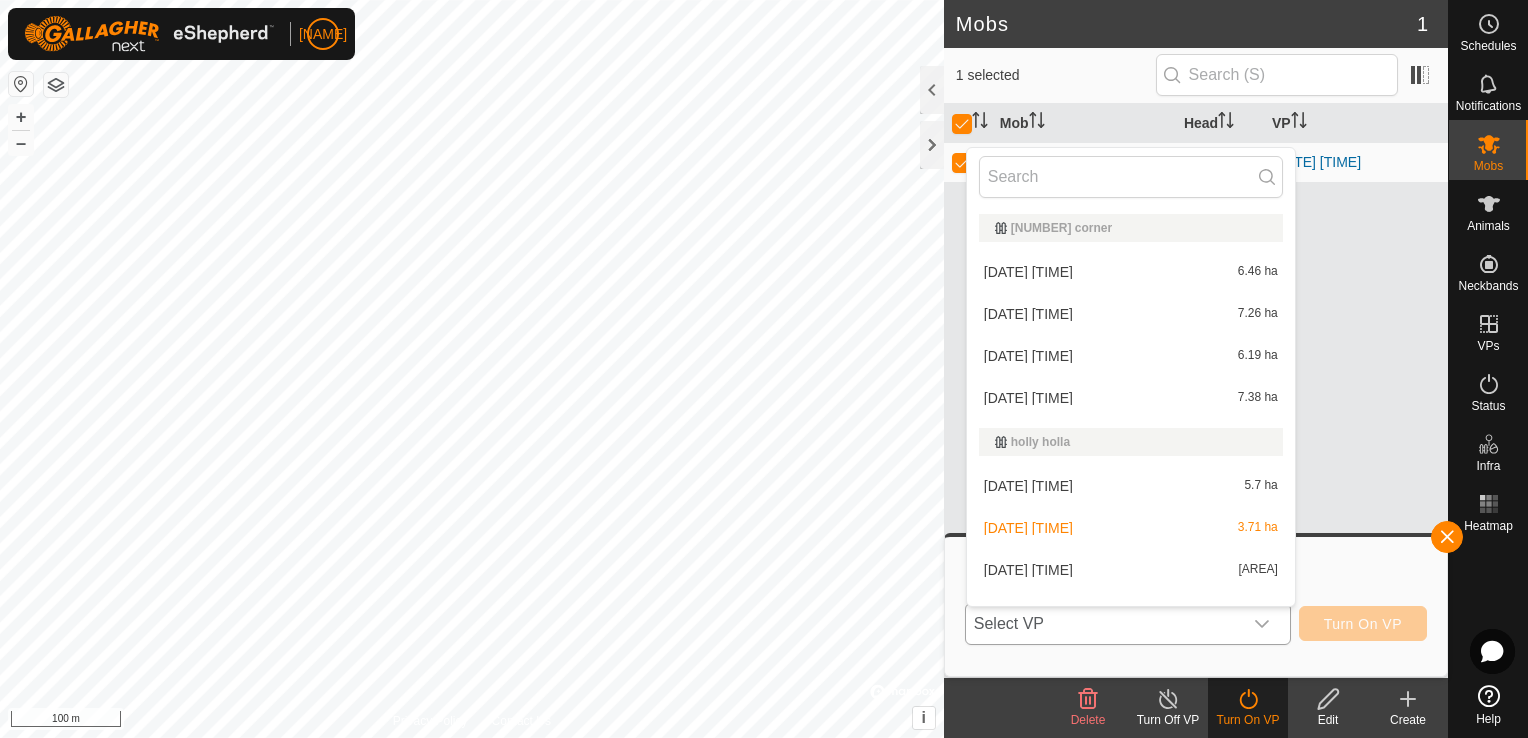 scroll, scrollTop: 26, scrollLeft: 0, axis: vertical 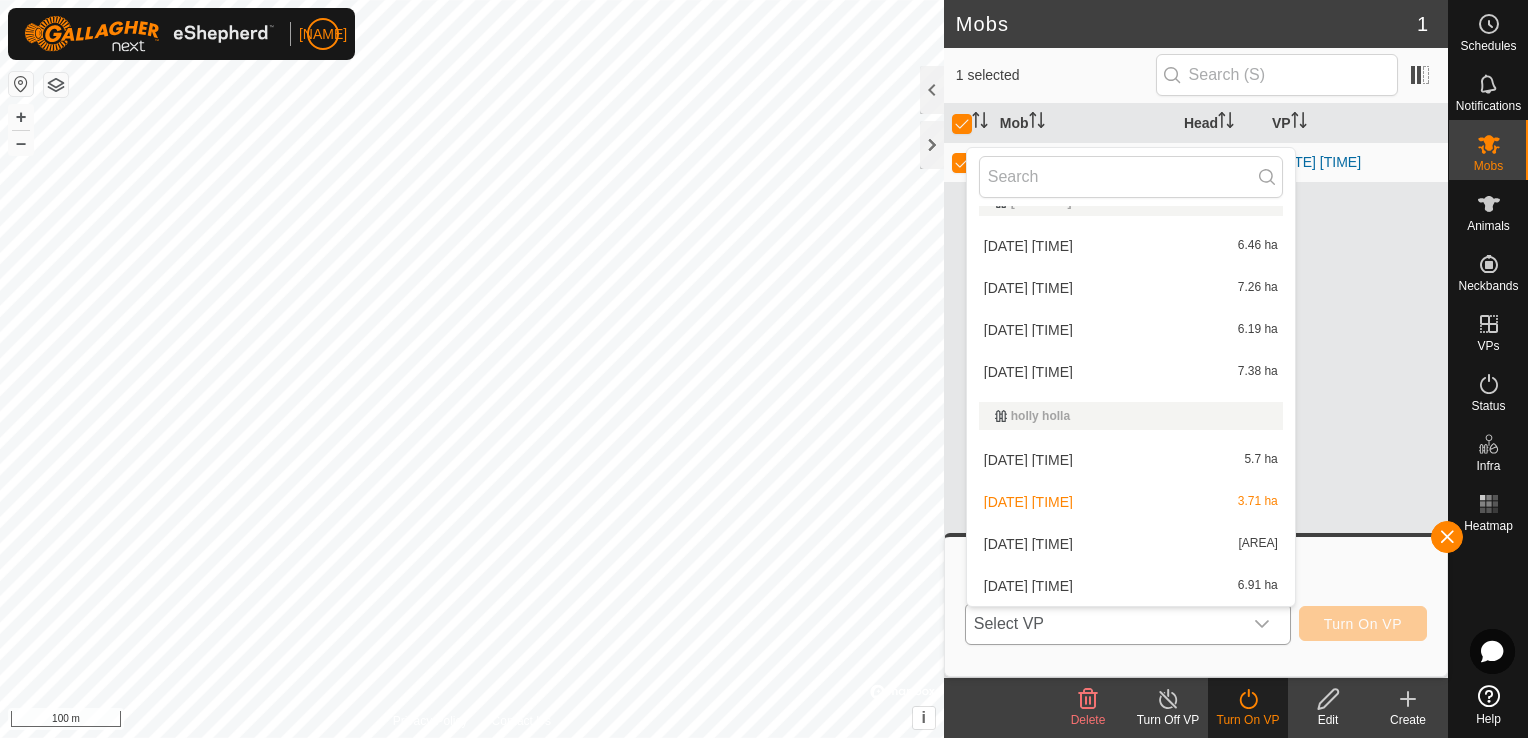 click on "[DATE] [TIME] [AREA]" at bounding box center (1131, 586) 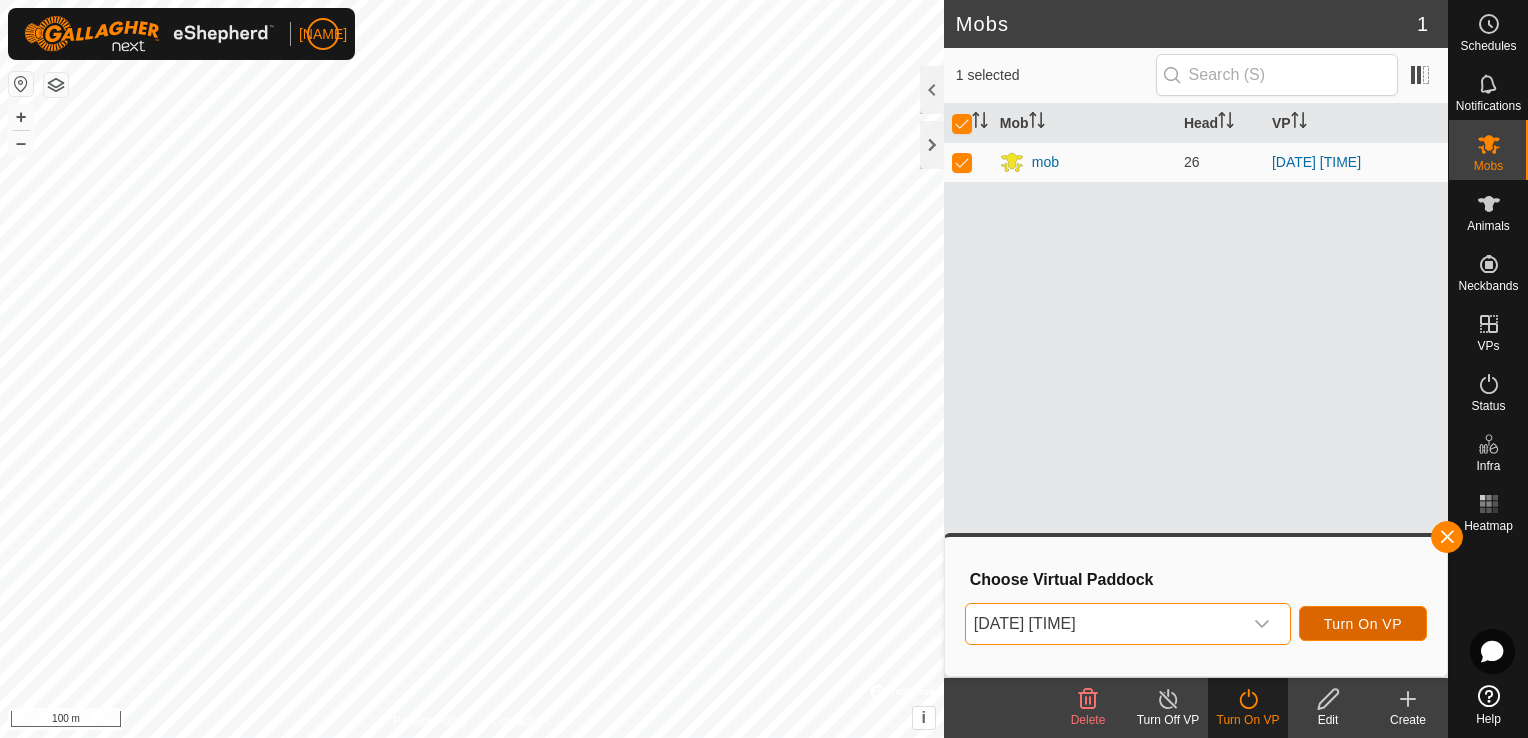 click on "Turn On VP" at bounding box center (1363, 624) 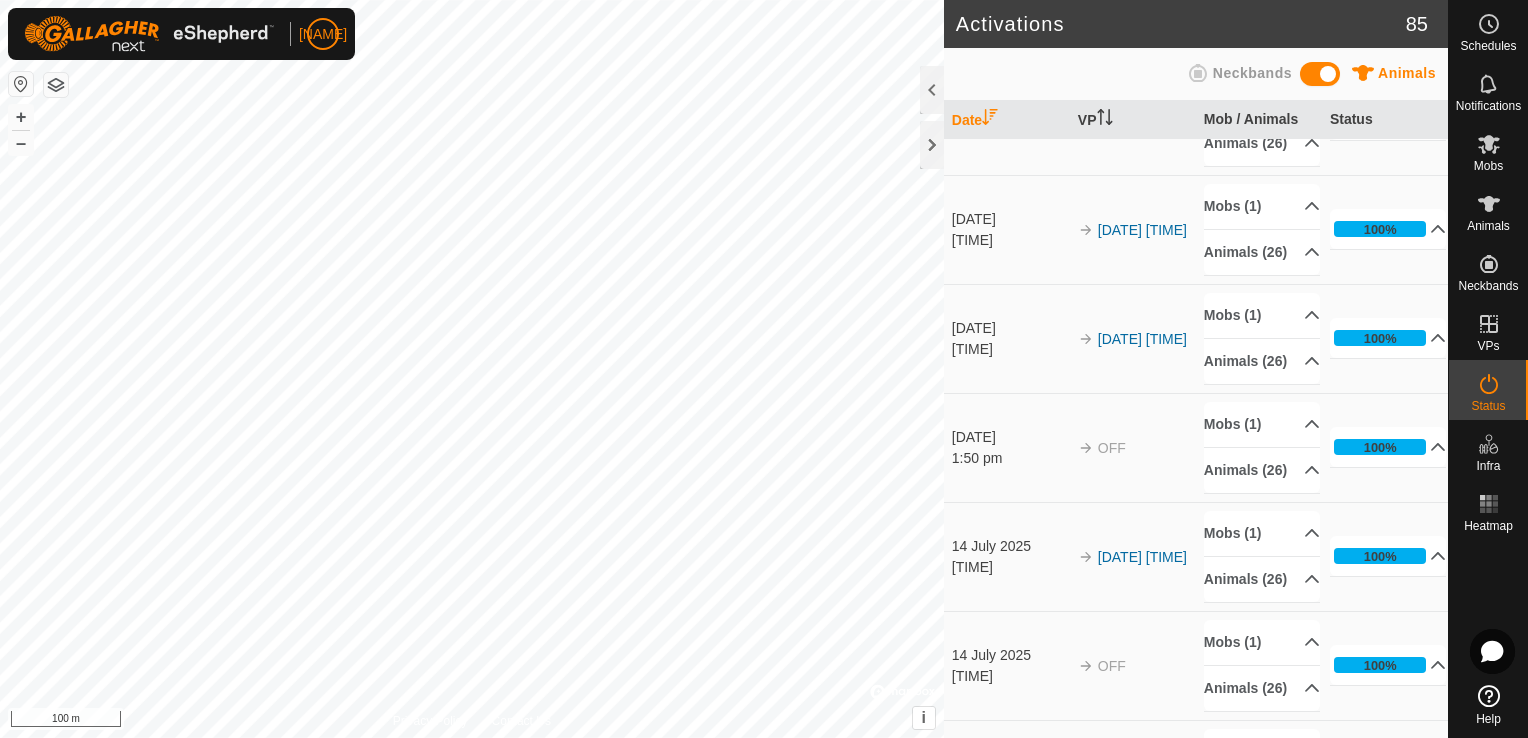 scroll, scrollTop: 0, scrollLeft: 0, axis: both 